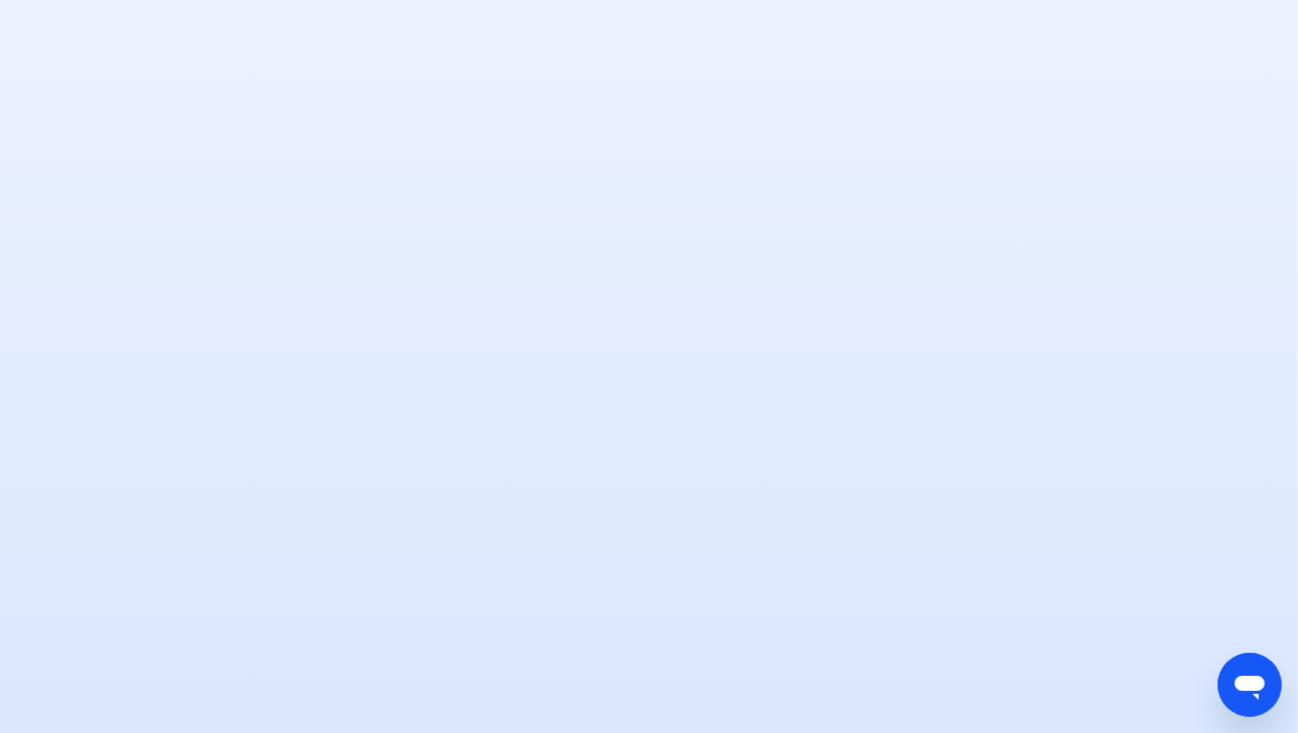 scroll, scrollTop: 0, scrollLeft: 0, axis: both 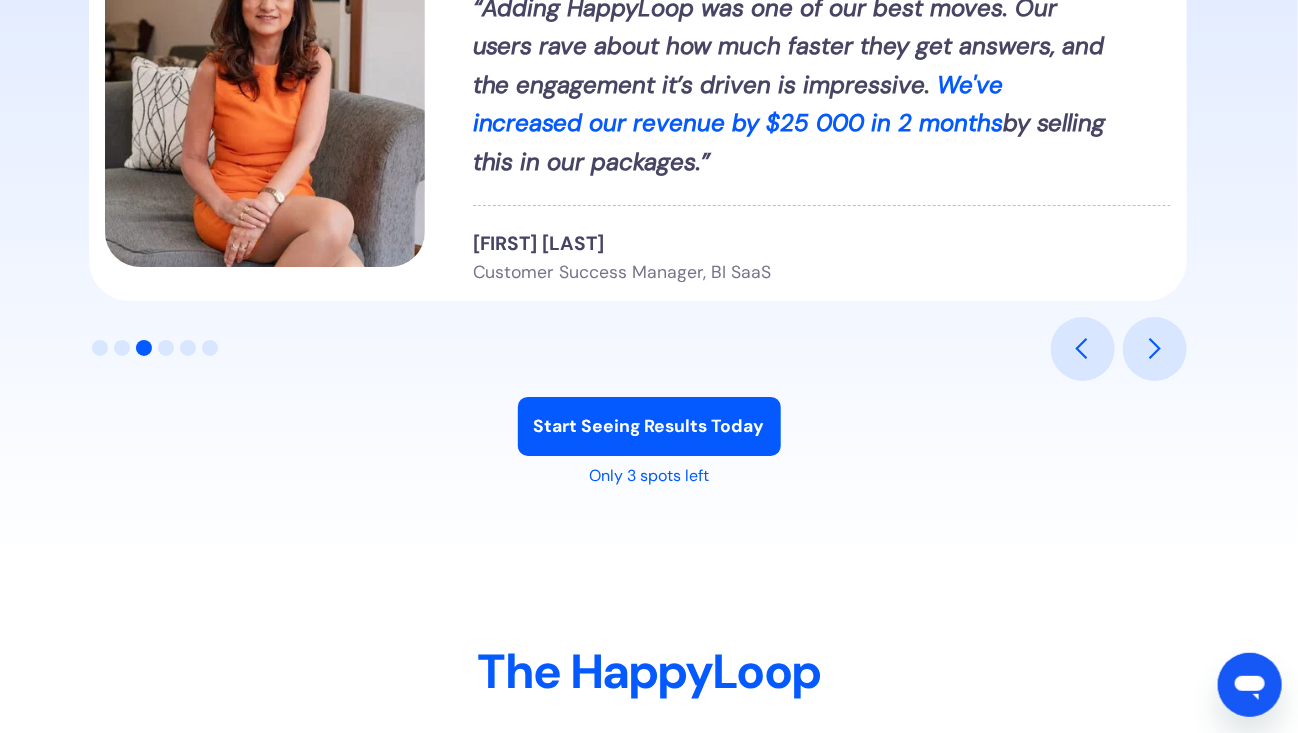 click 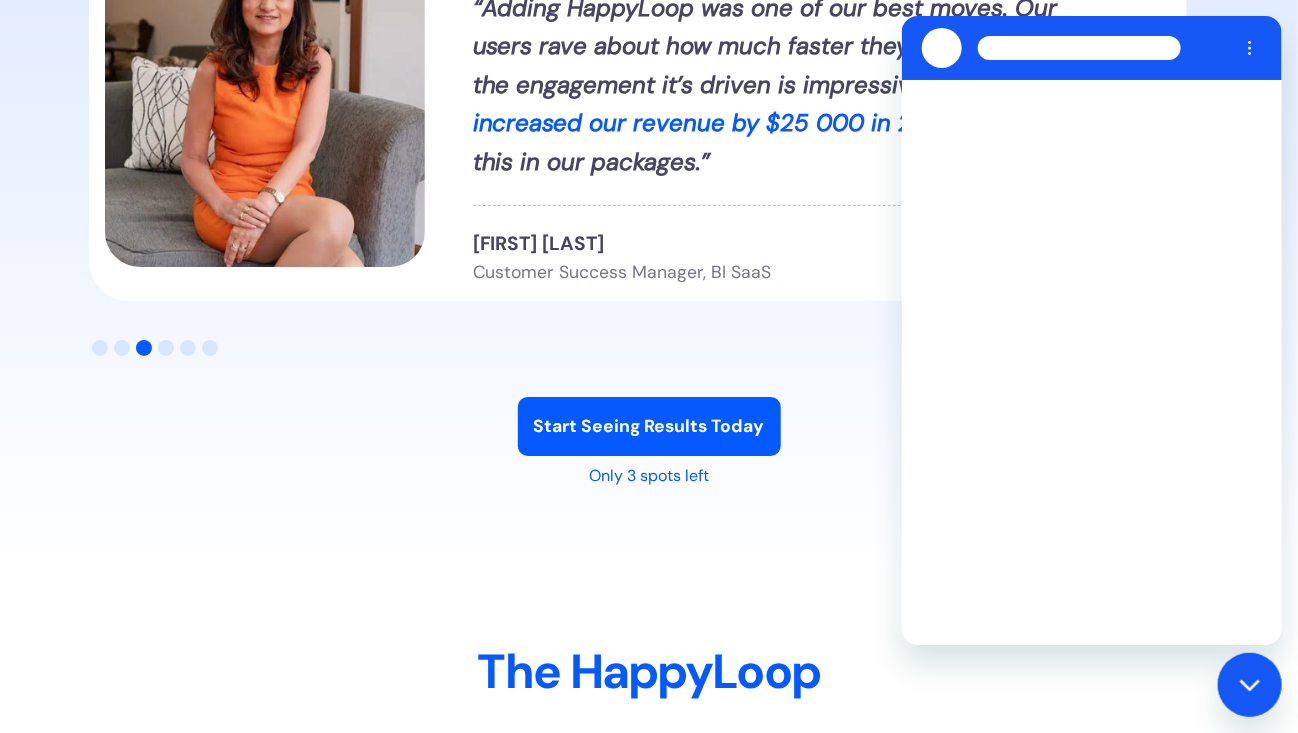 scroll, scrollTop: 0, scrollLeft: 0, axis: both 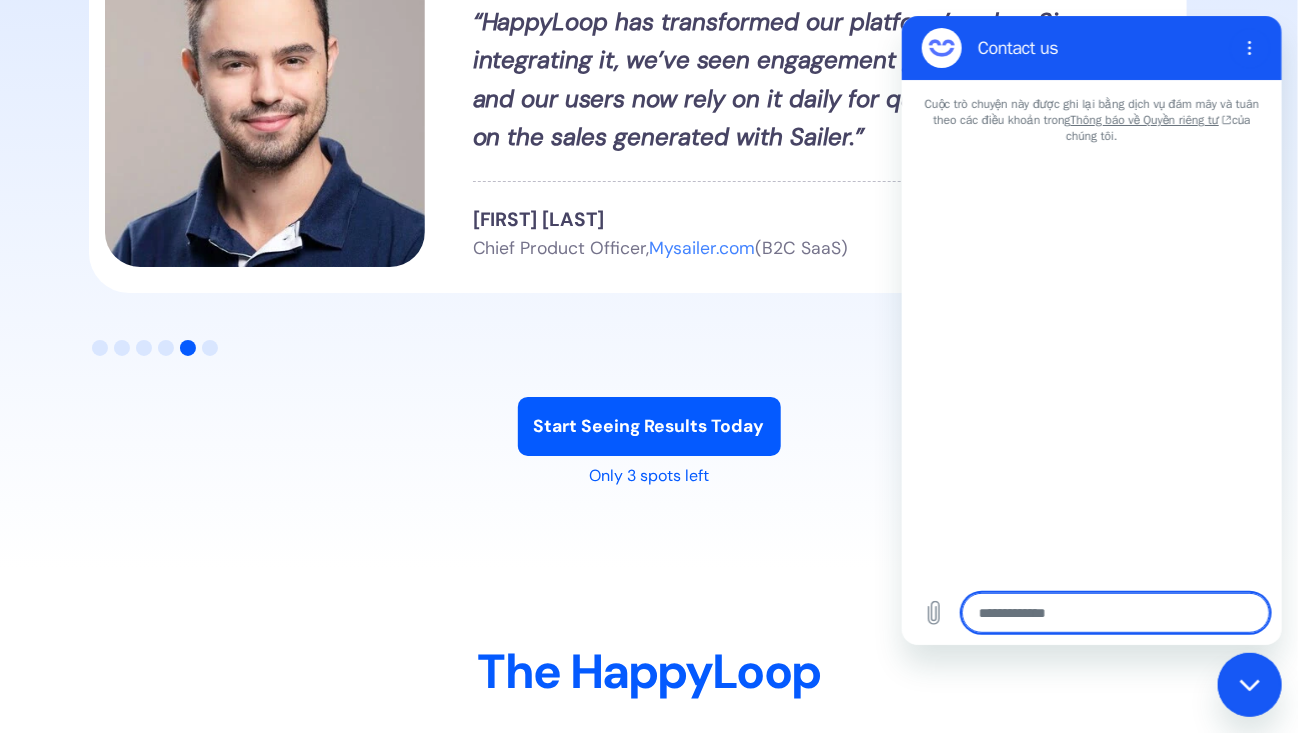 type on "*" 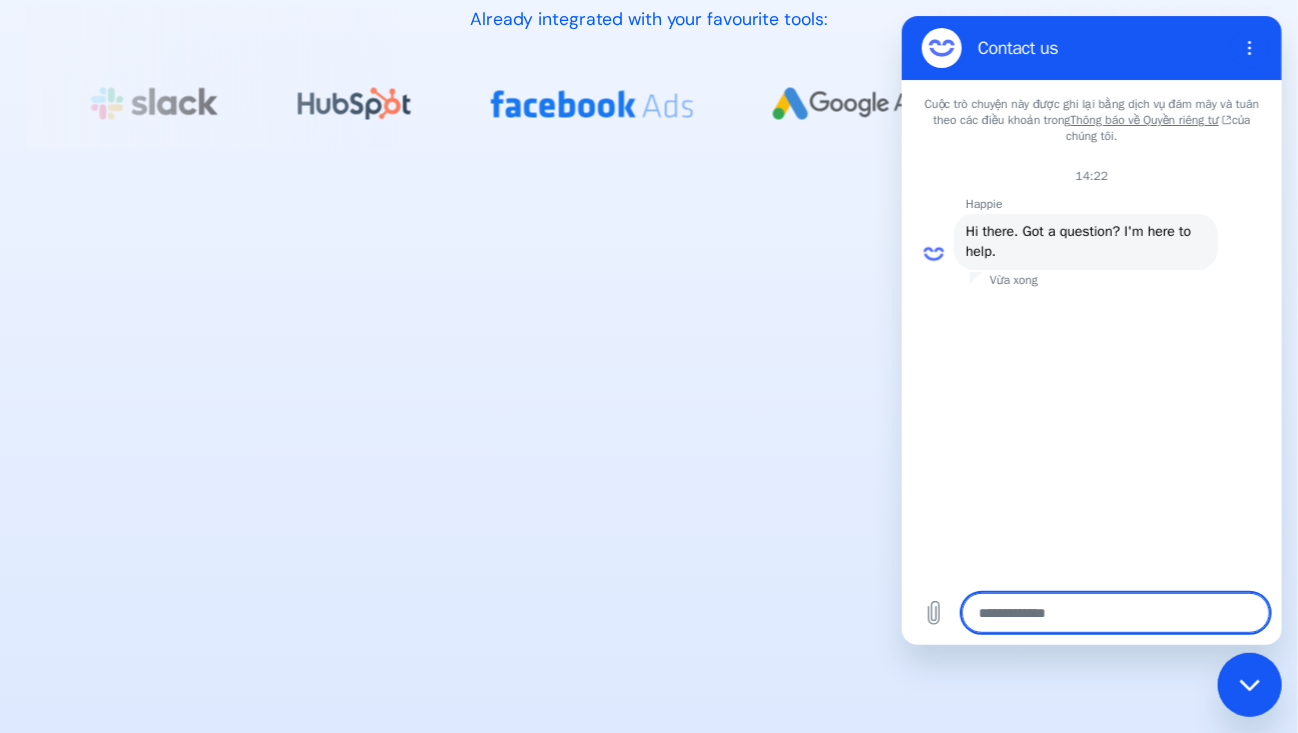 scroll, scrollTop: 1499, scrollLeft: 0, axis: vertical 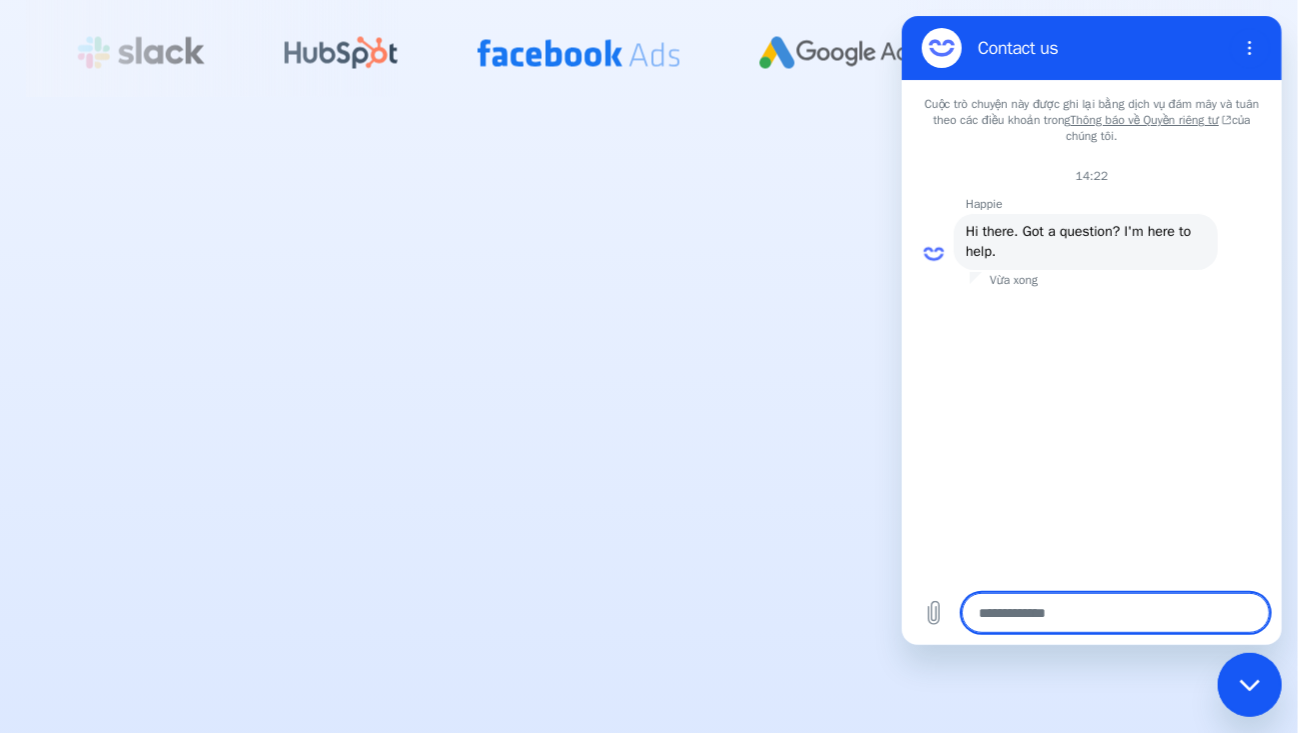 click at bounding box center [1115, 613] 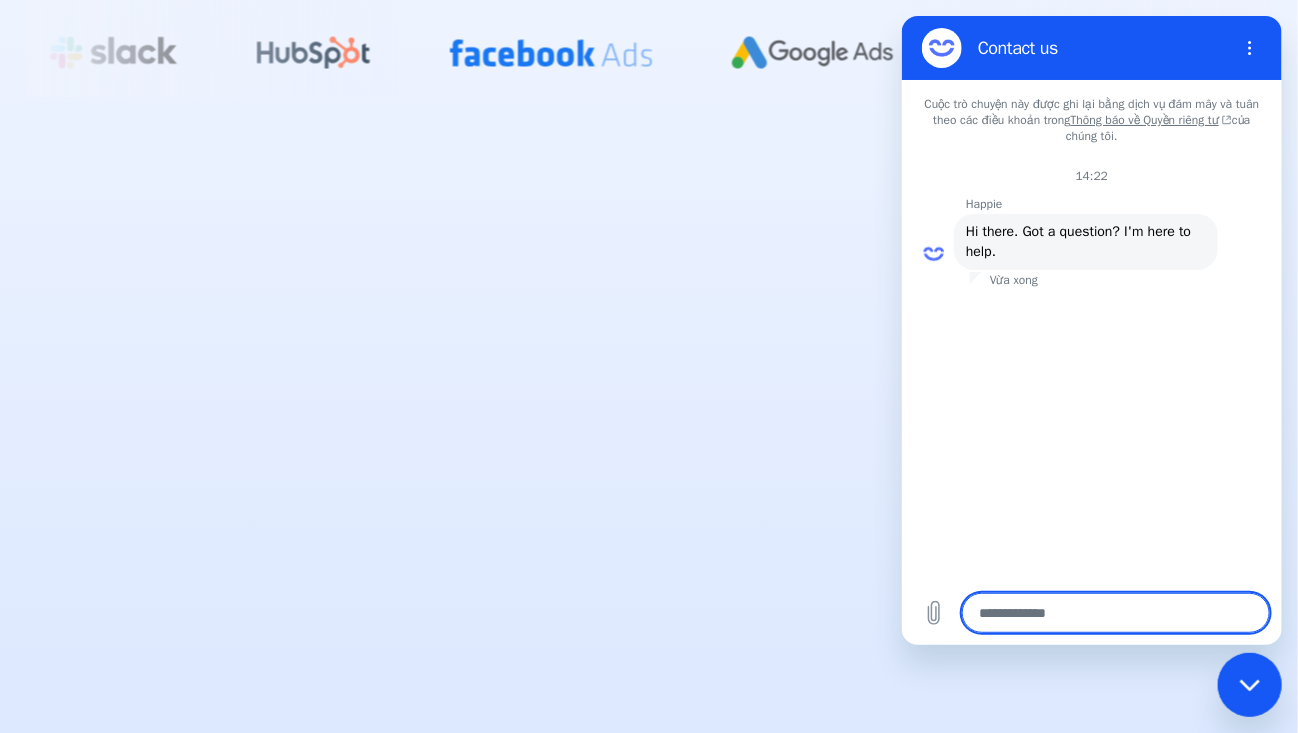 type on "*" 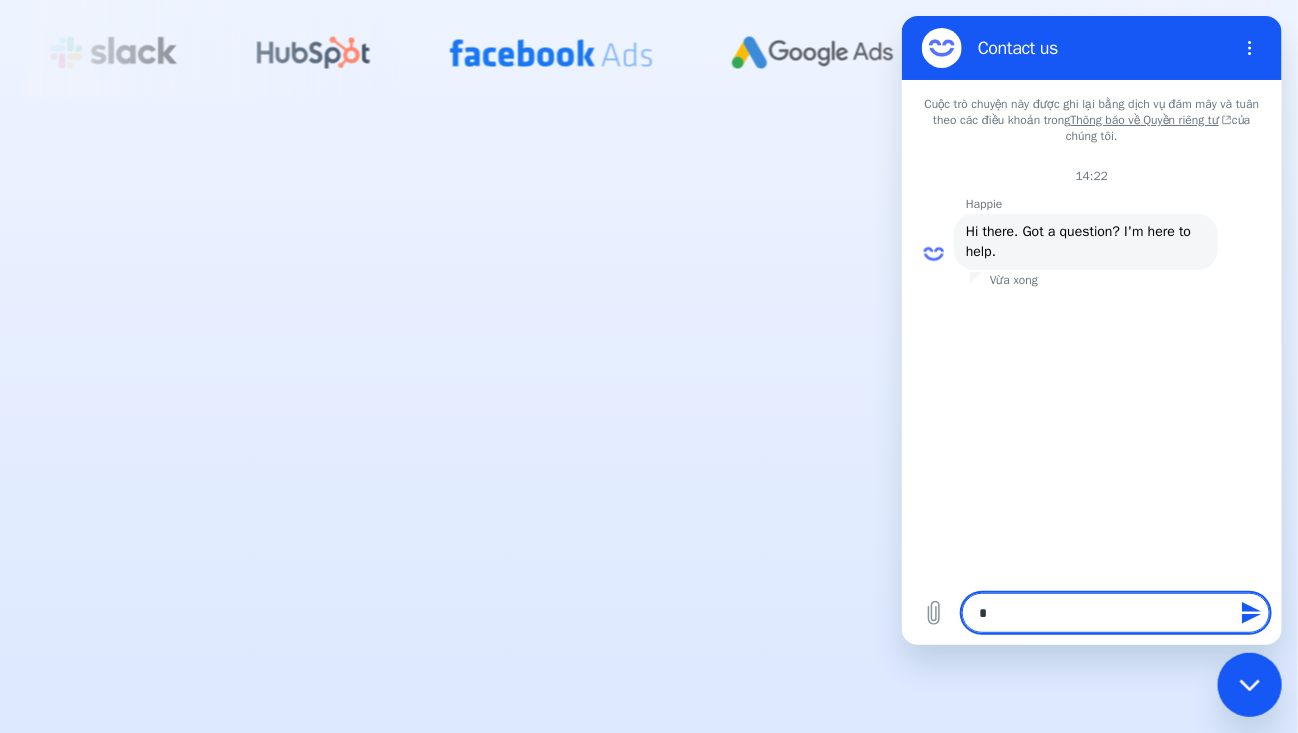 type on "**" 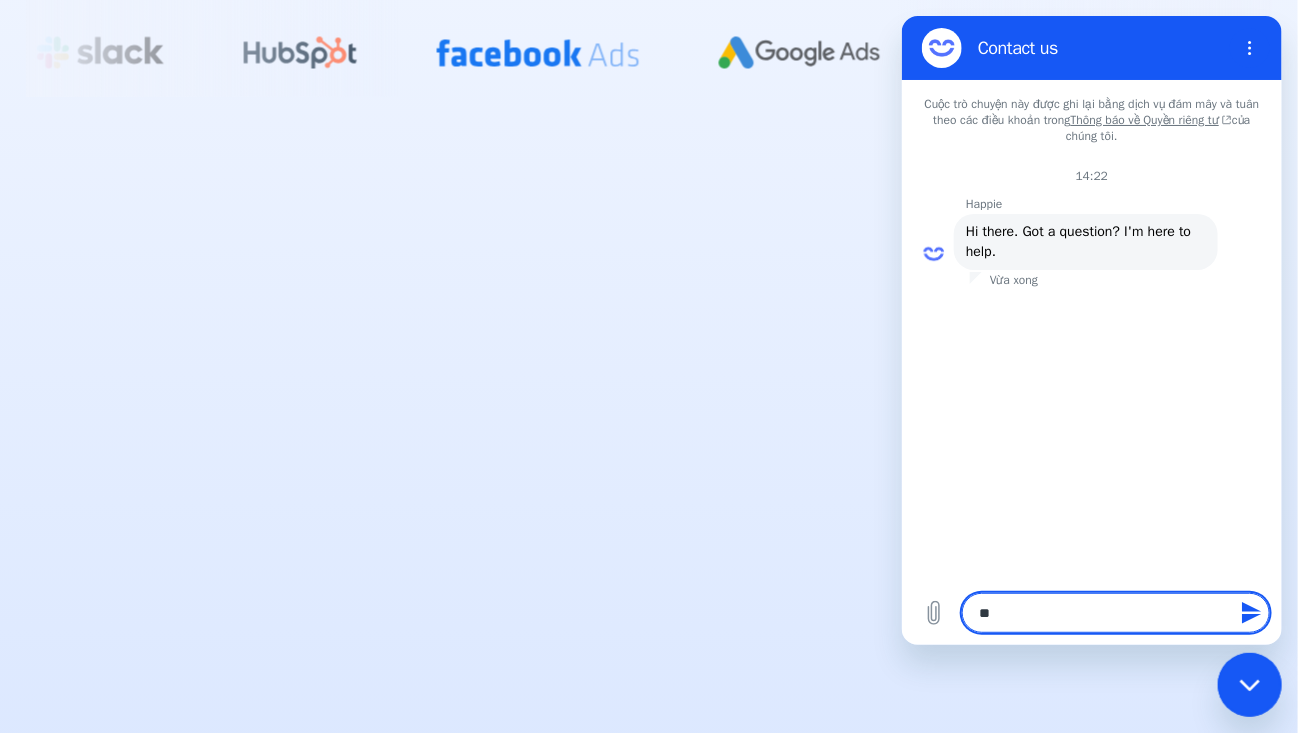 type on "***" 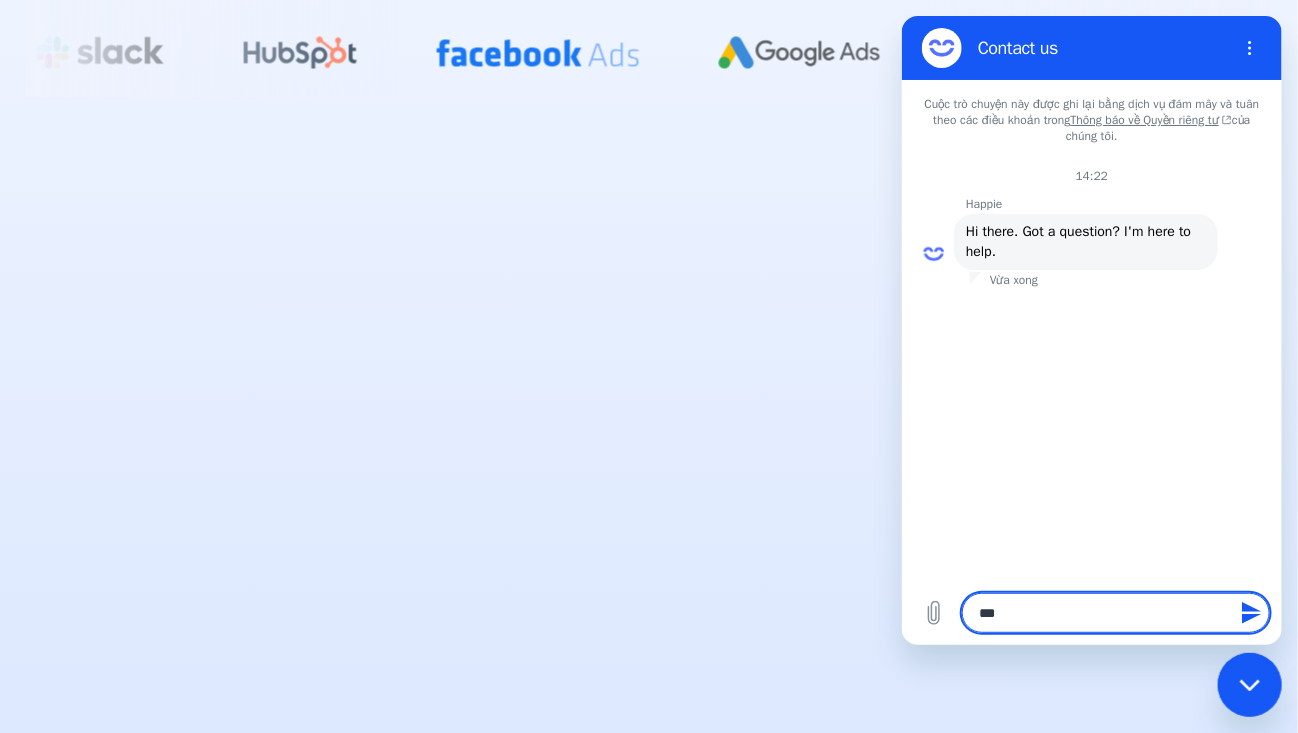 type on "*" 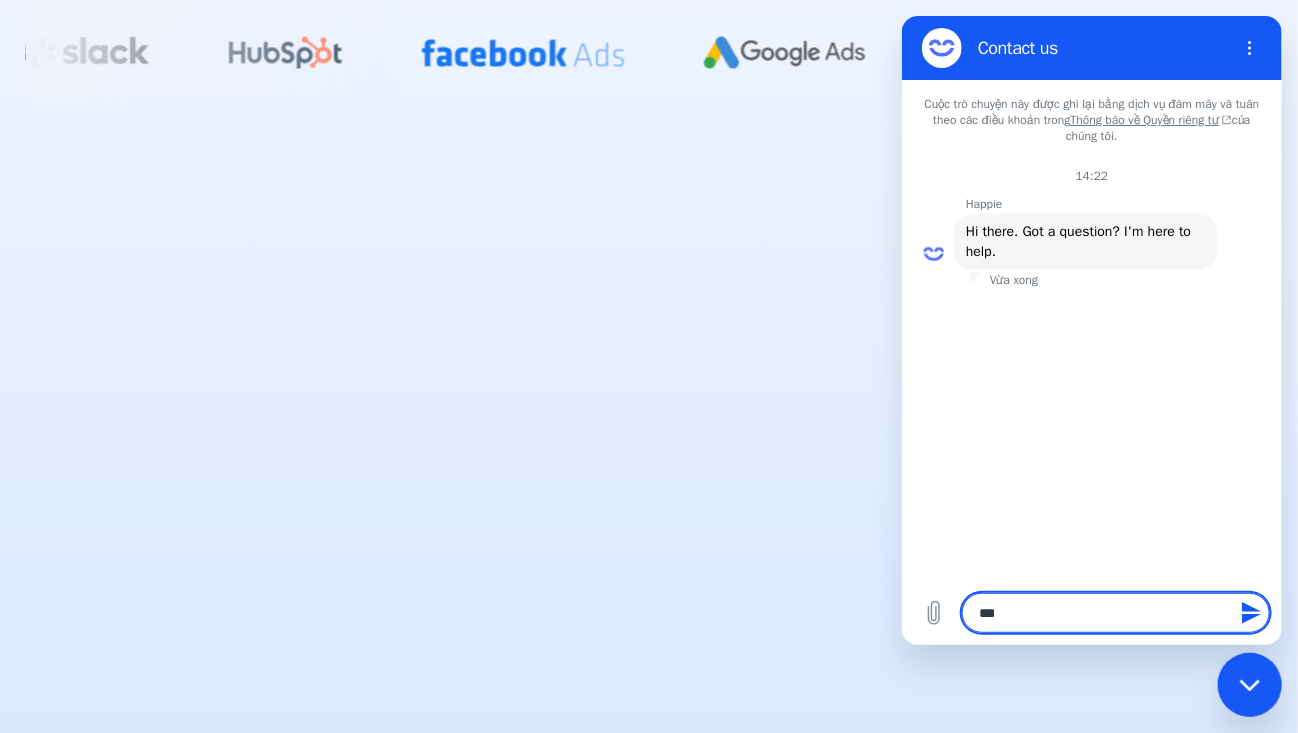 type on "***" 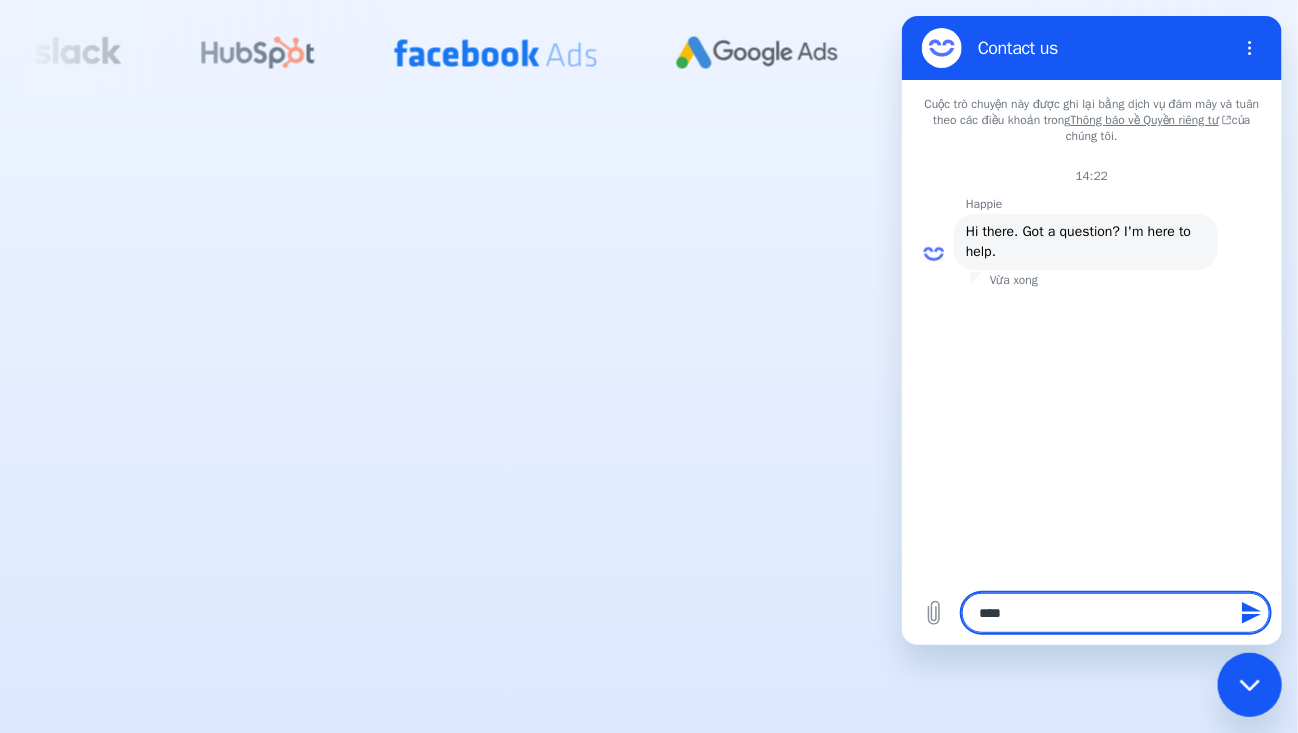 type on "*****" 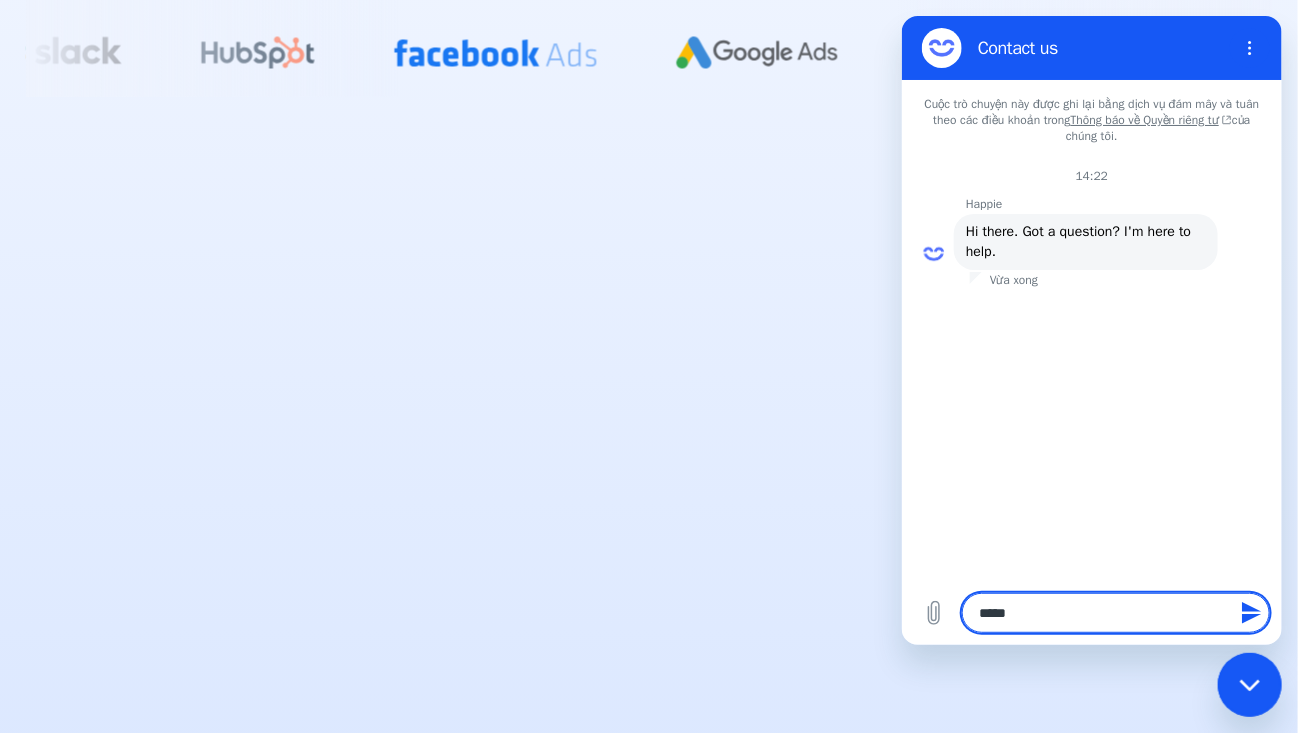 type on "******" 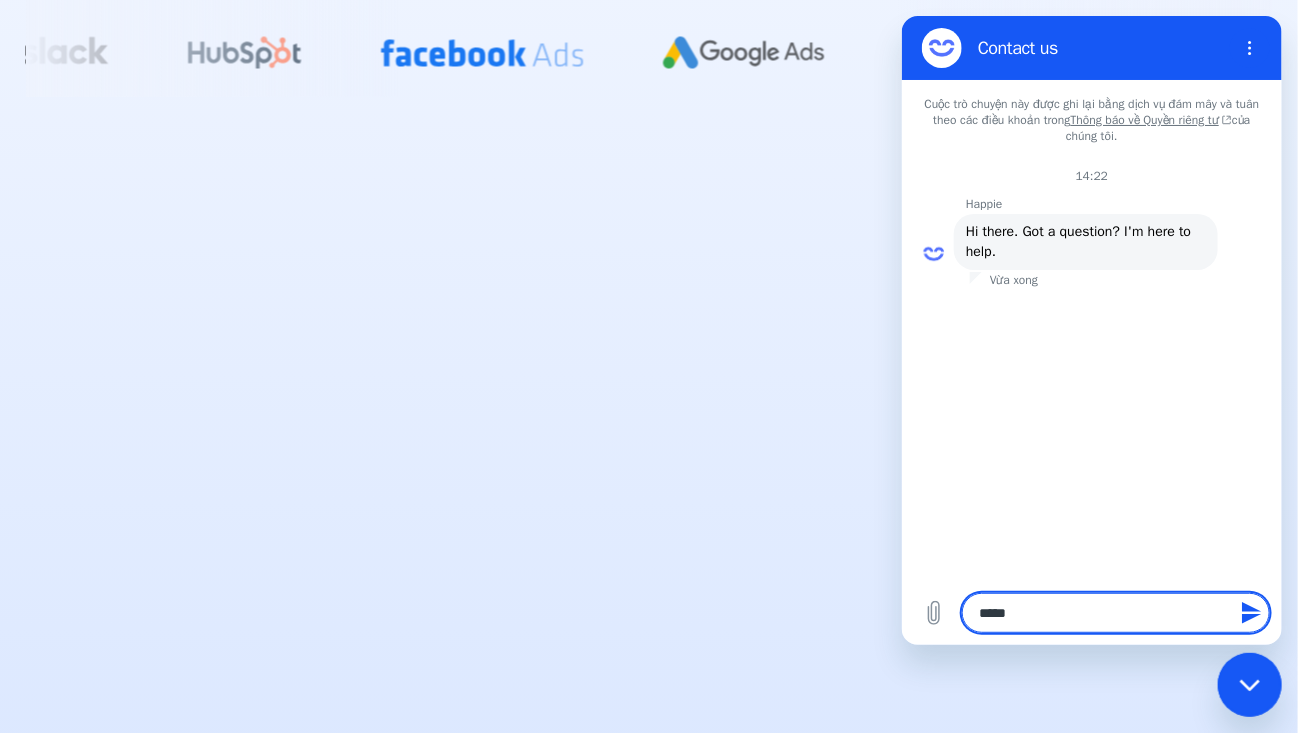 type on "******" 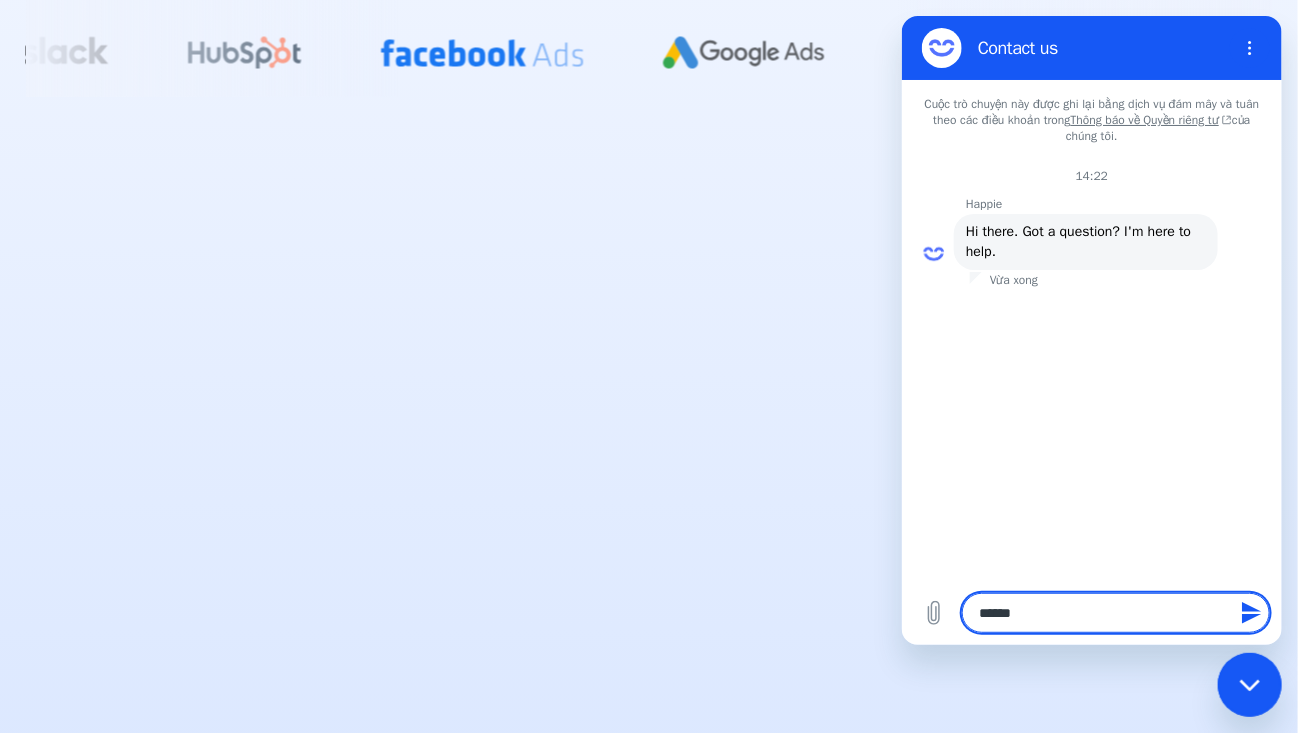type on "*" 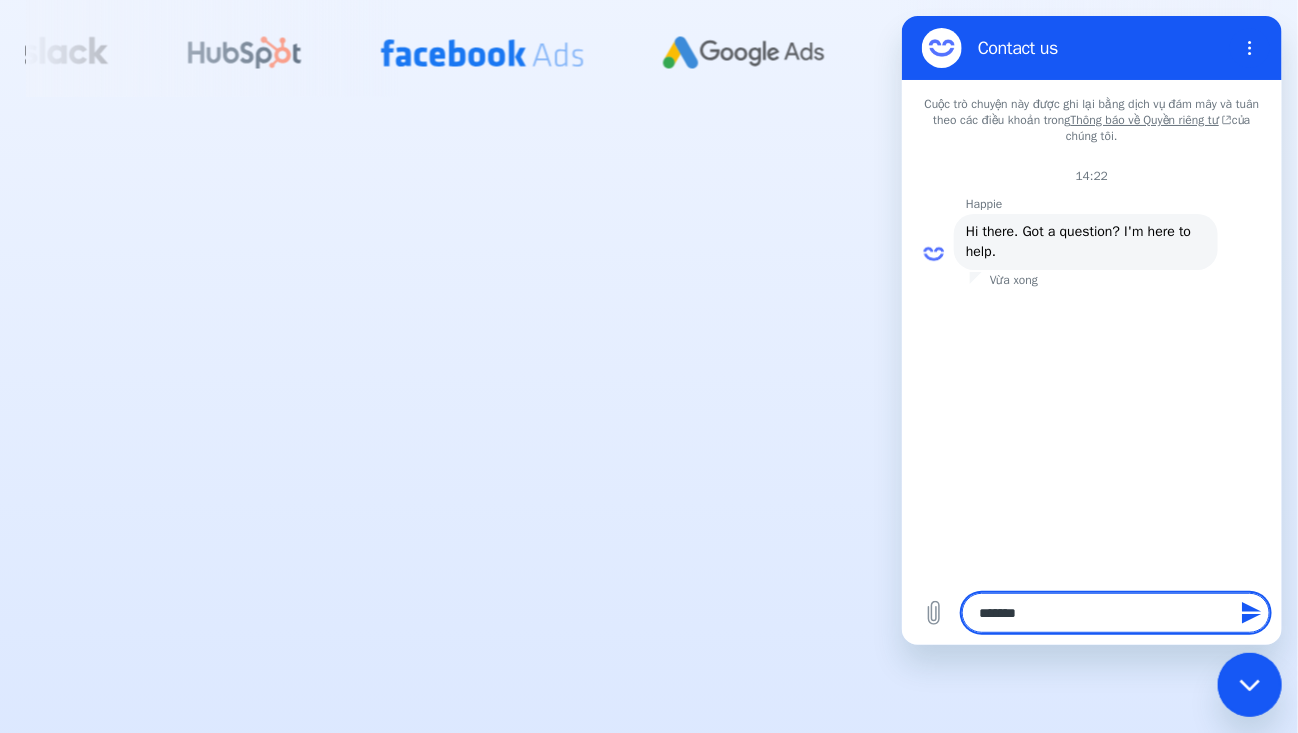 type on "********" 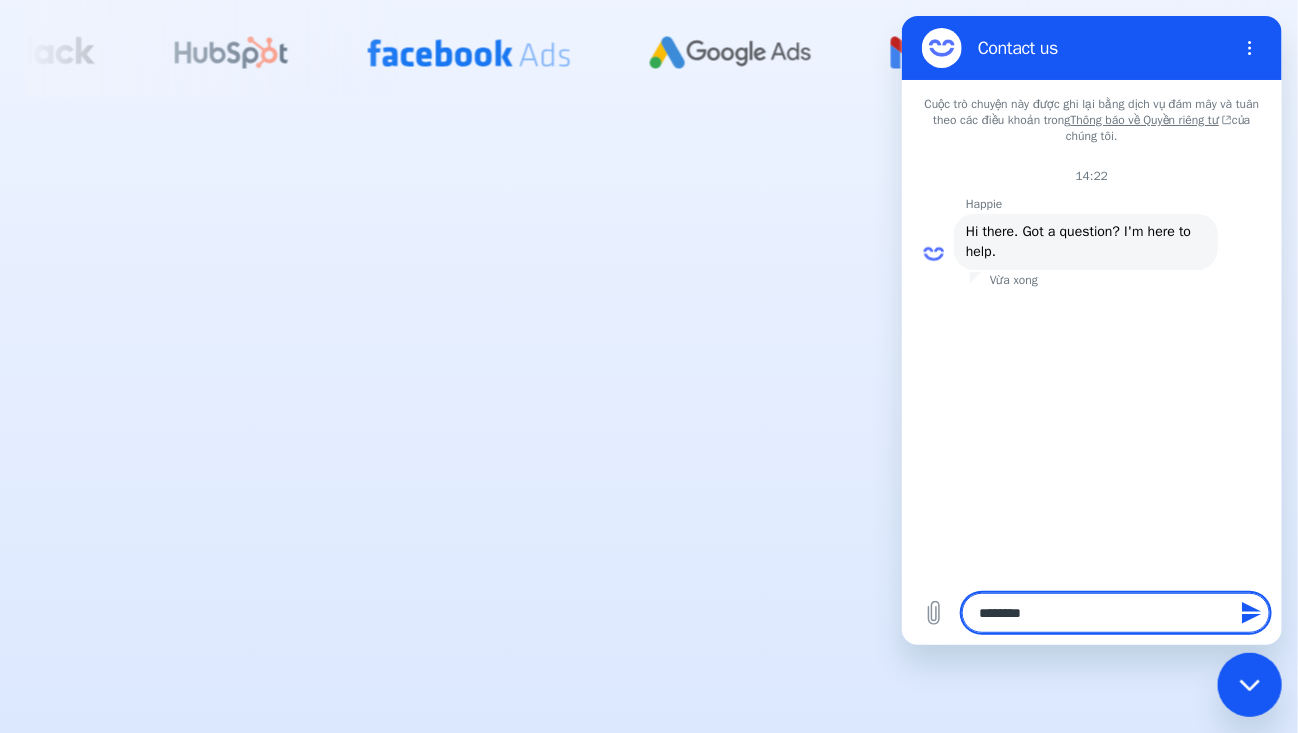 type on "*********" 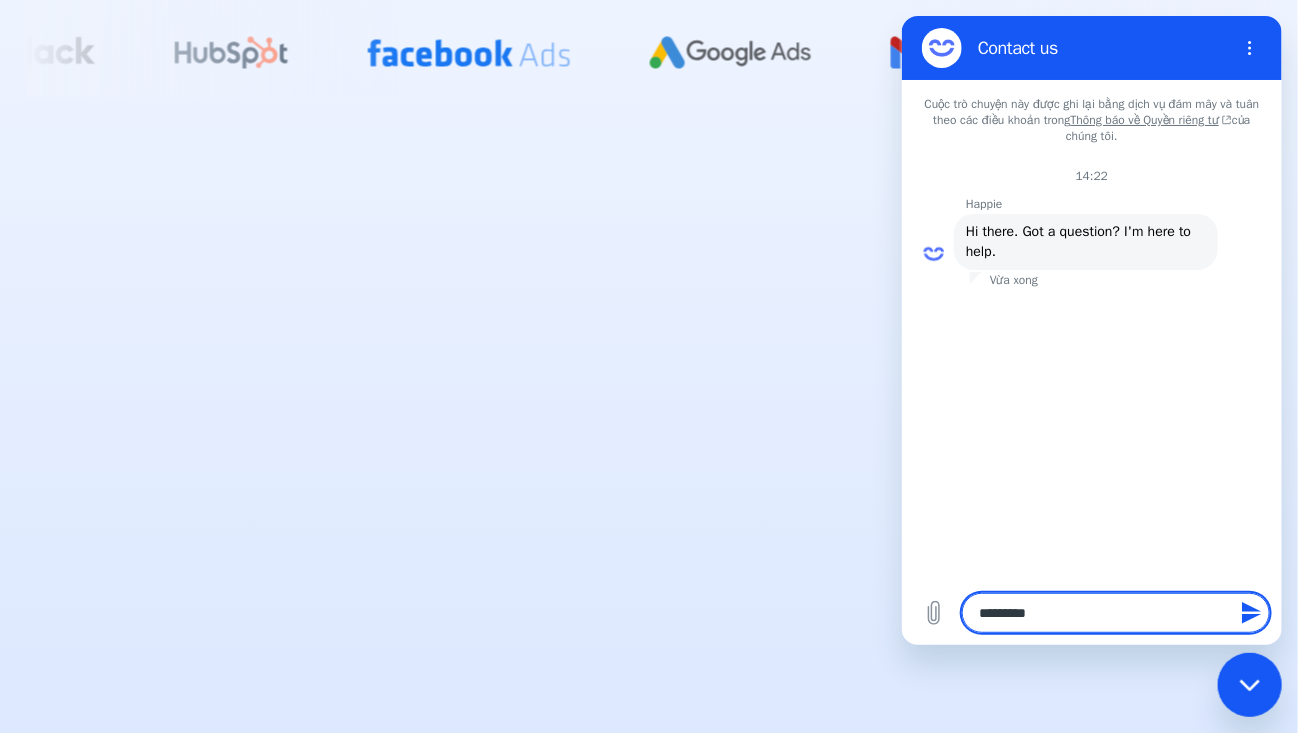type on "*" 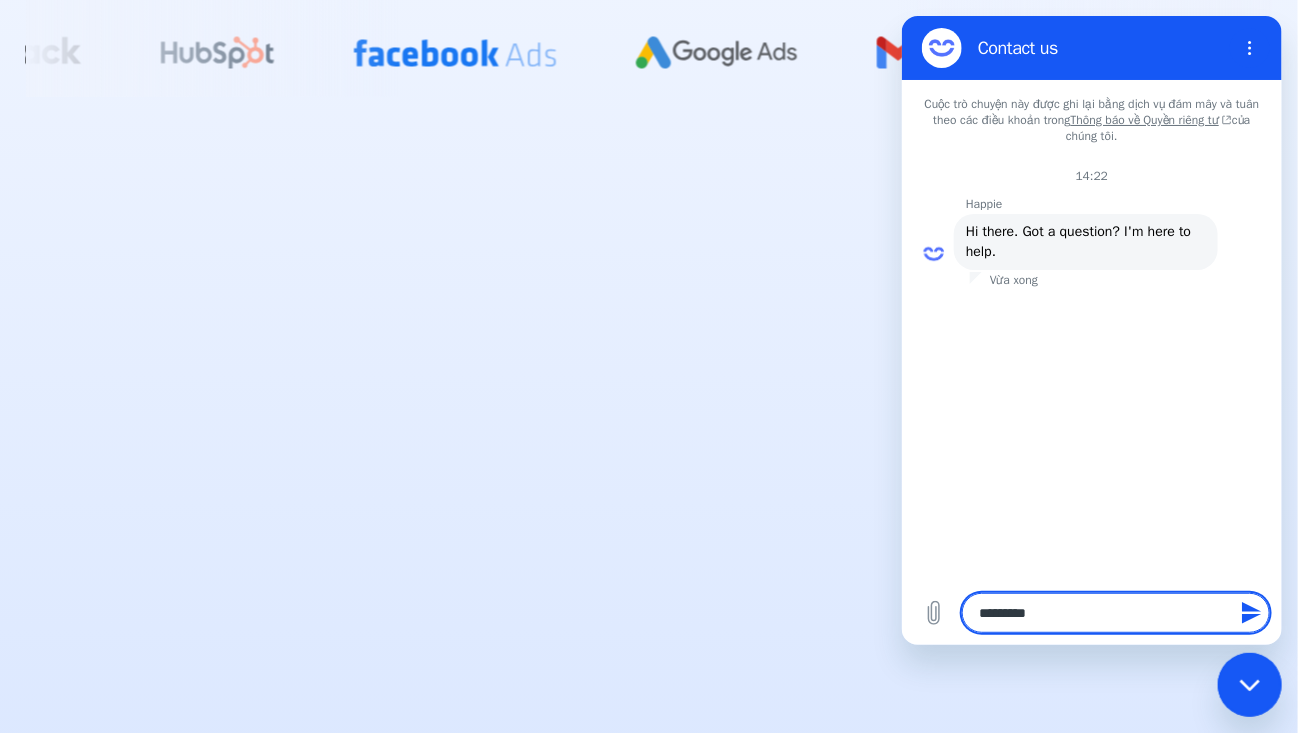 type on "*********" 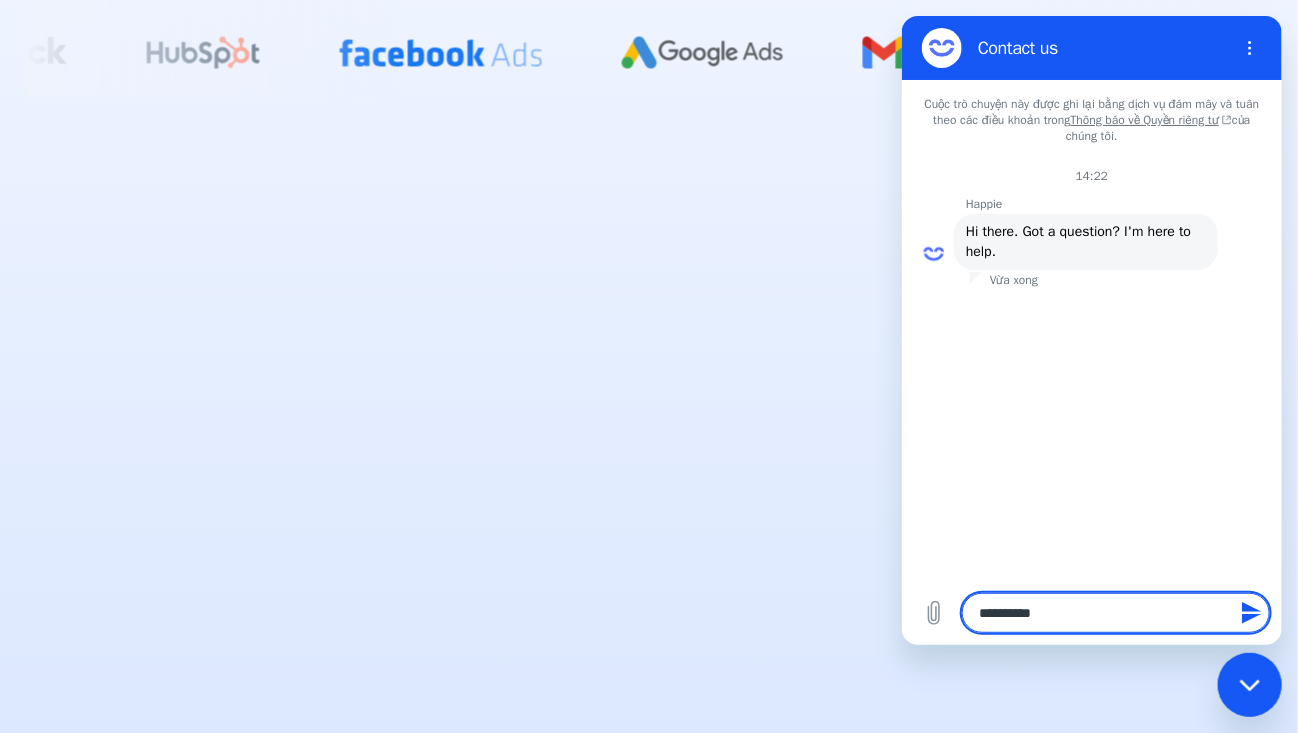 type on "**********" 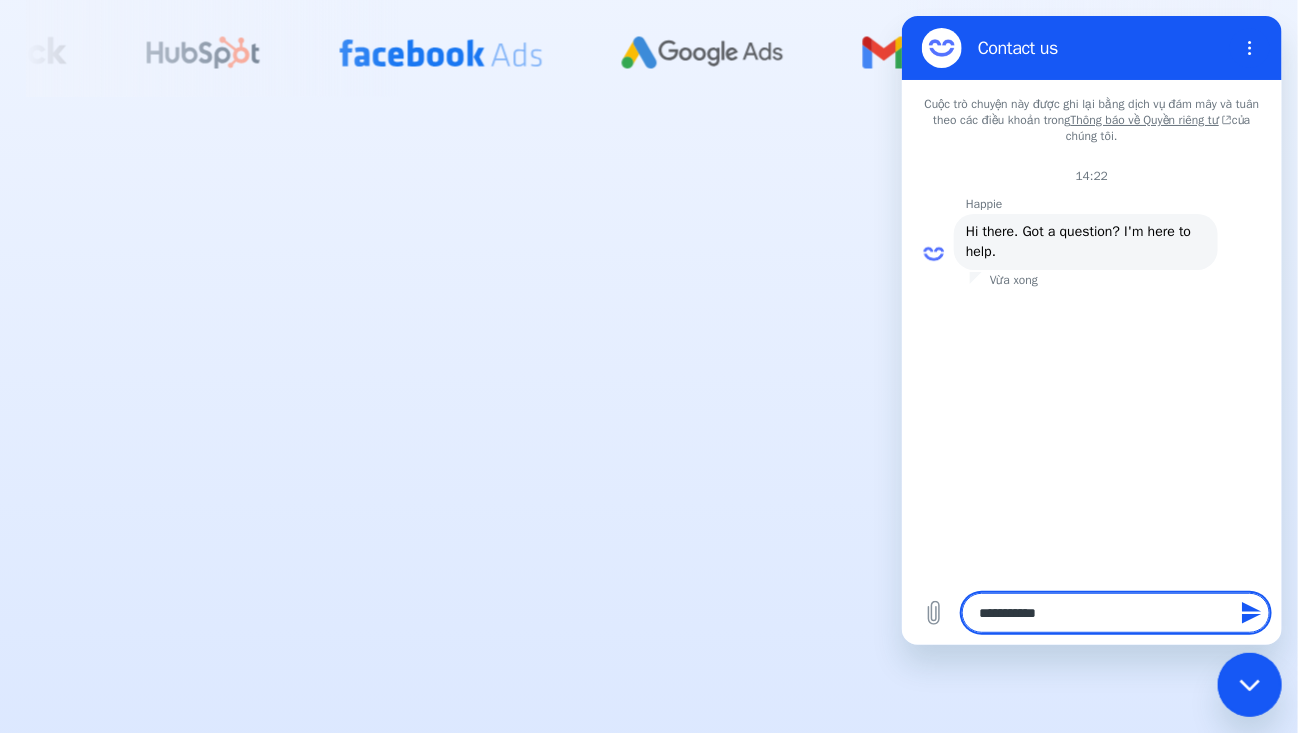 type on "**********" 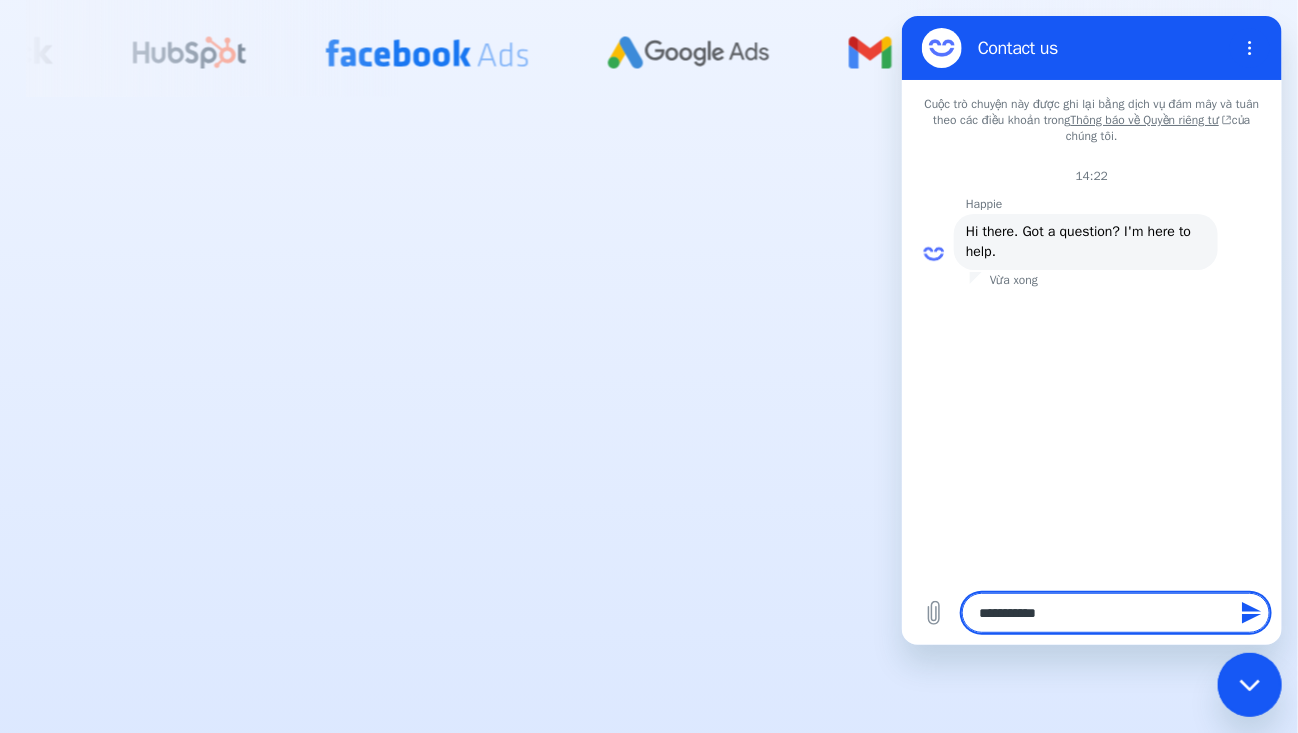 type on "**********" 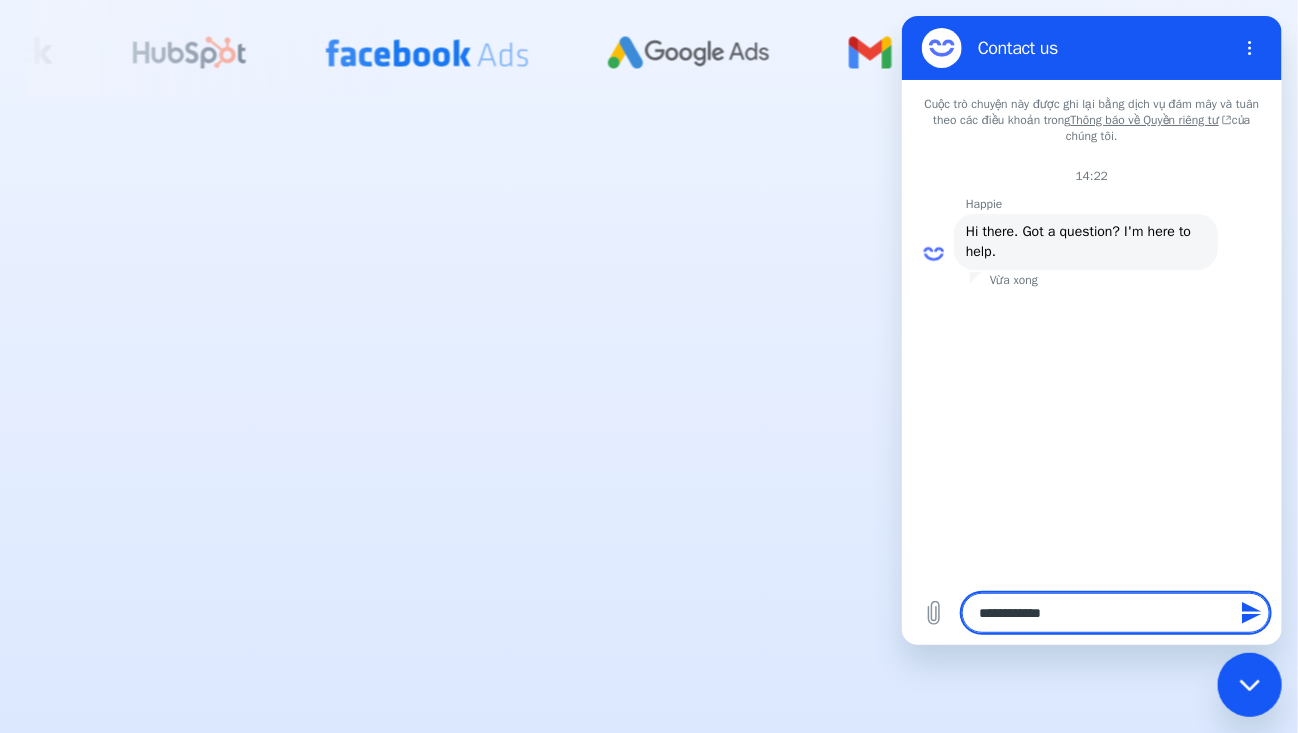 type on "*" 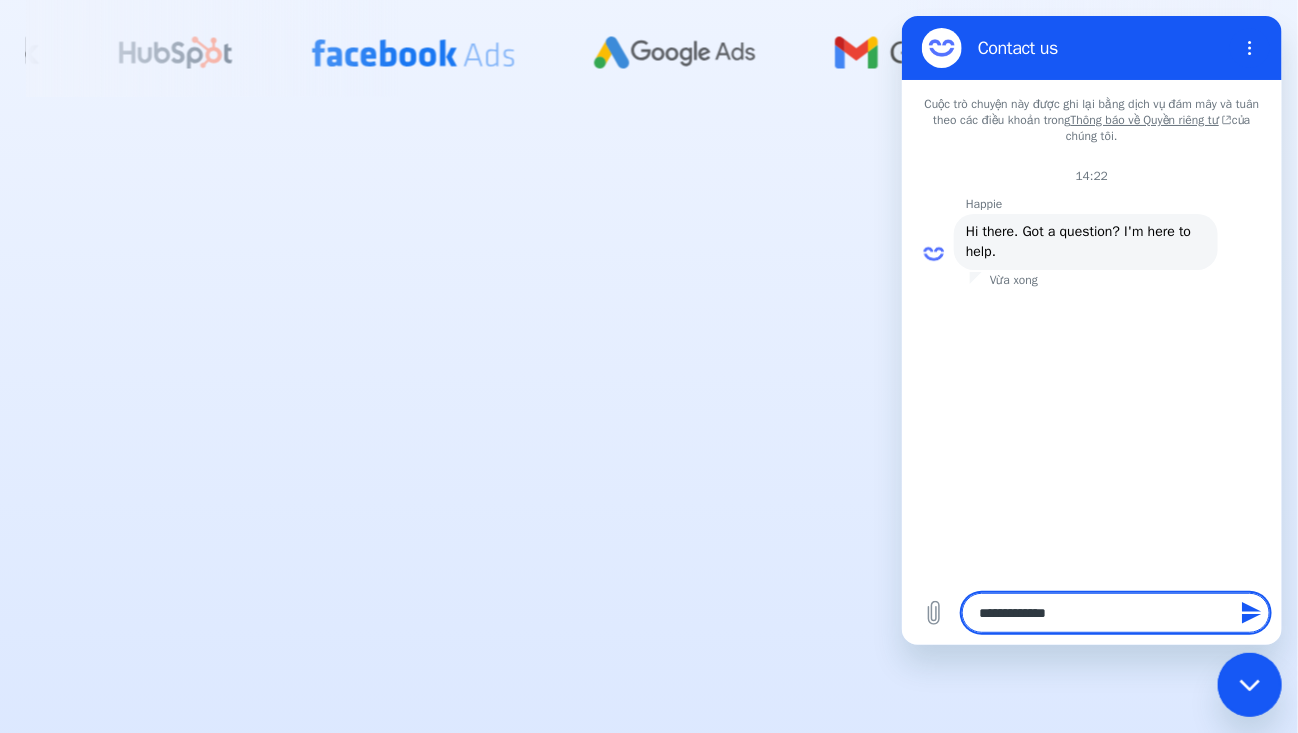 type on "**********" 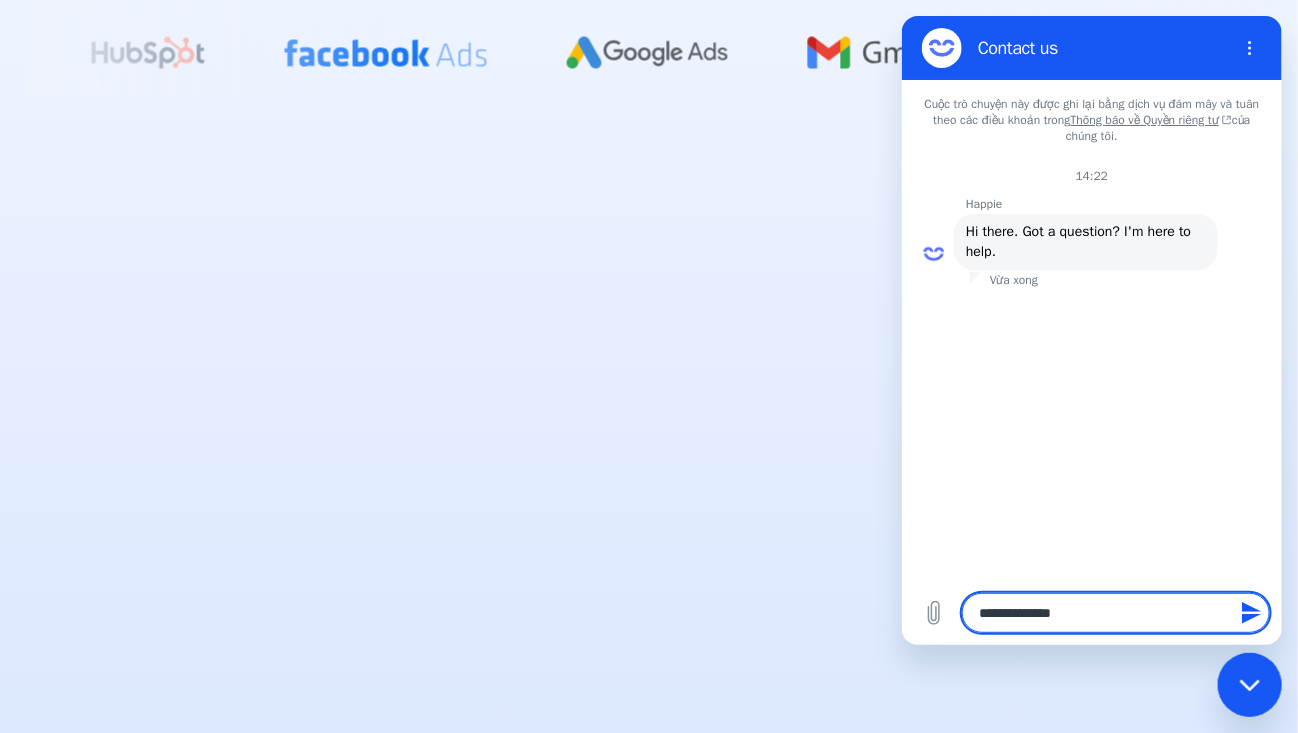 type on "**********" 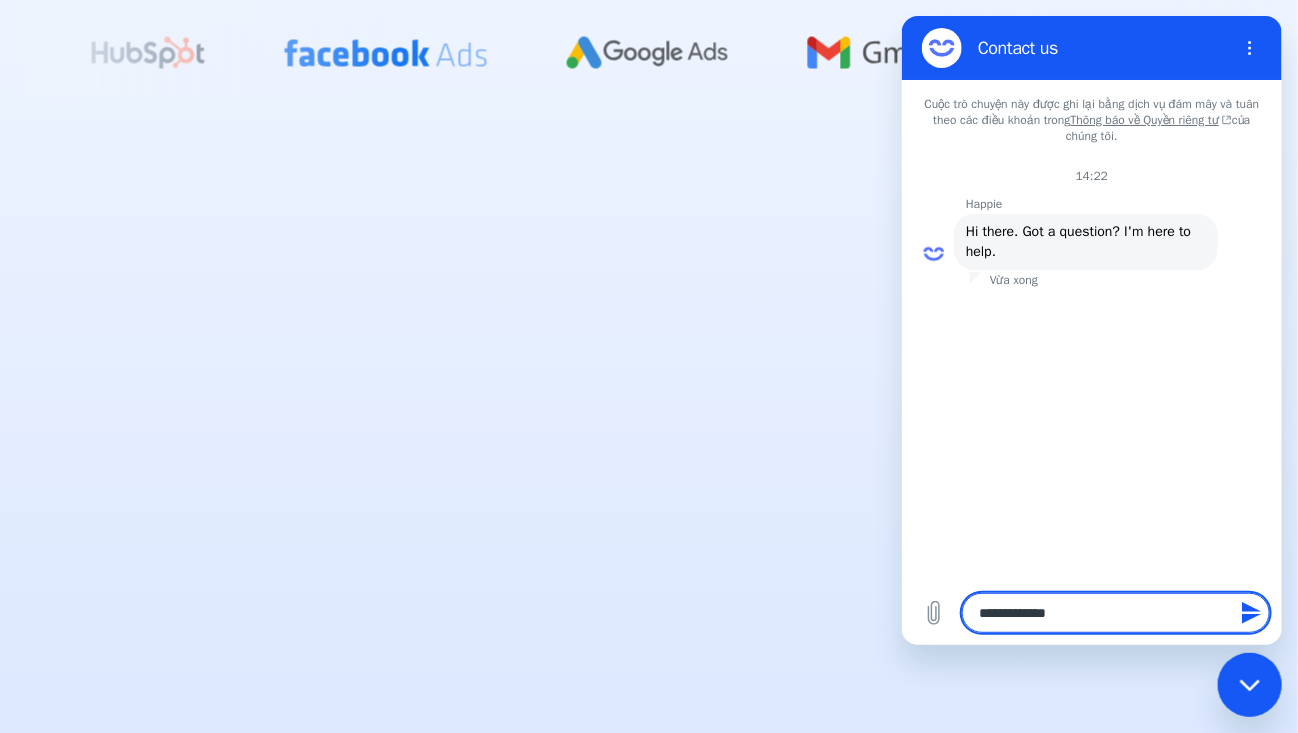 type on "**********" 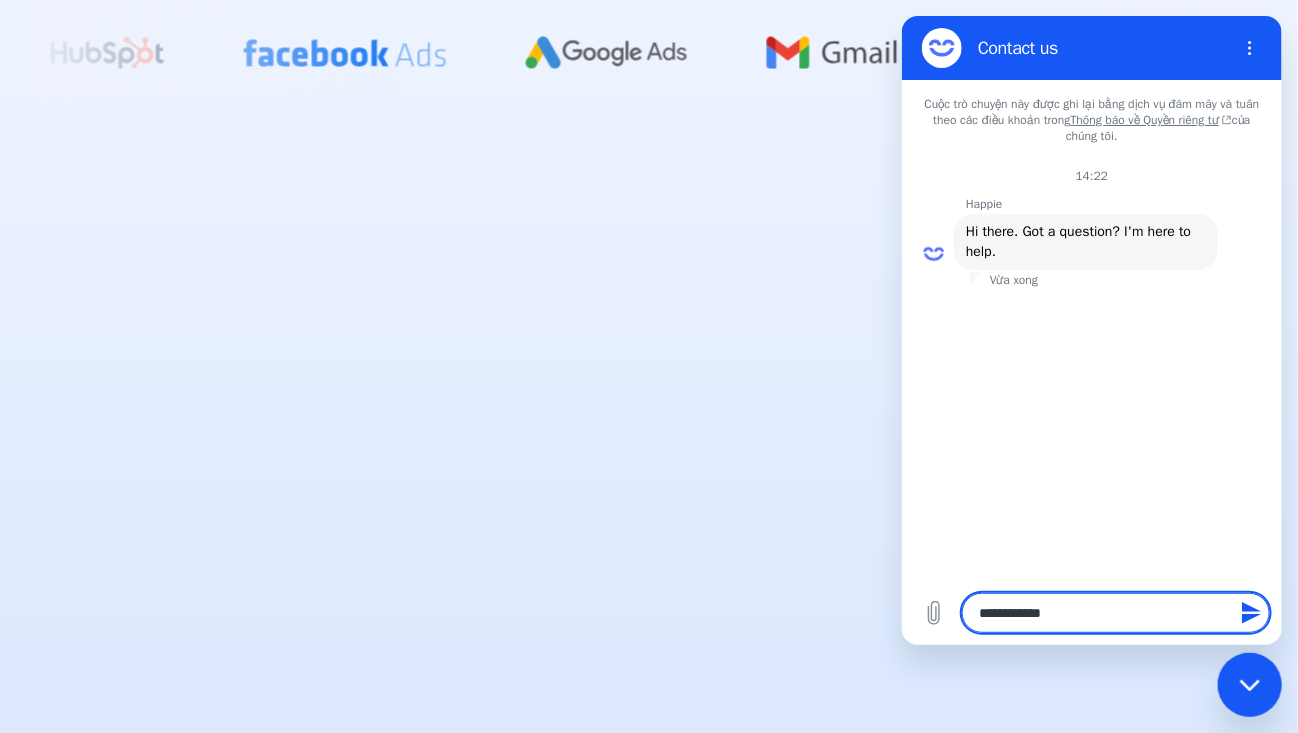 type on "**********" 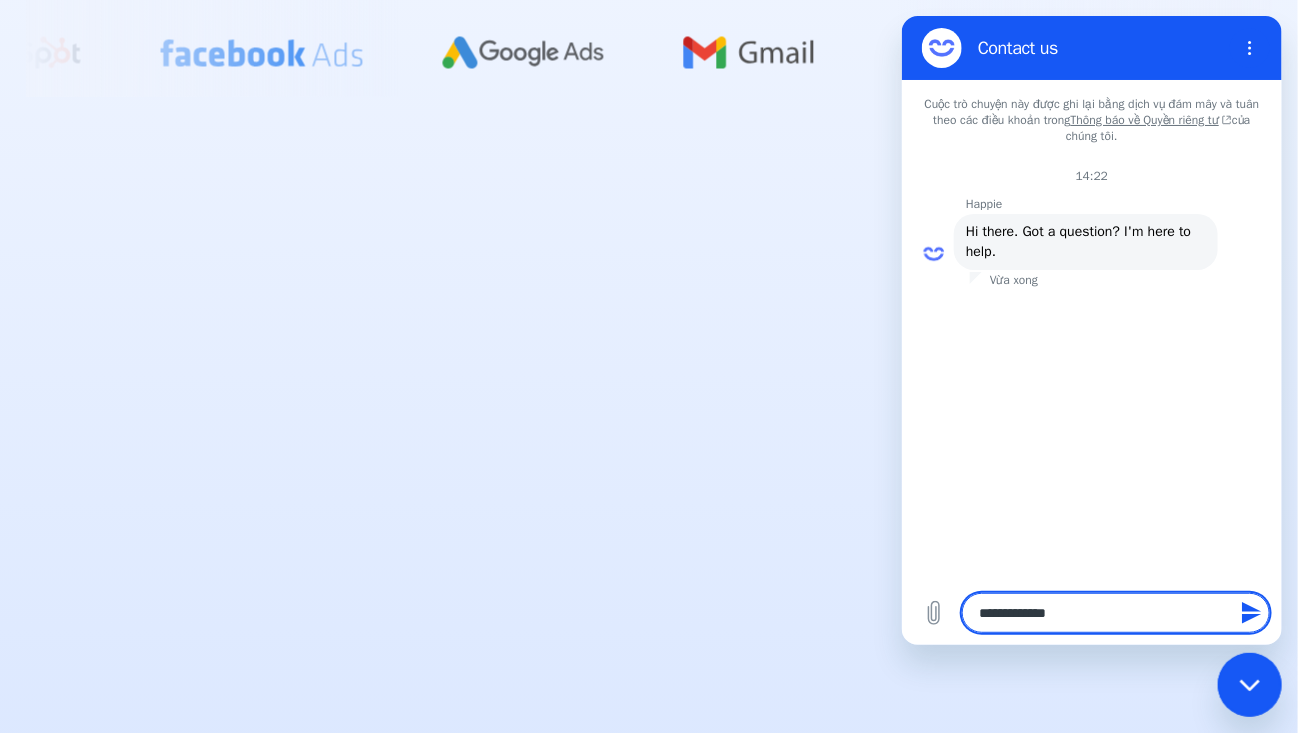 type on "*********" 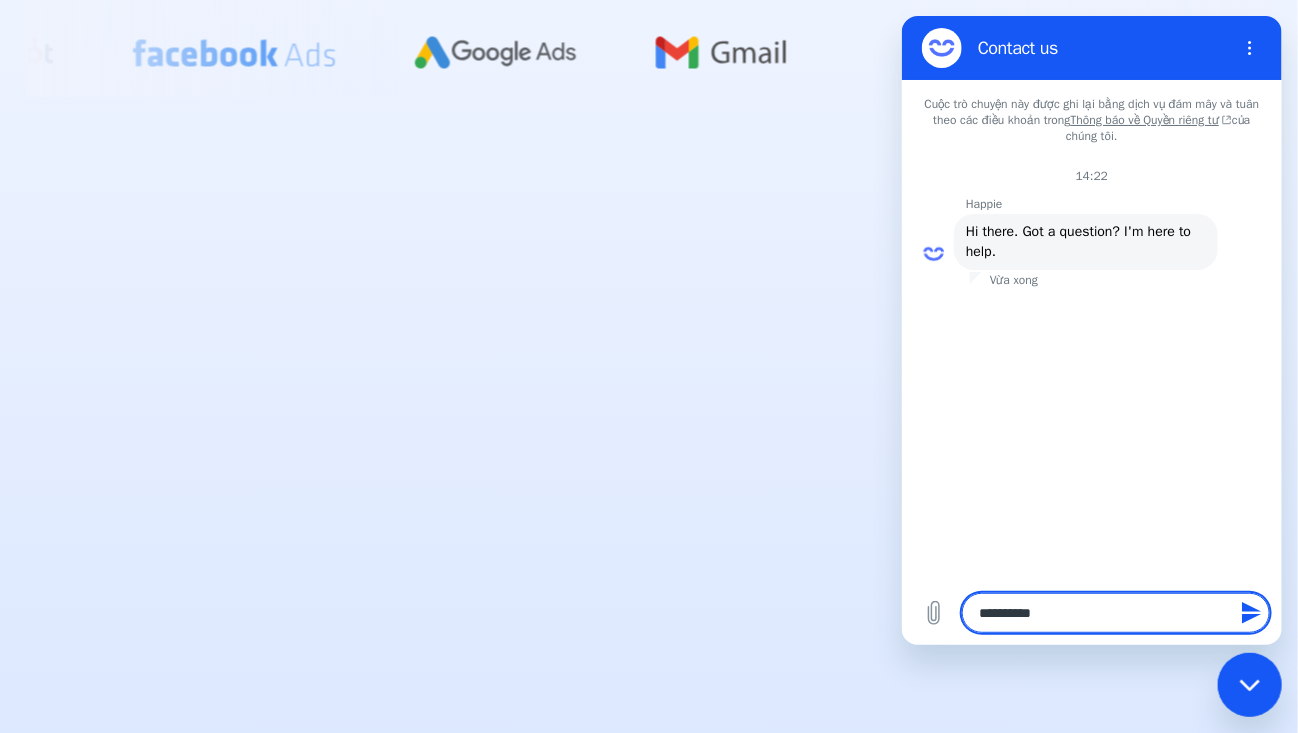 type on "**********" 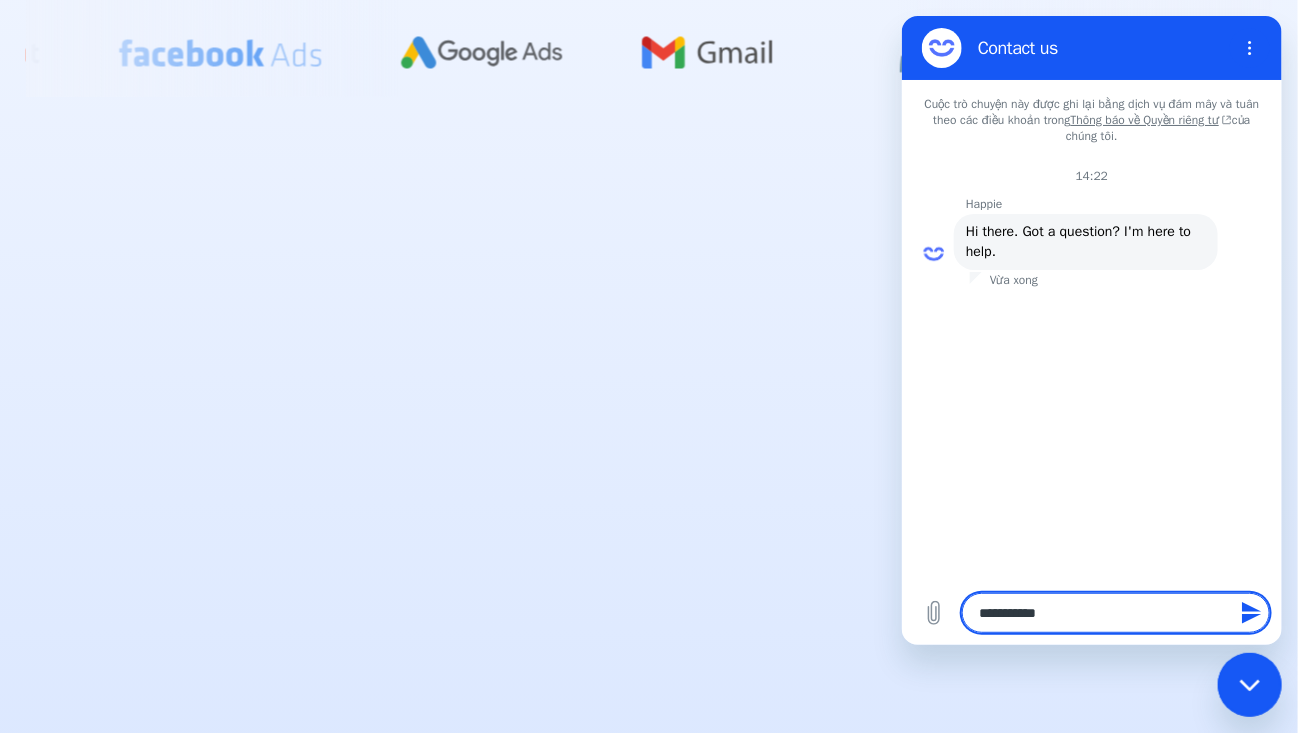 type on "**********" 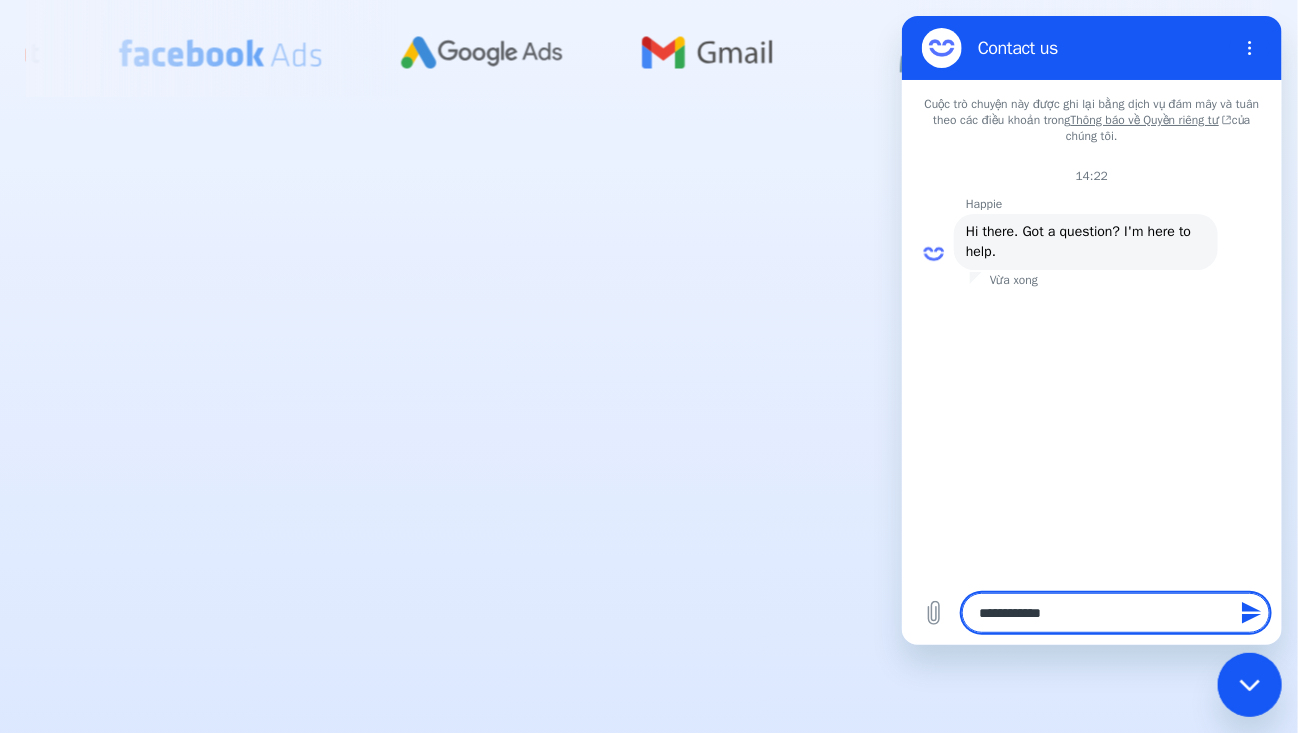 type on "*" 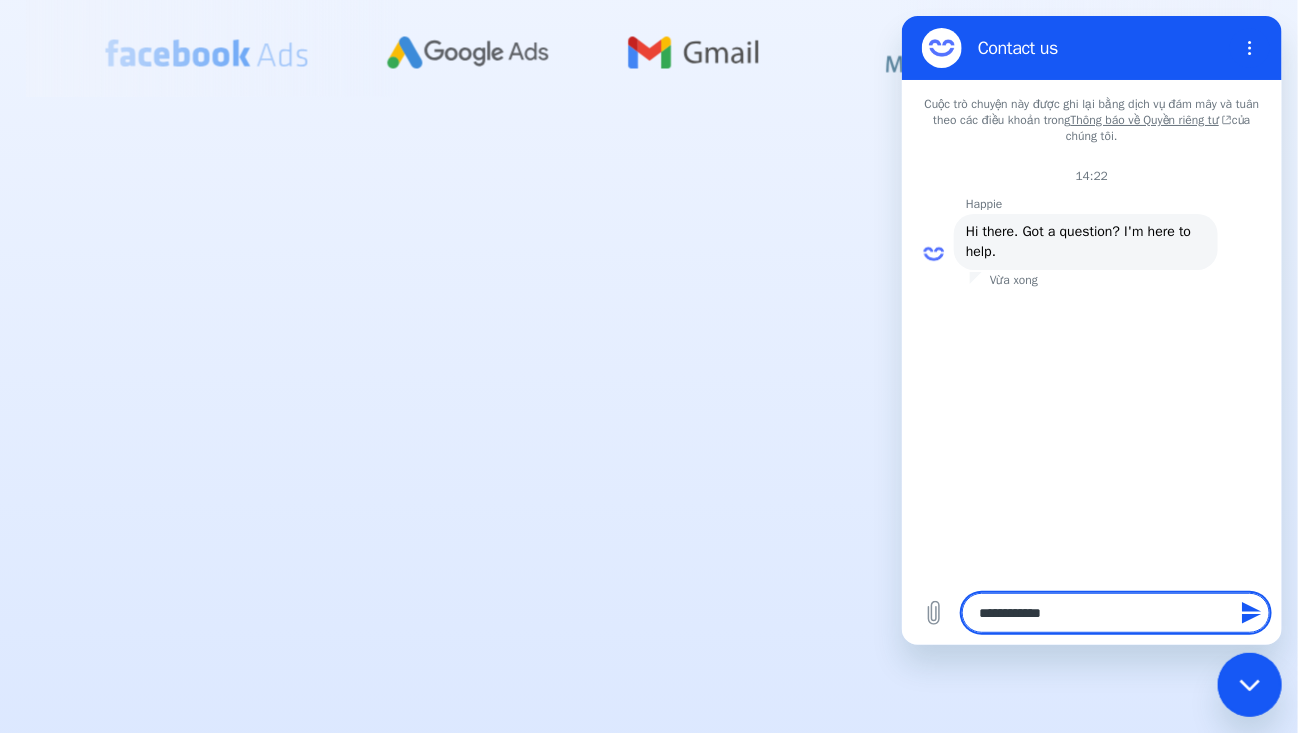 type on "**********" 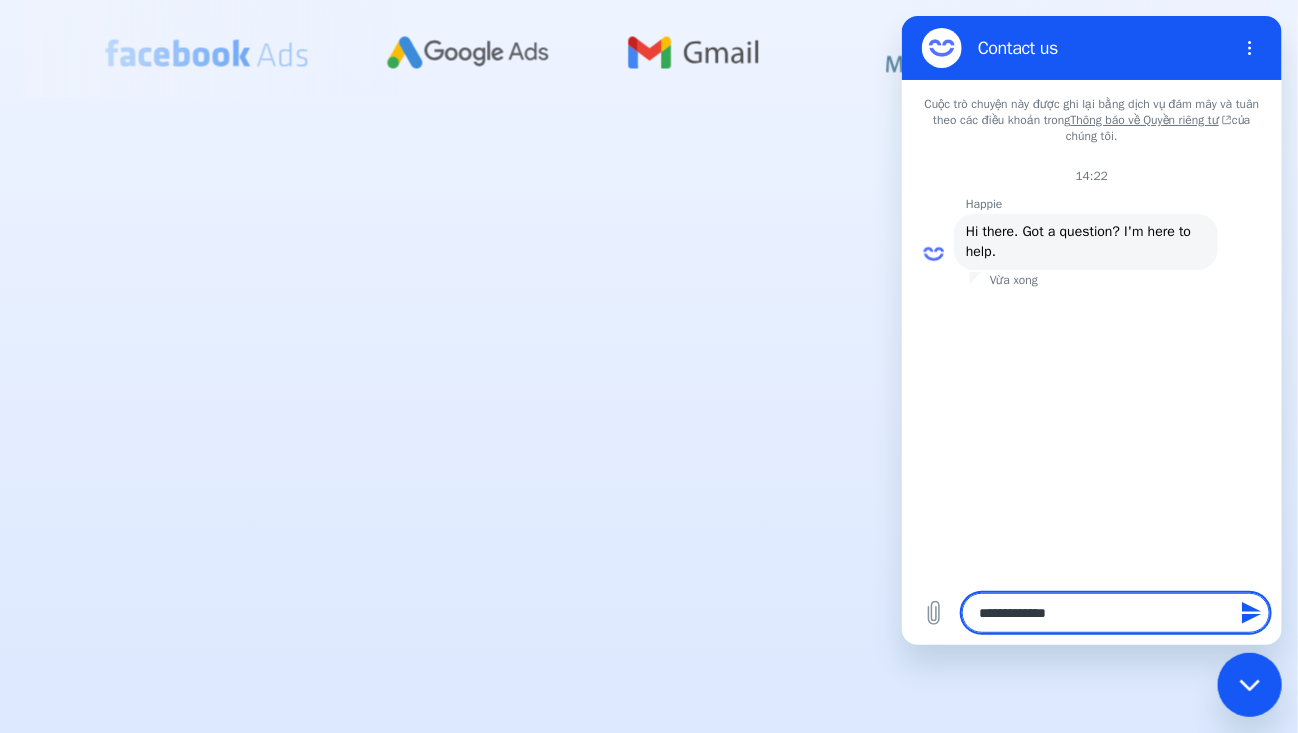 type on "**********" 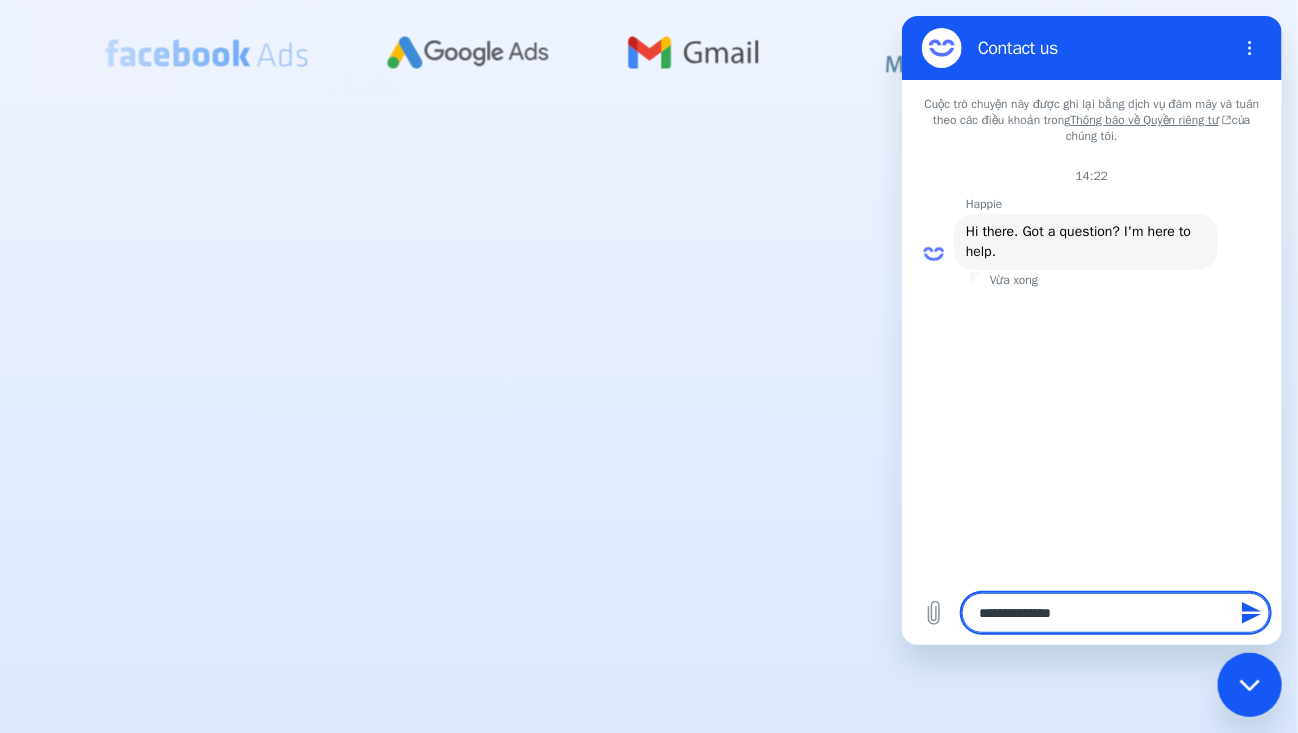 type on "*" 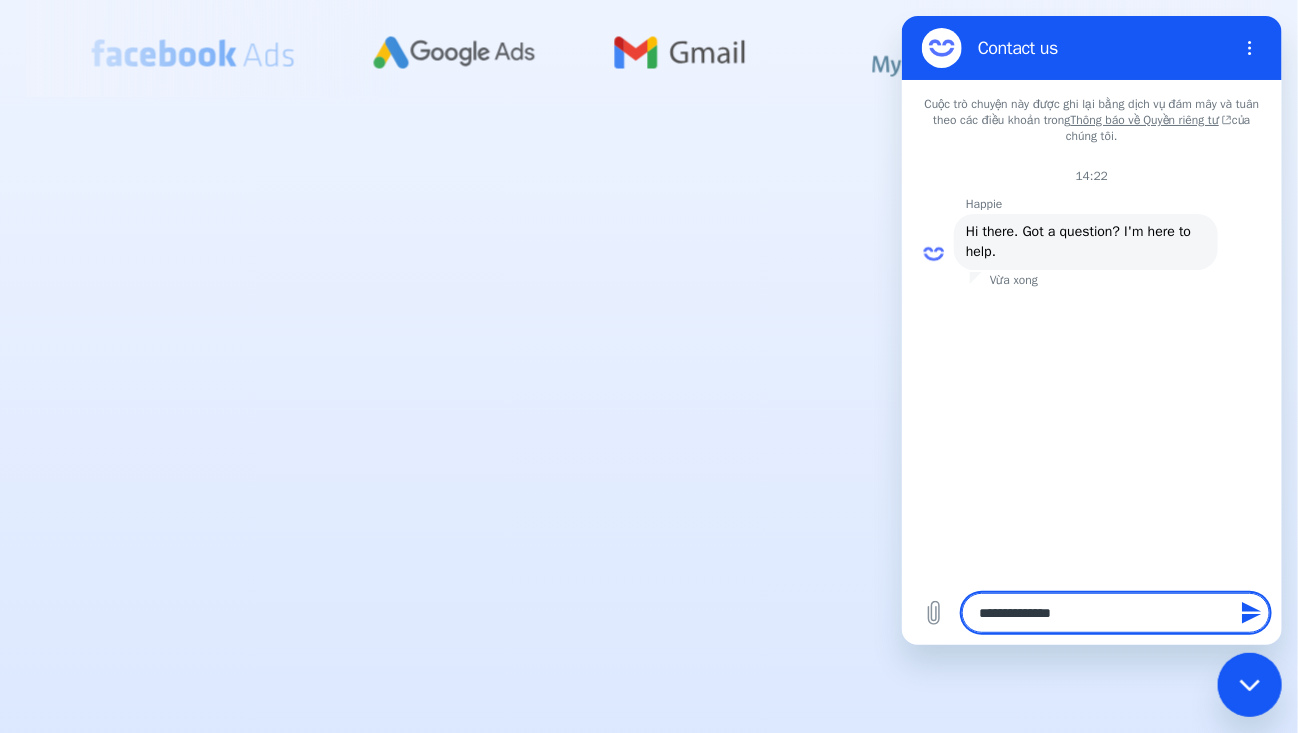 type on "**********" 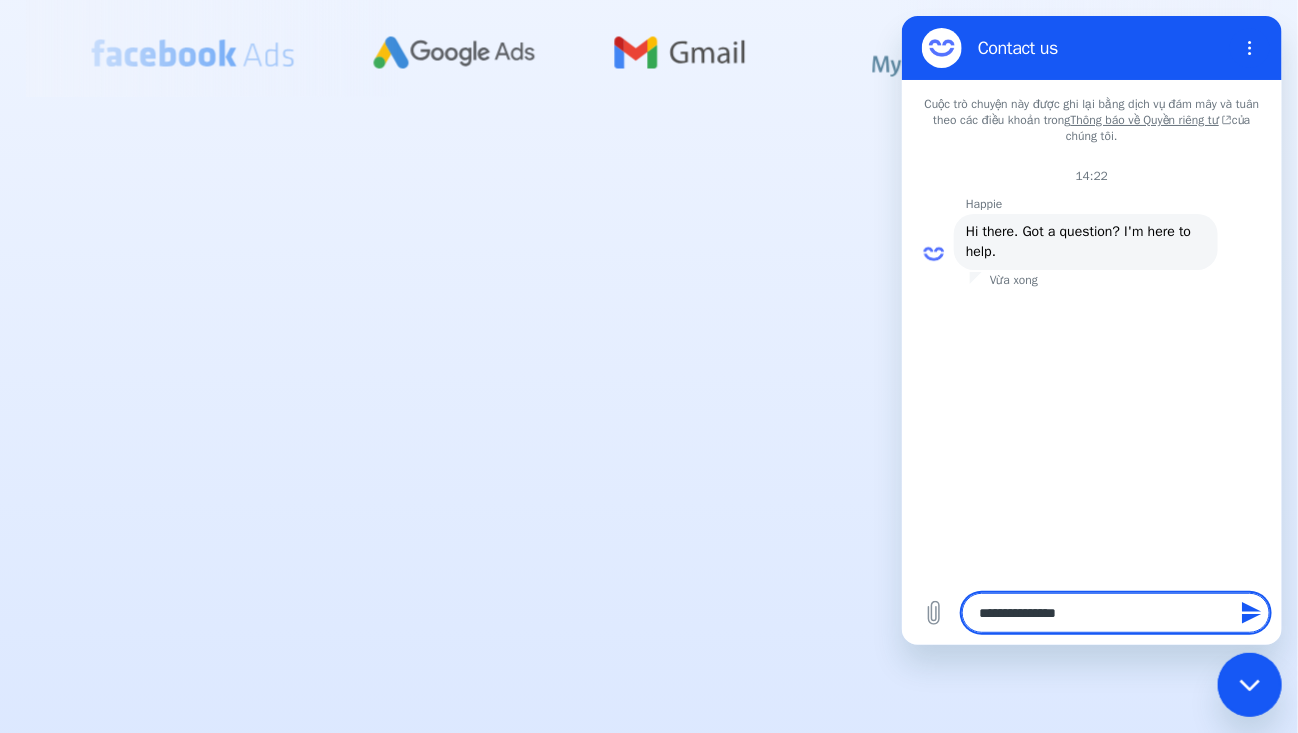 type on "**********" 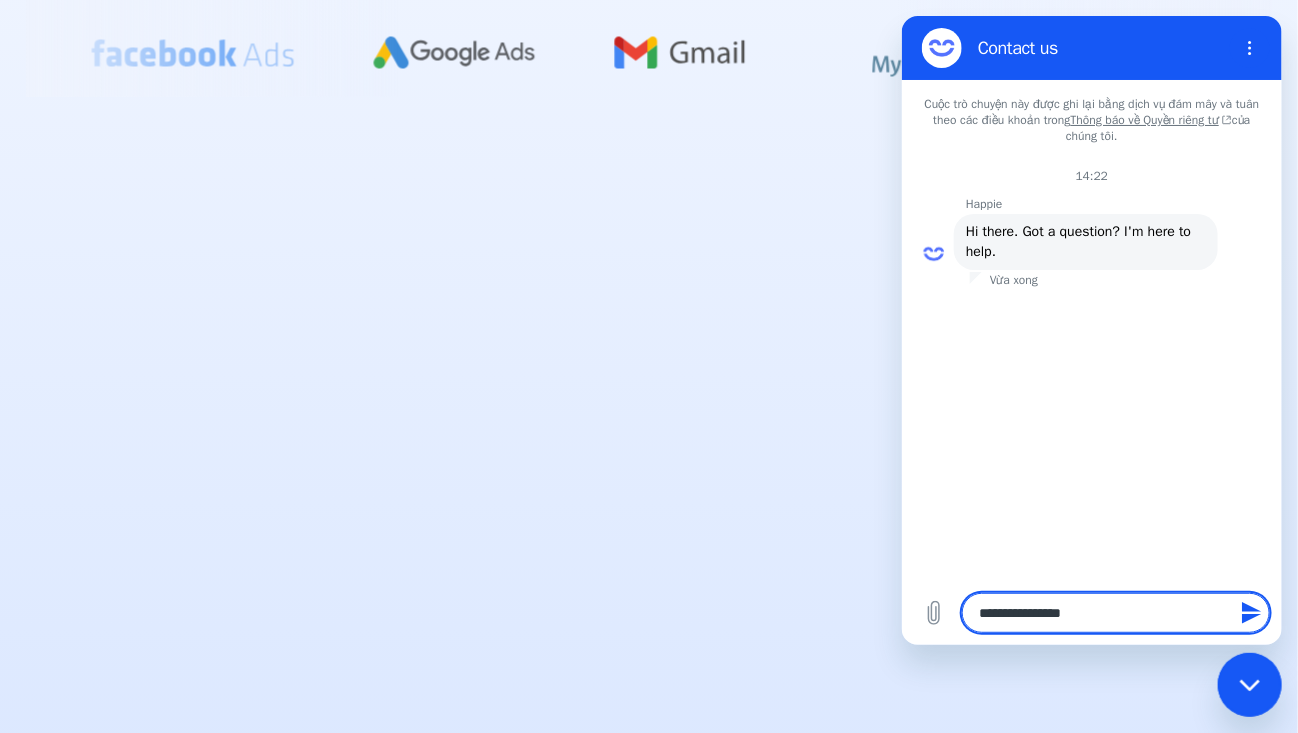 type on "*" 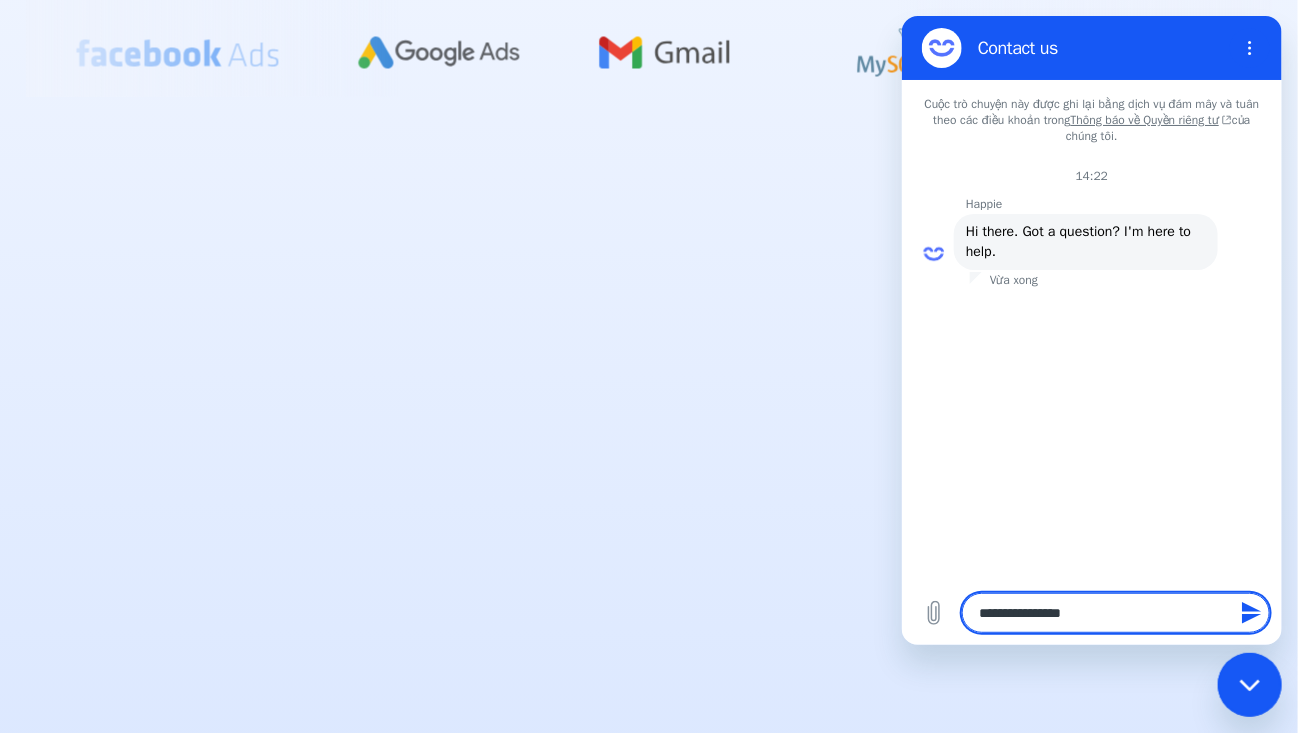 type on "**********" 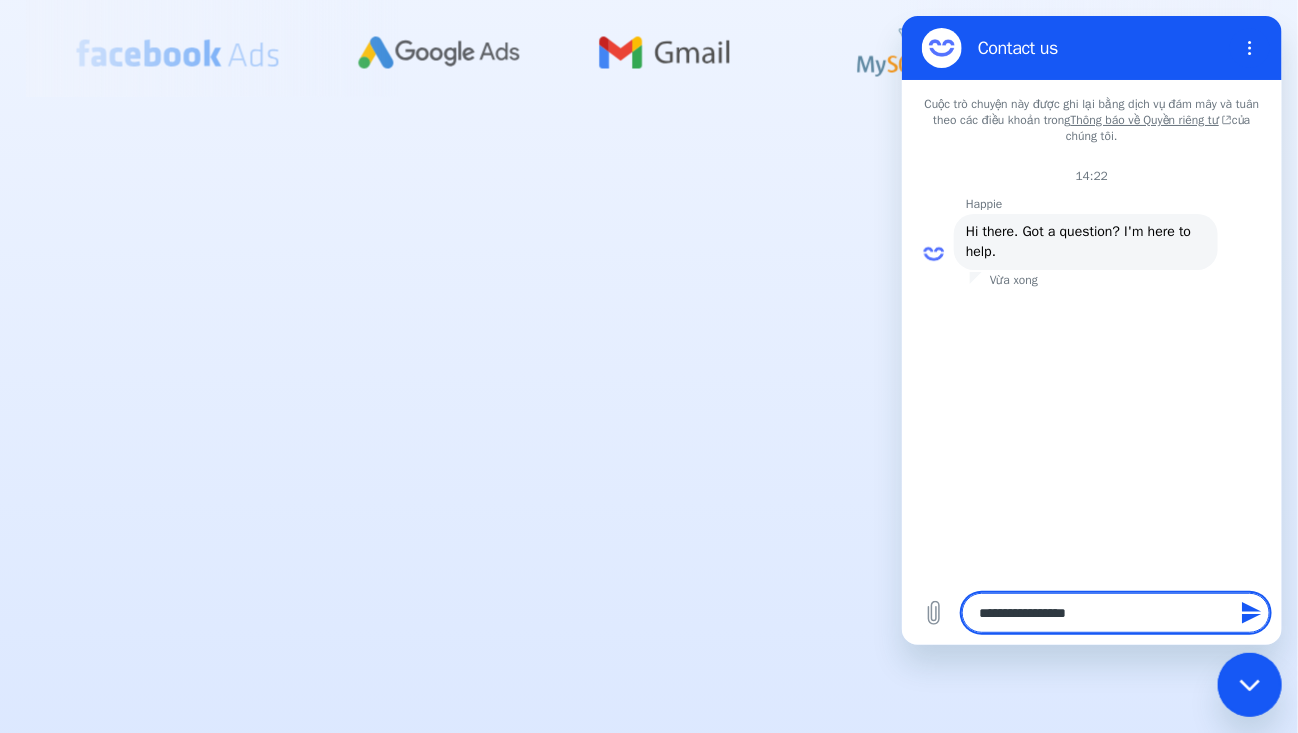 type on "**********" 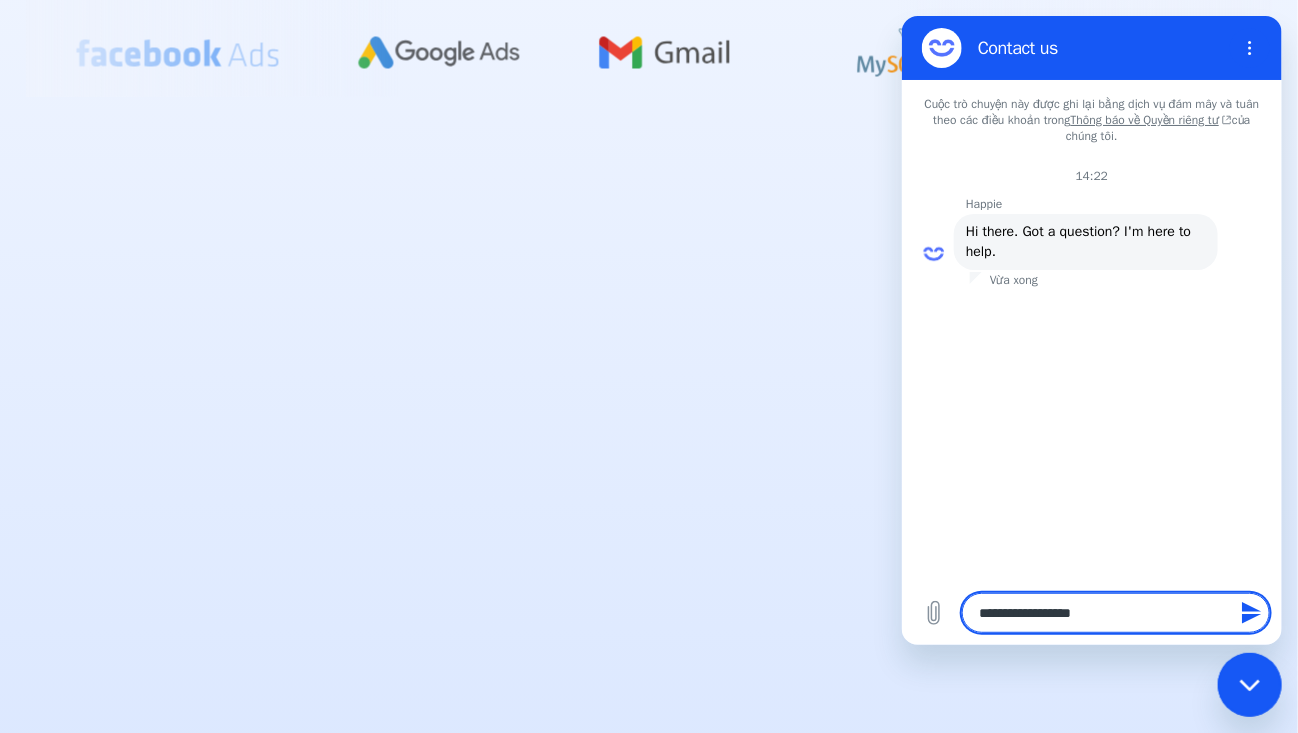 type on "*" 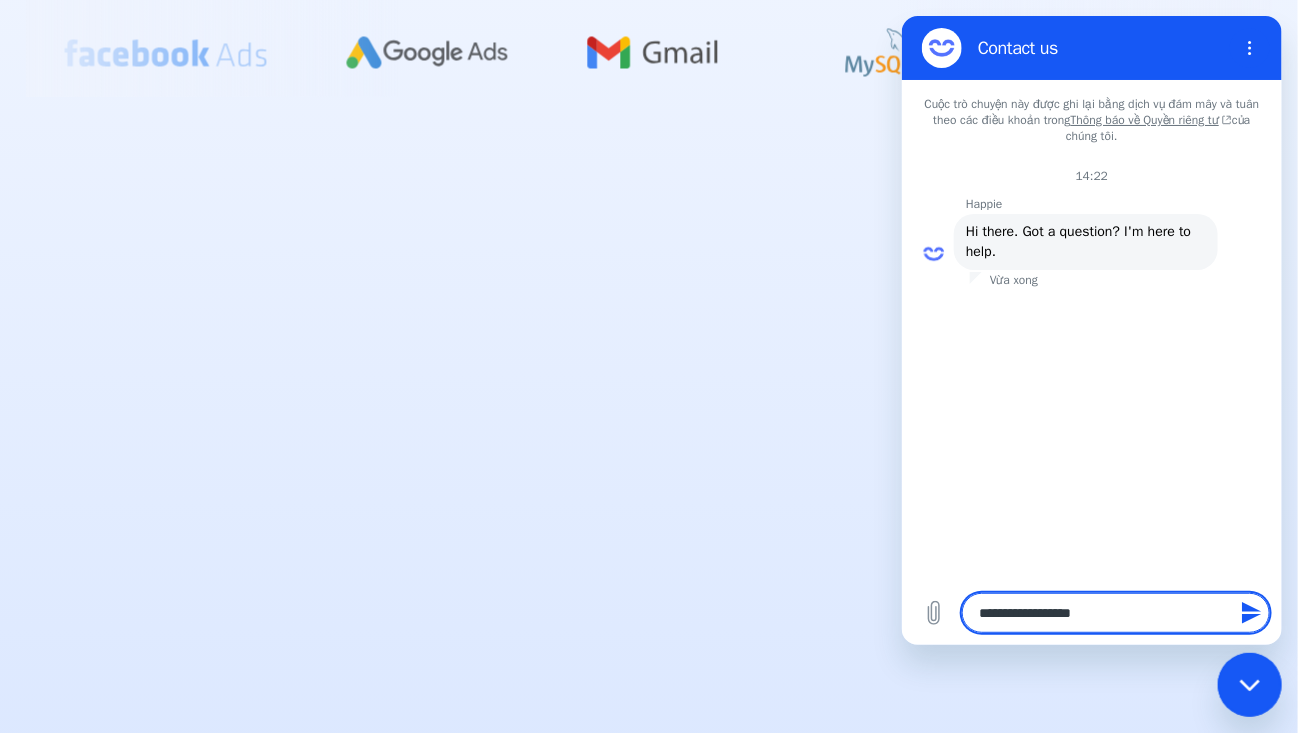type on "**********" 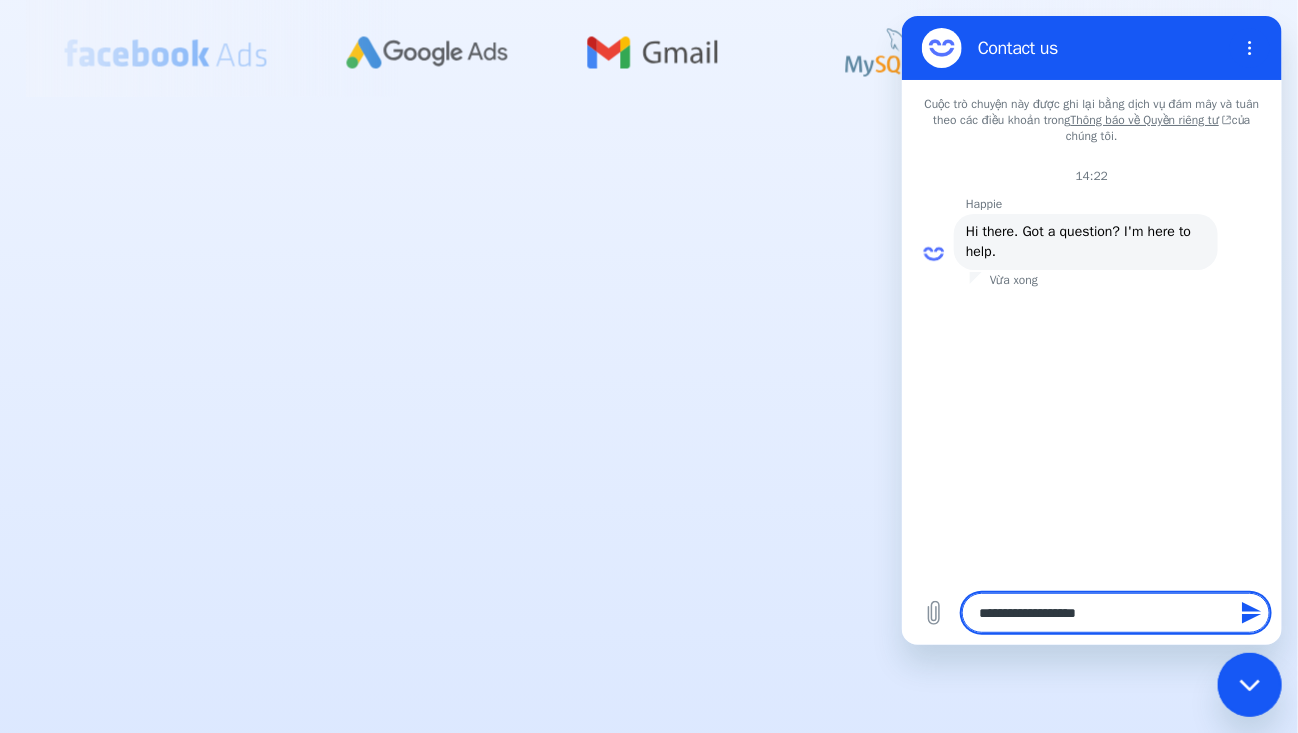 type on "*" 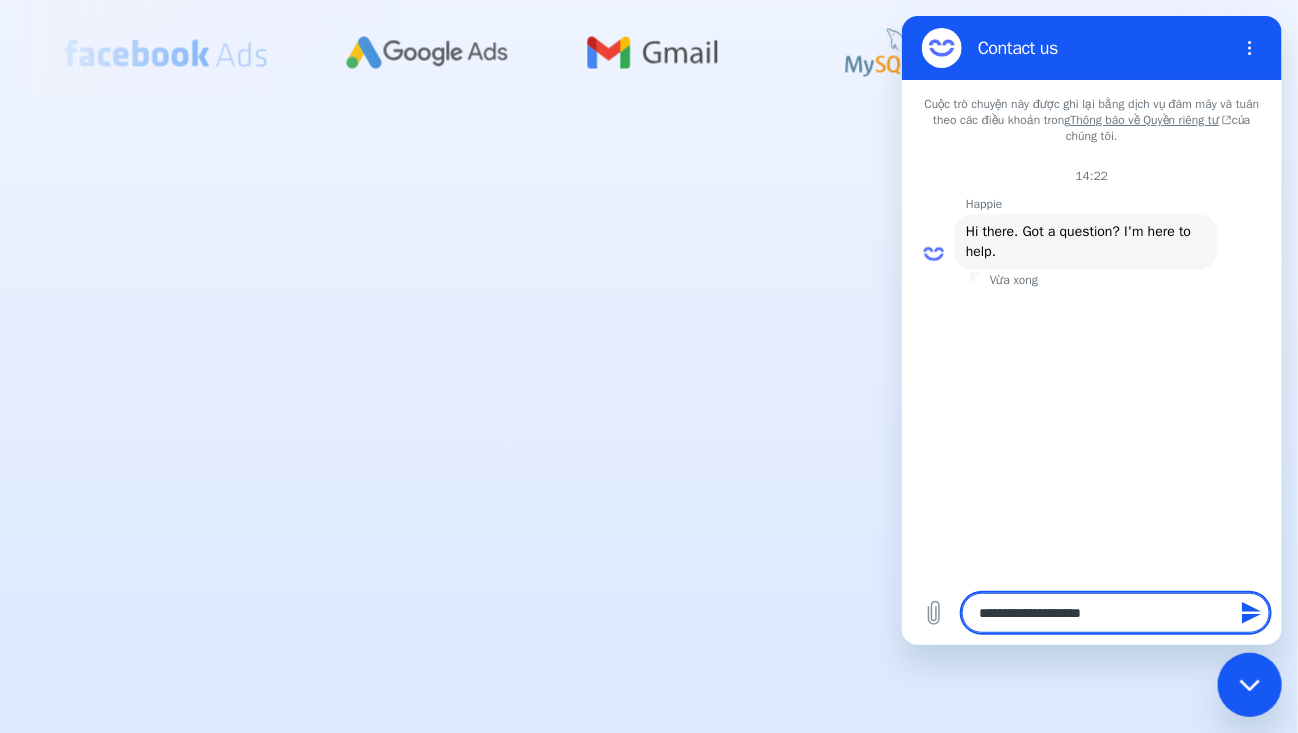 type on "*" 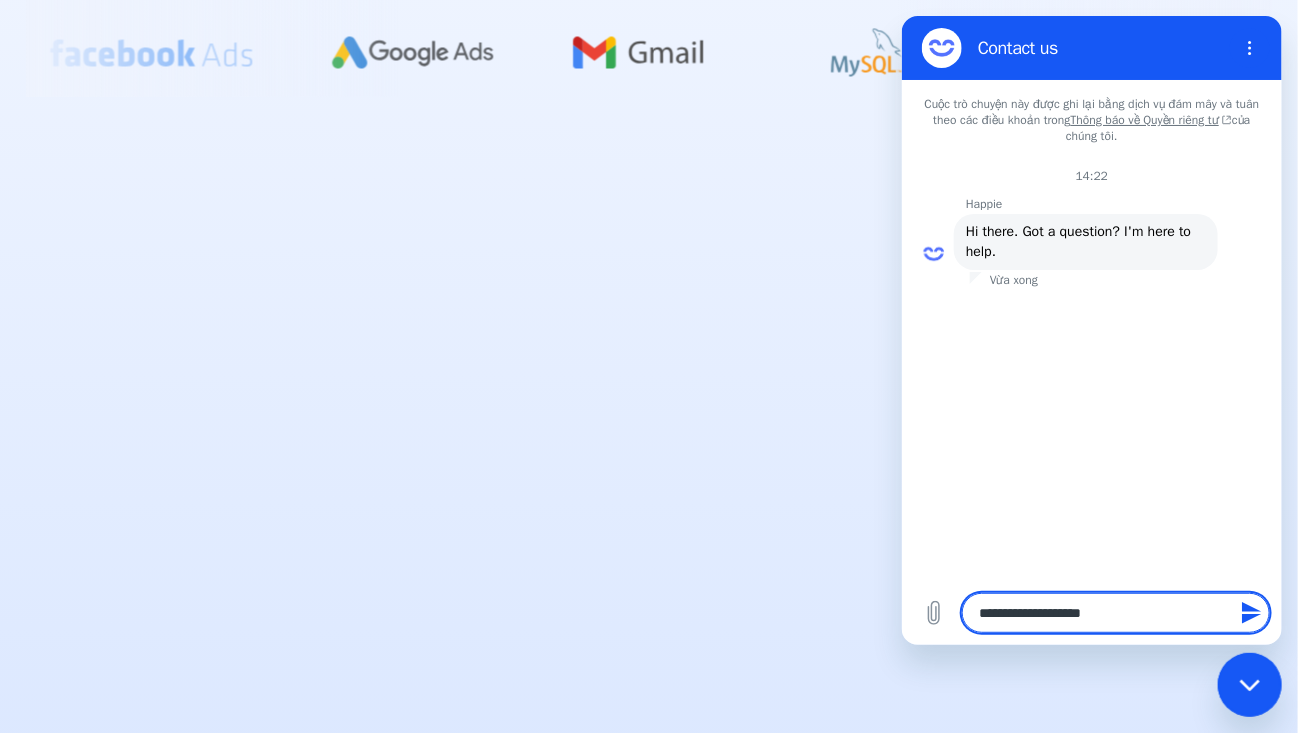 type on "**********" 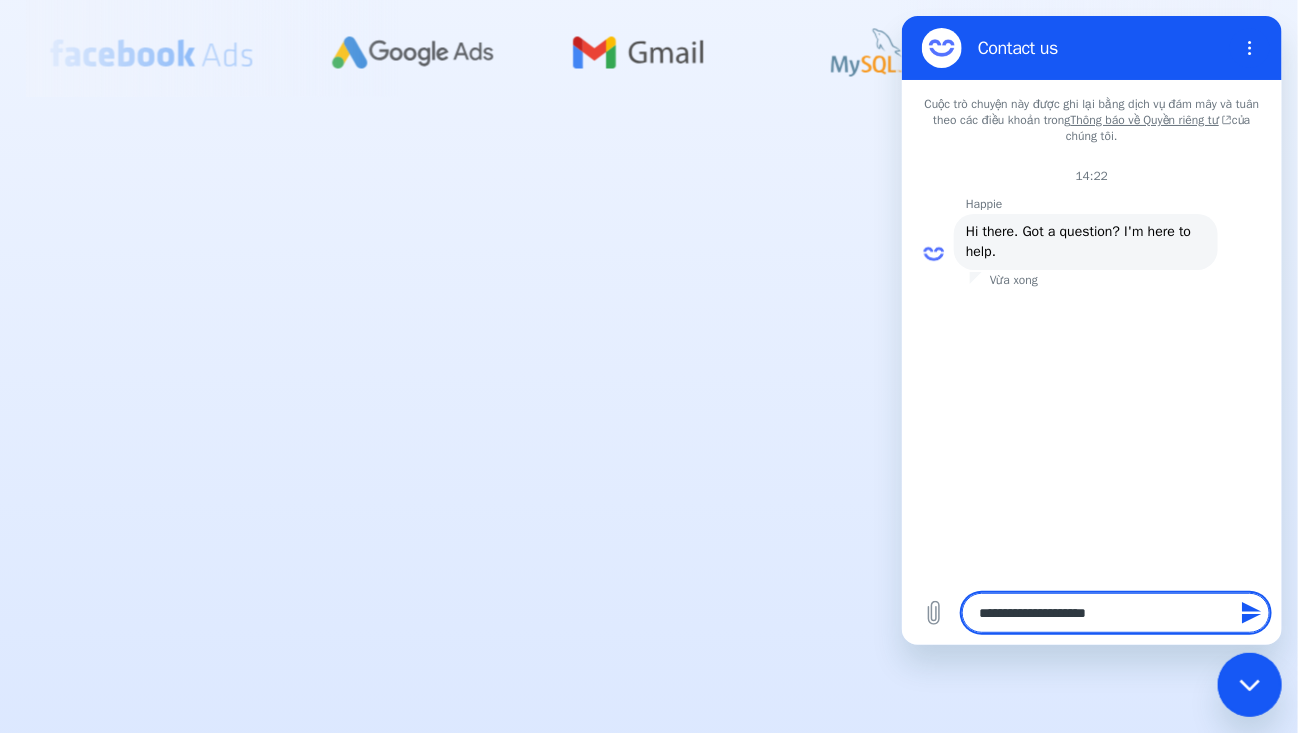 type on "**********" 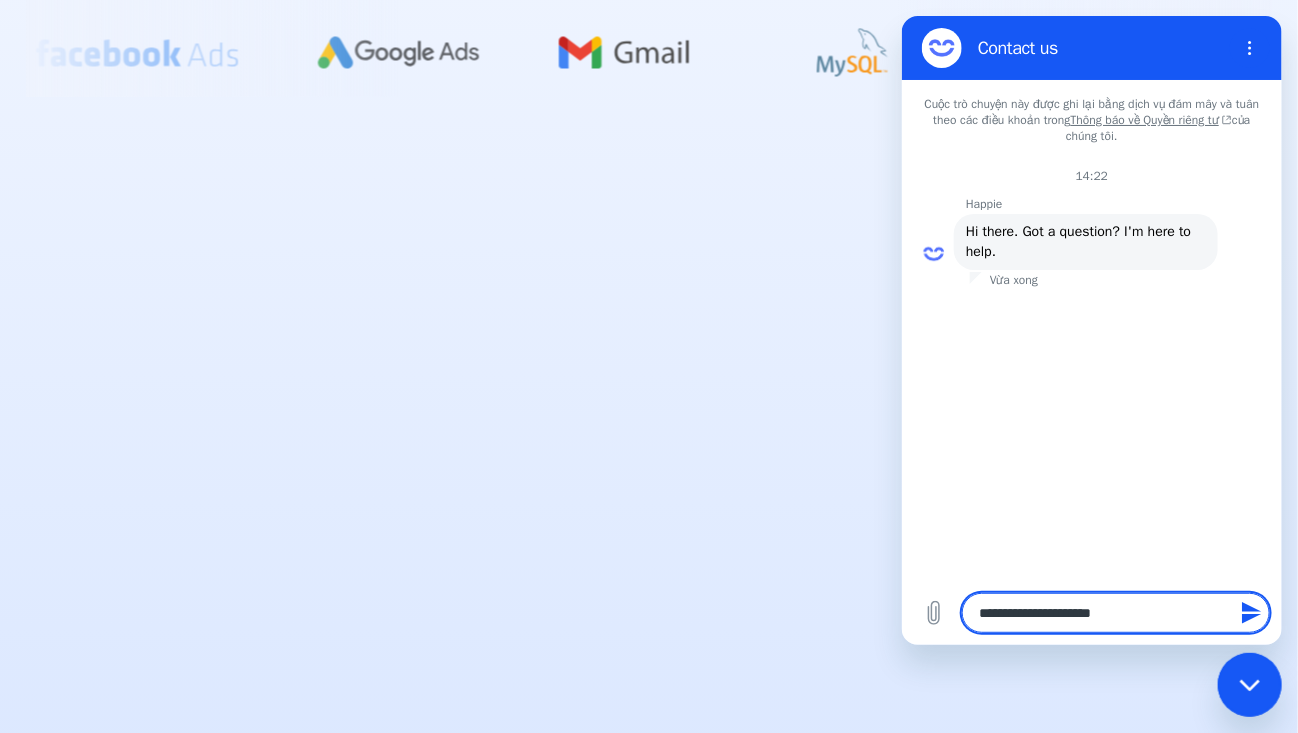 type on "*" 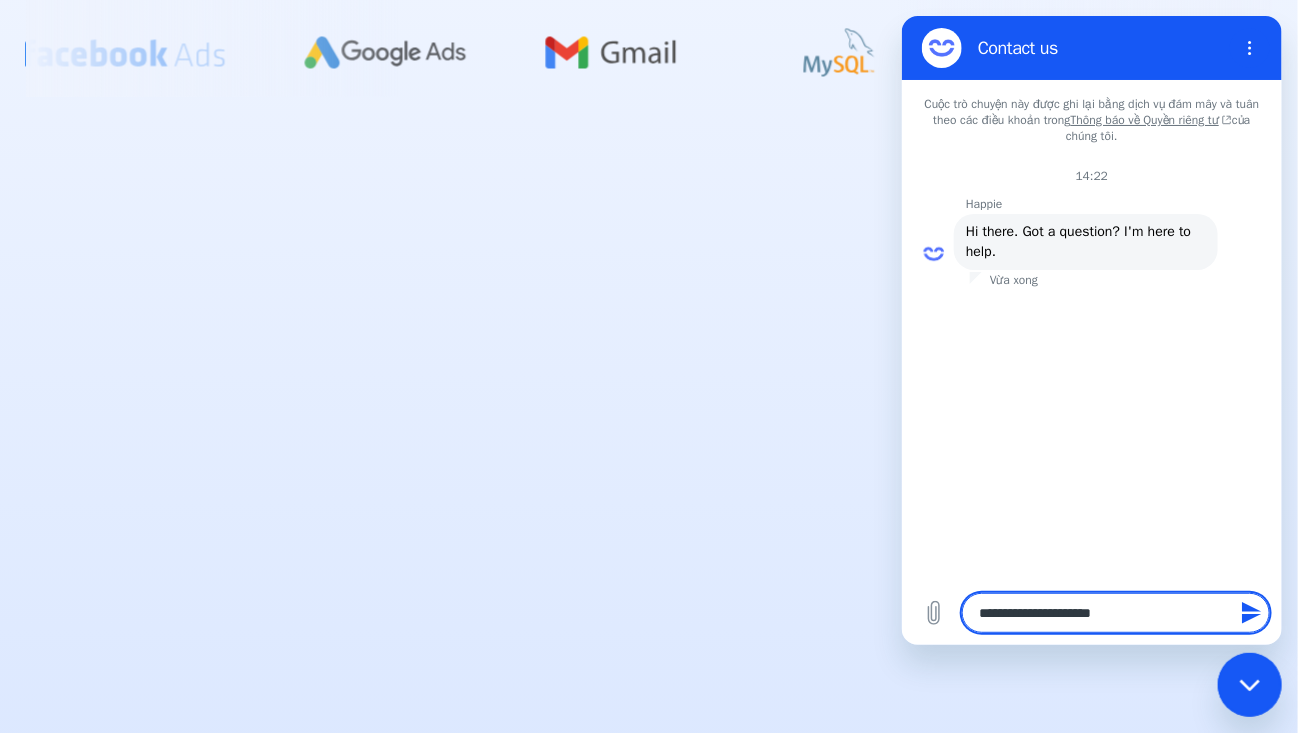 type on "**********" 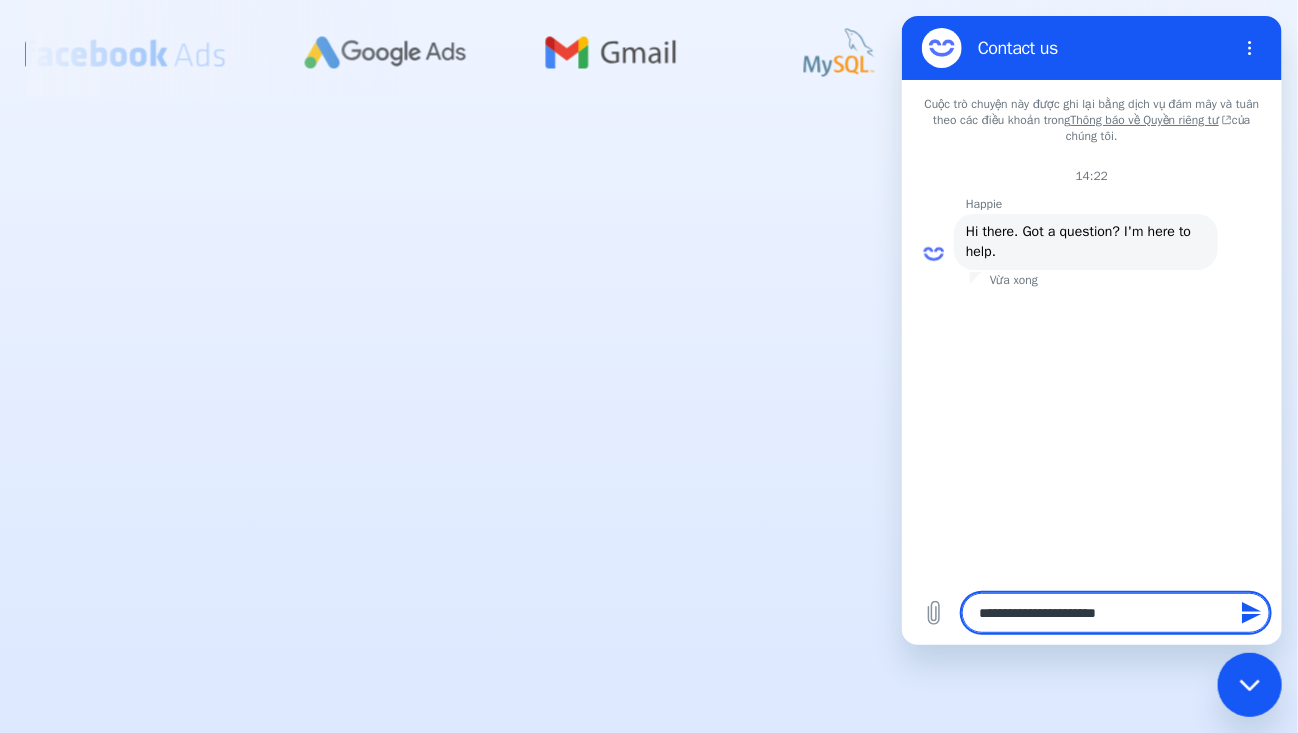type on "*" 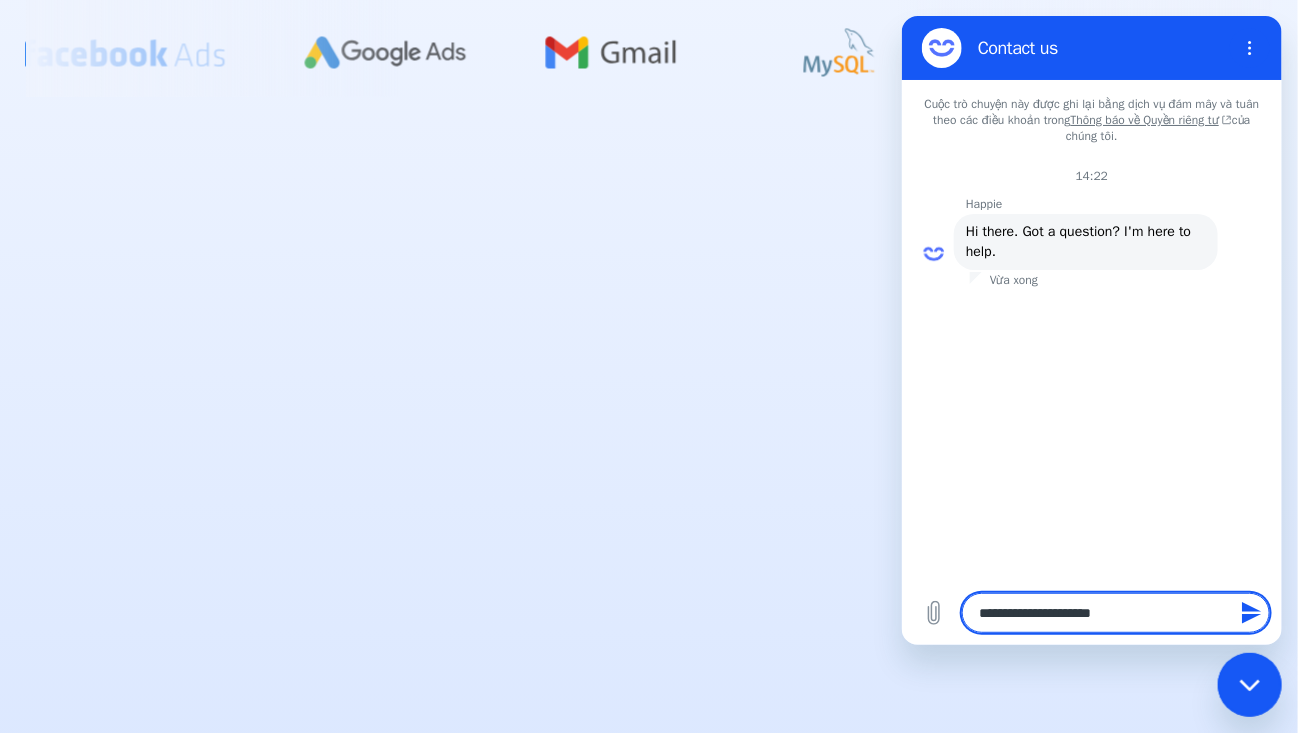 type on "**********" 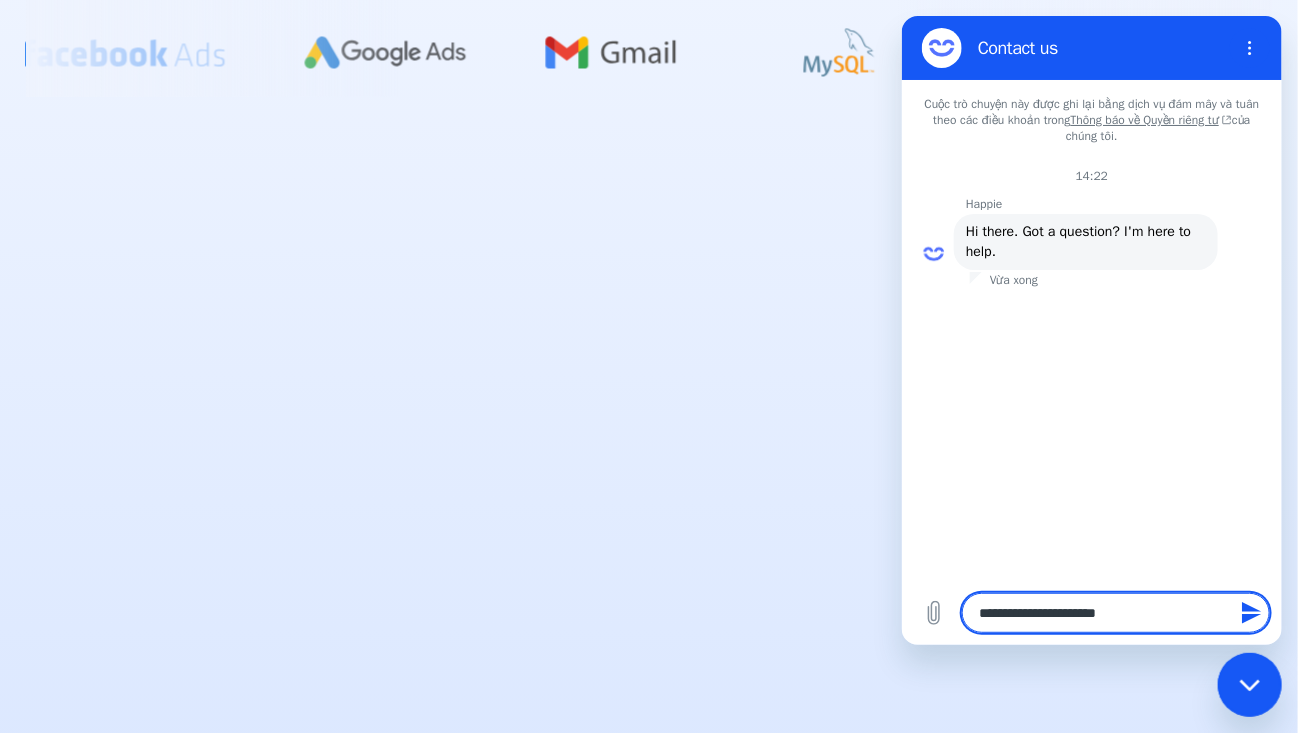 type on "*" 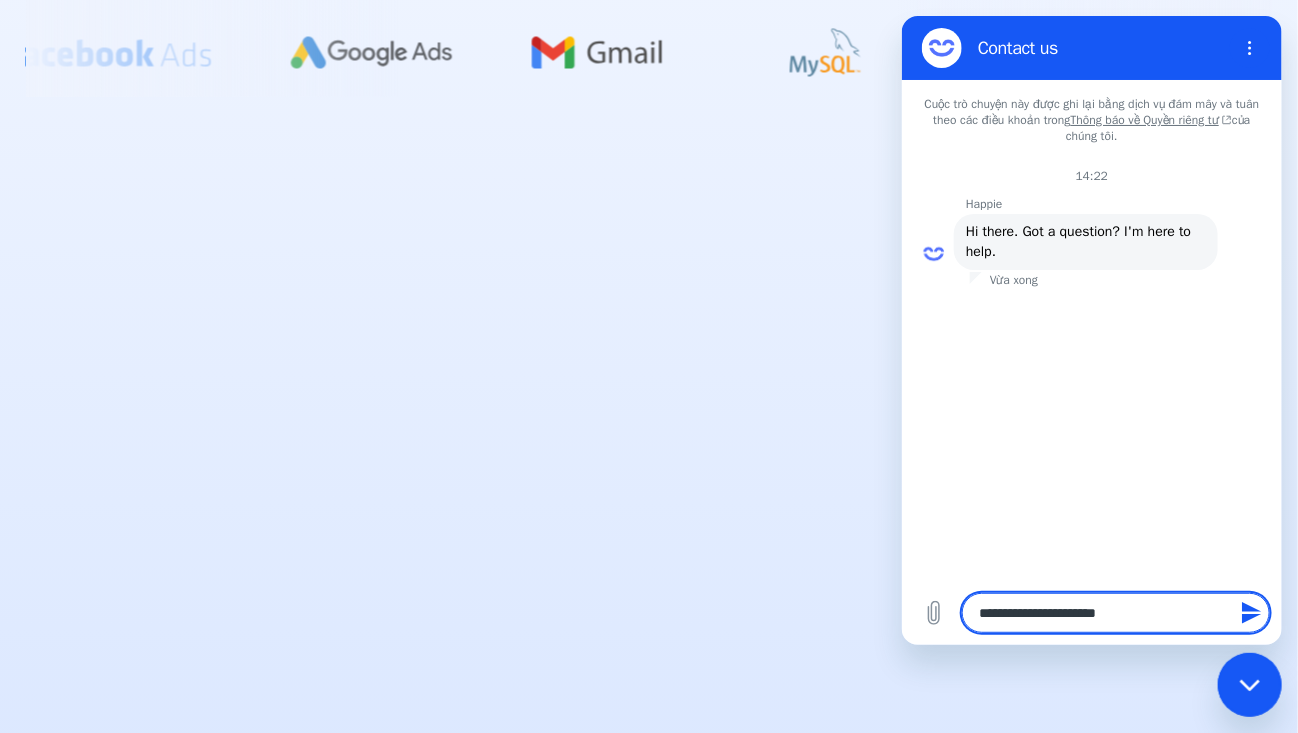 type on "**********" 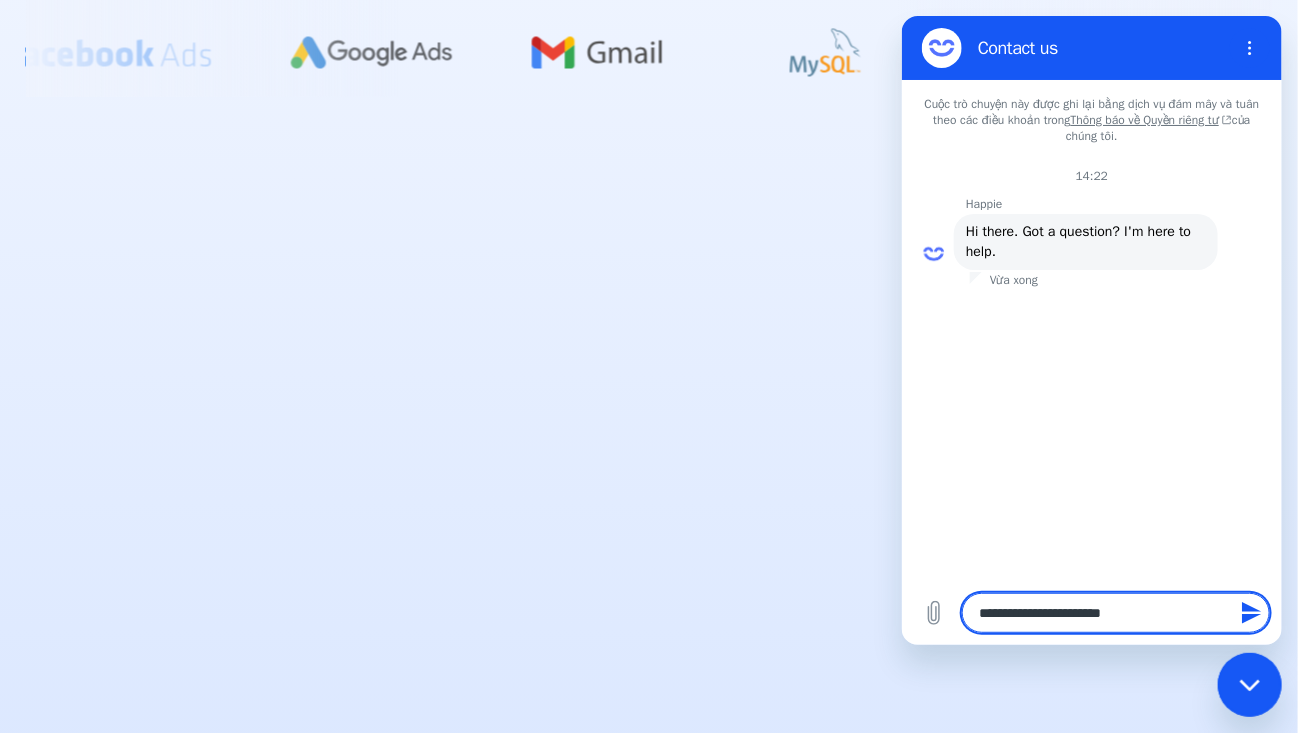type on "**********" 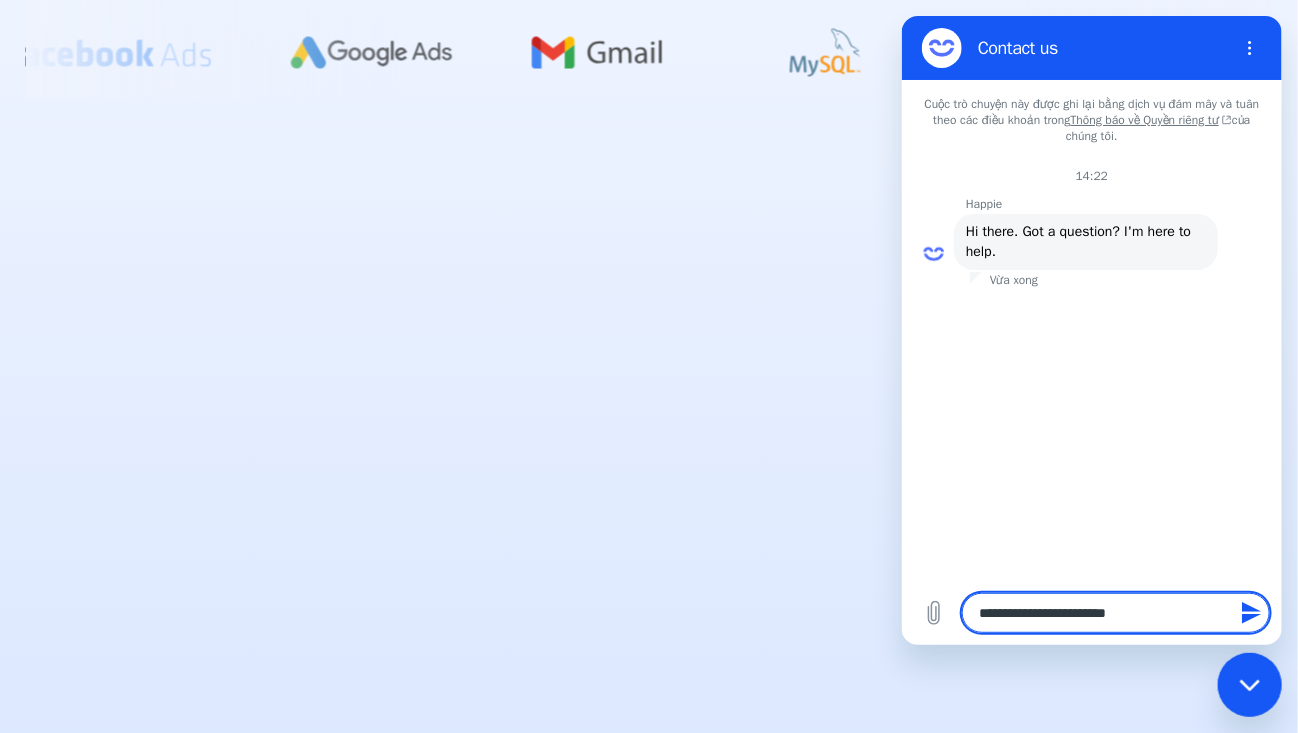 type on "**********" 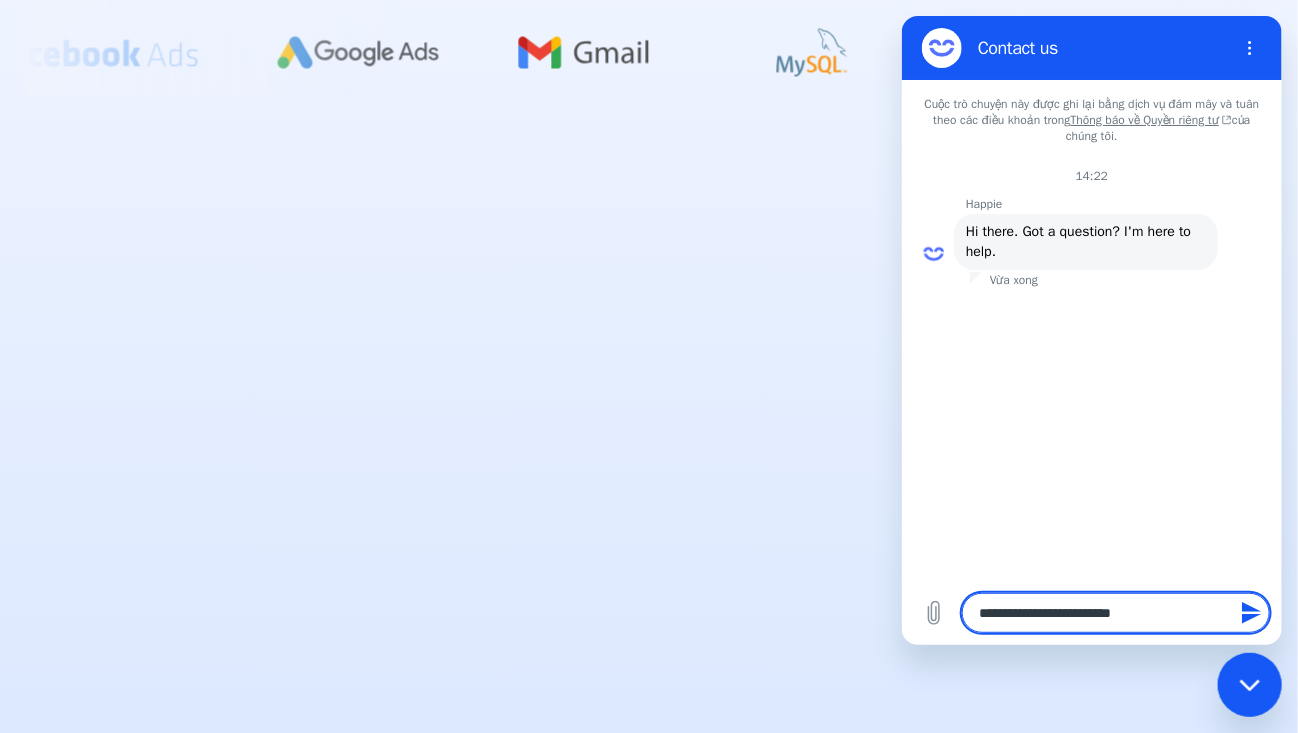 type on "**********" 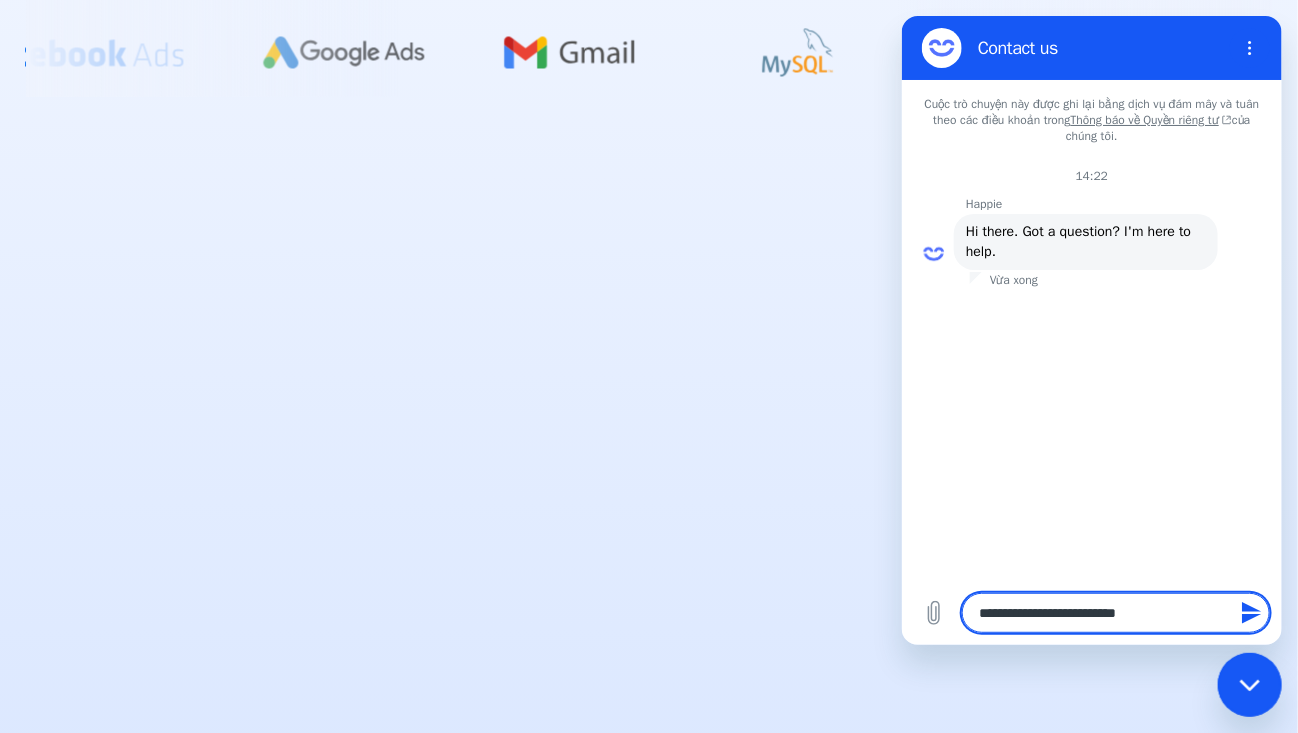 type on "**********" 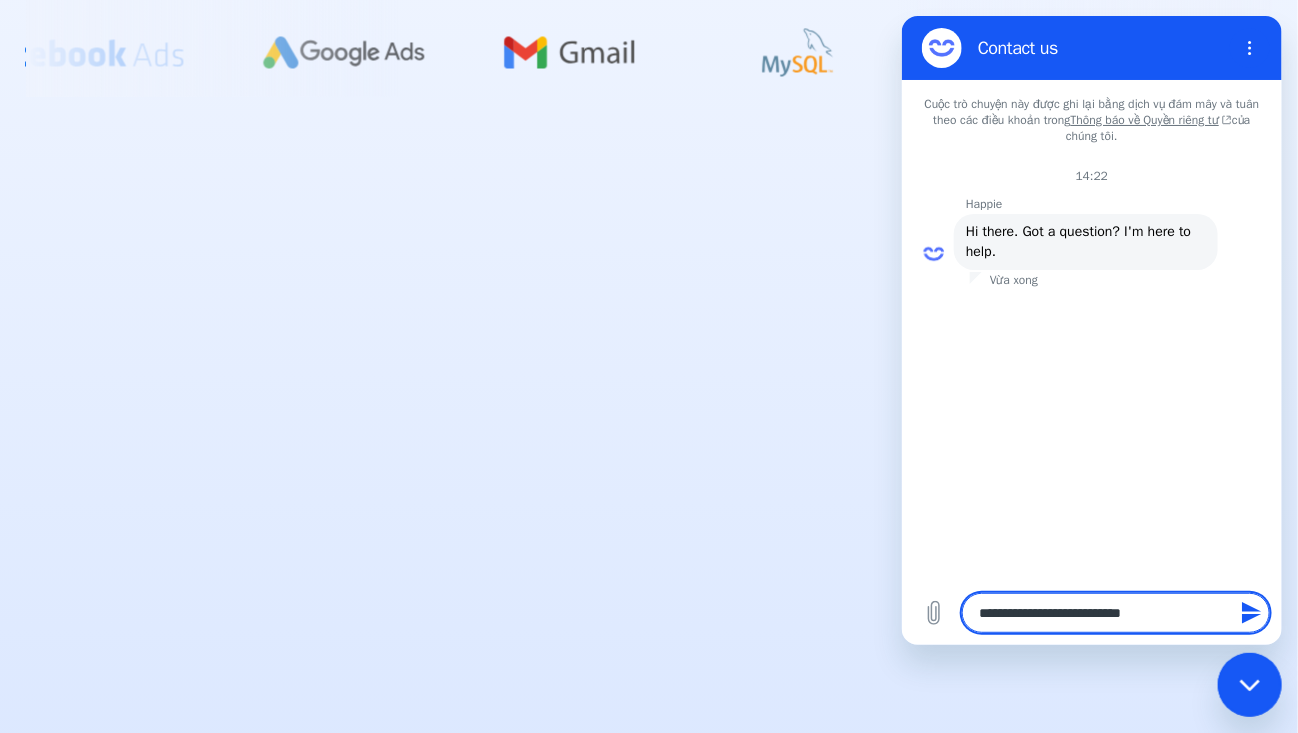 type on "*" 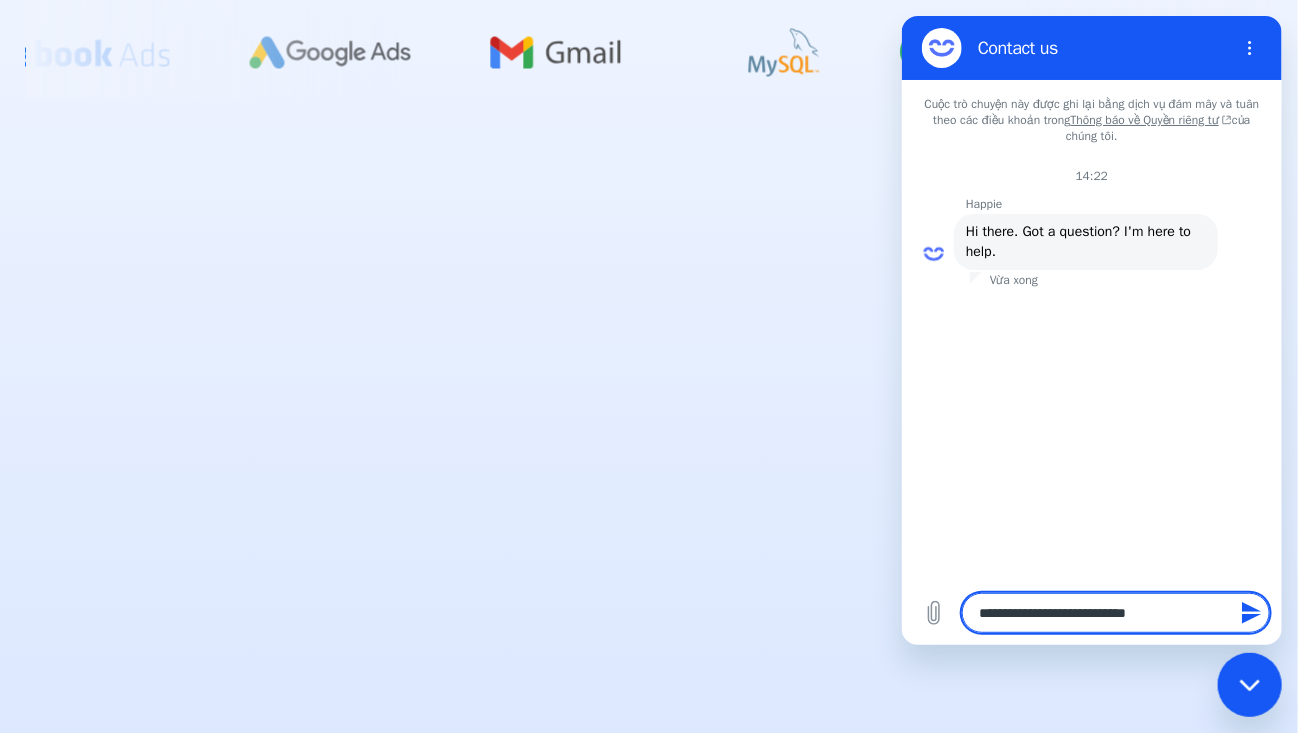 type on "**********" 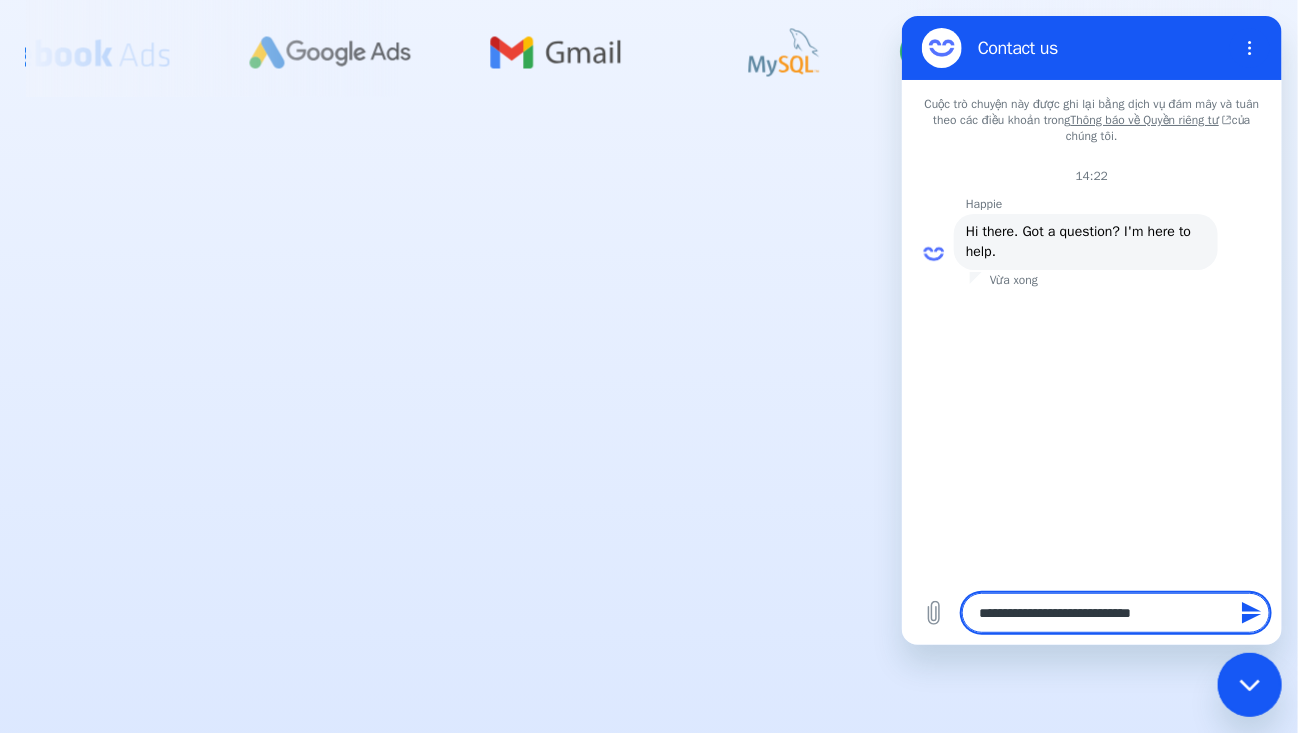 type on "*" 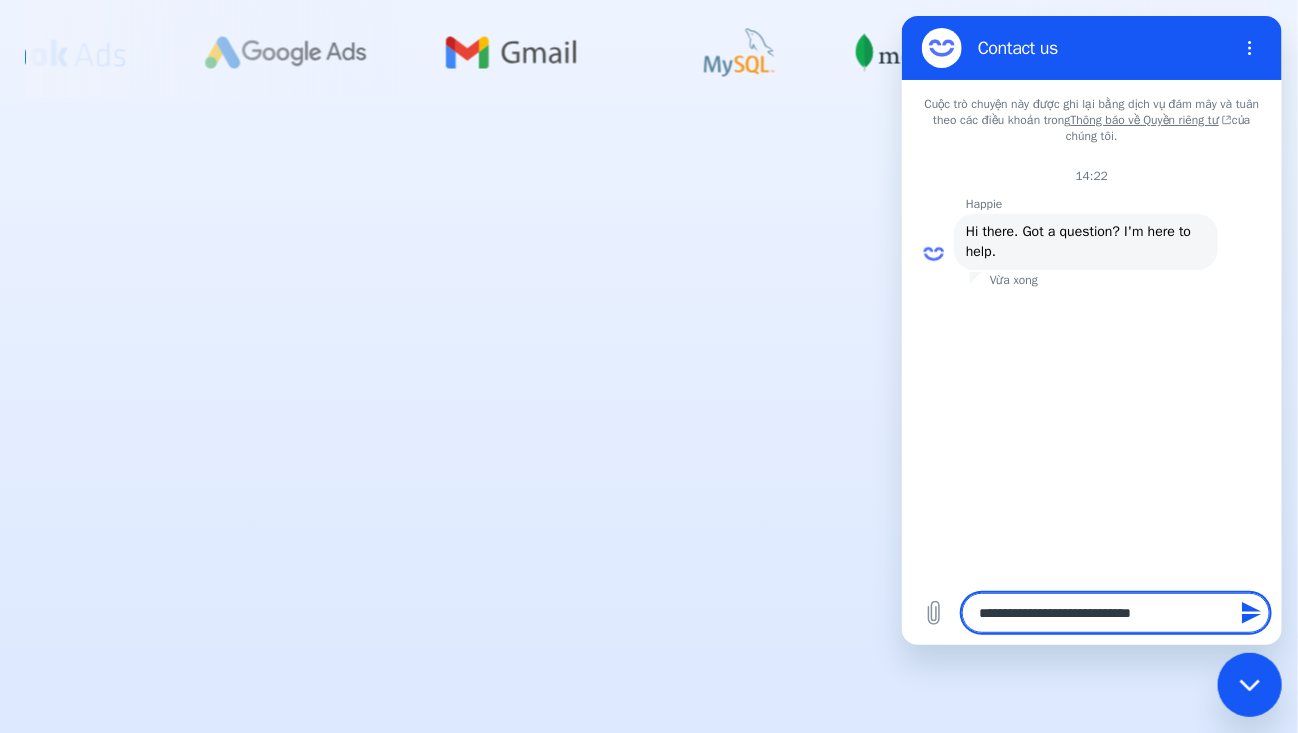 type on "**********" 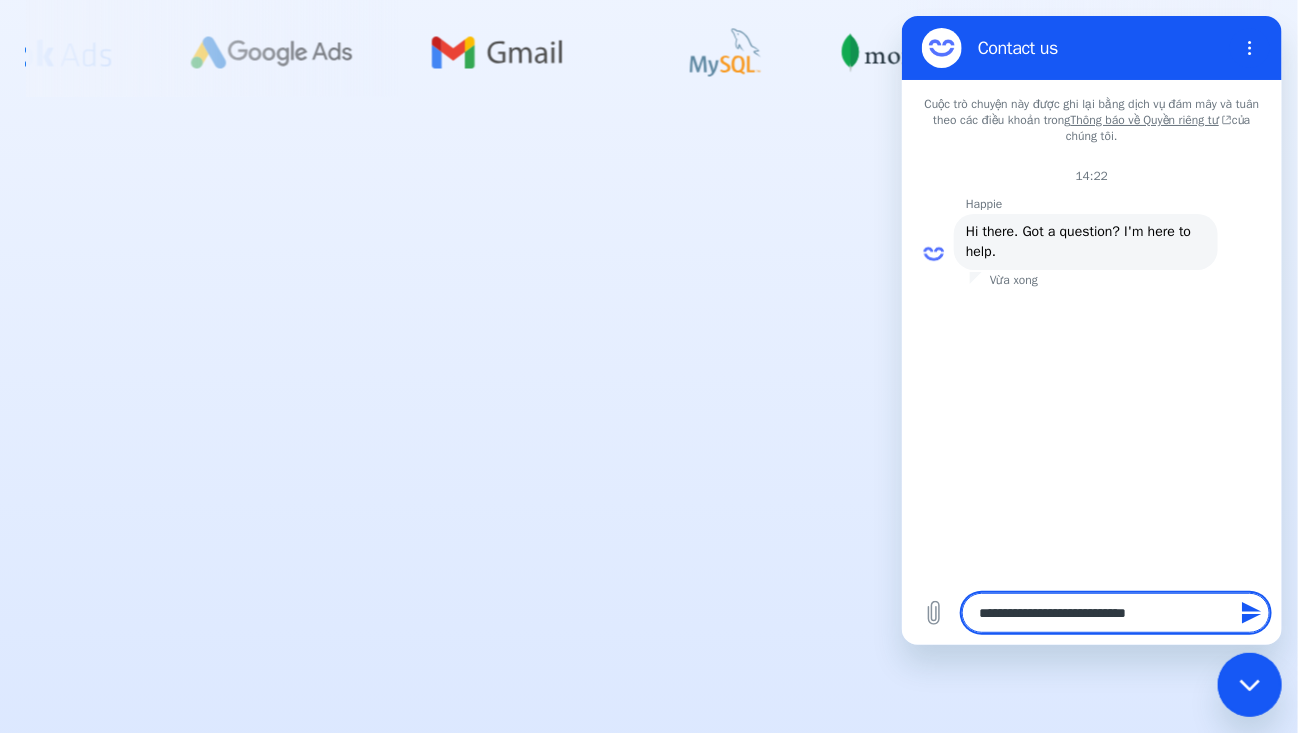 type on "**********" 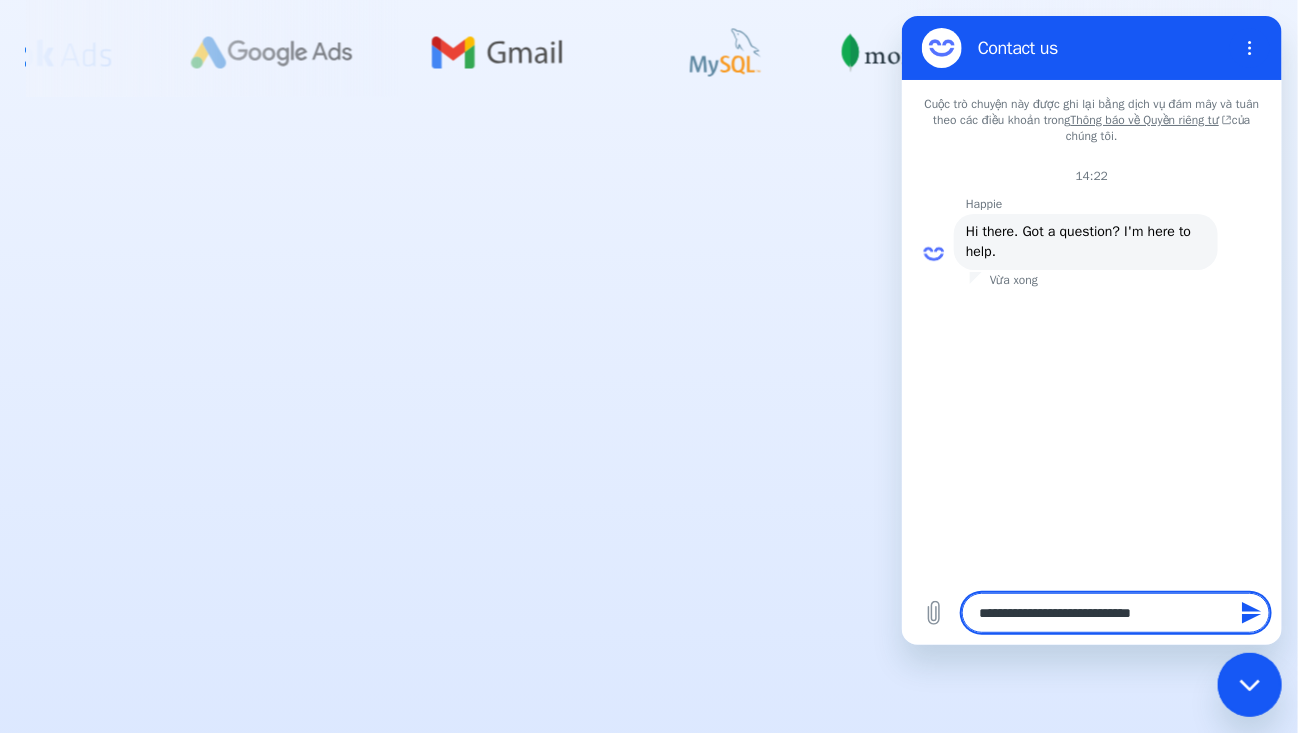 type on "**********" 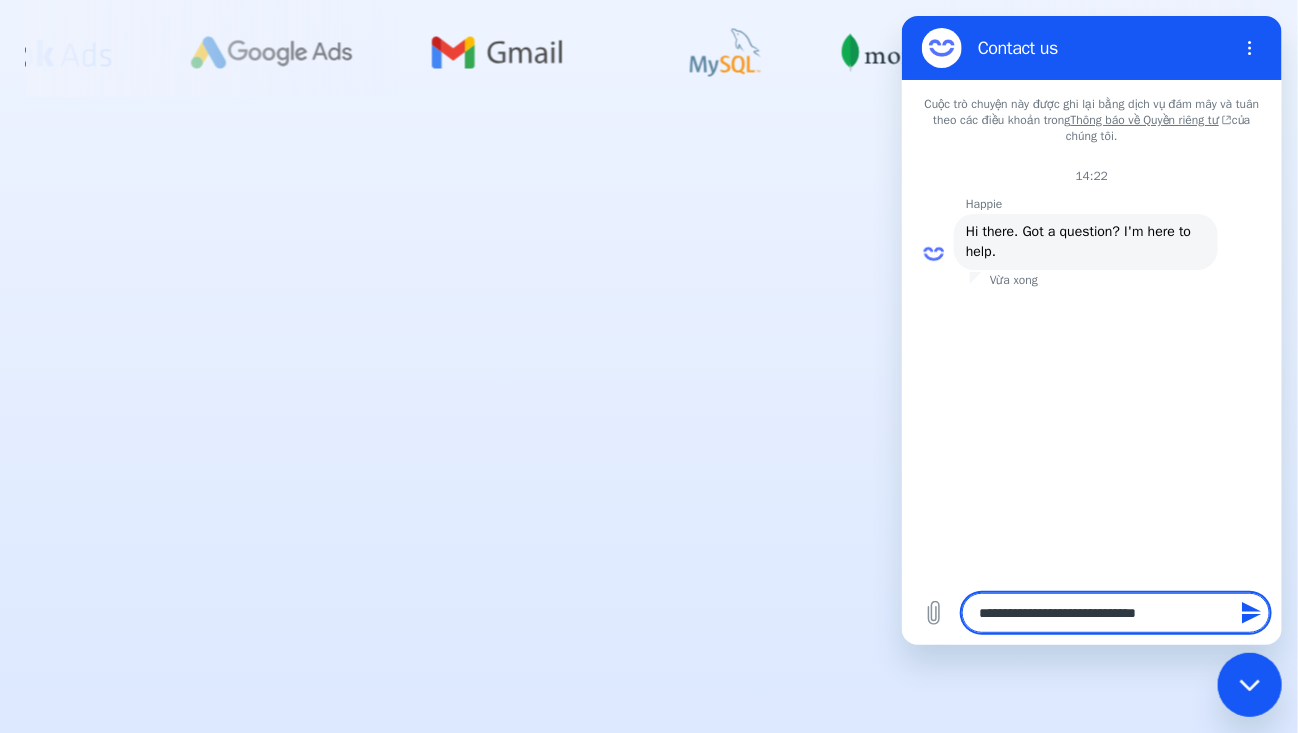 type on "*" 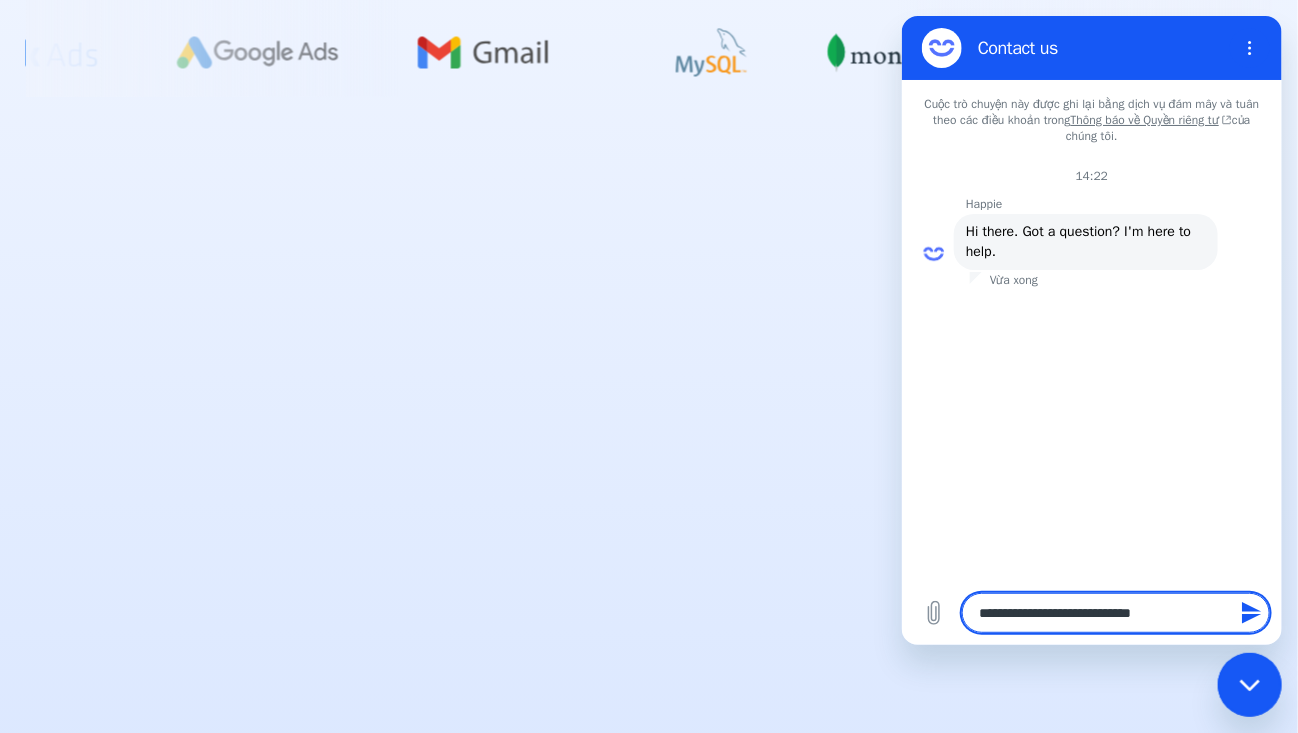 type on "**********" 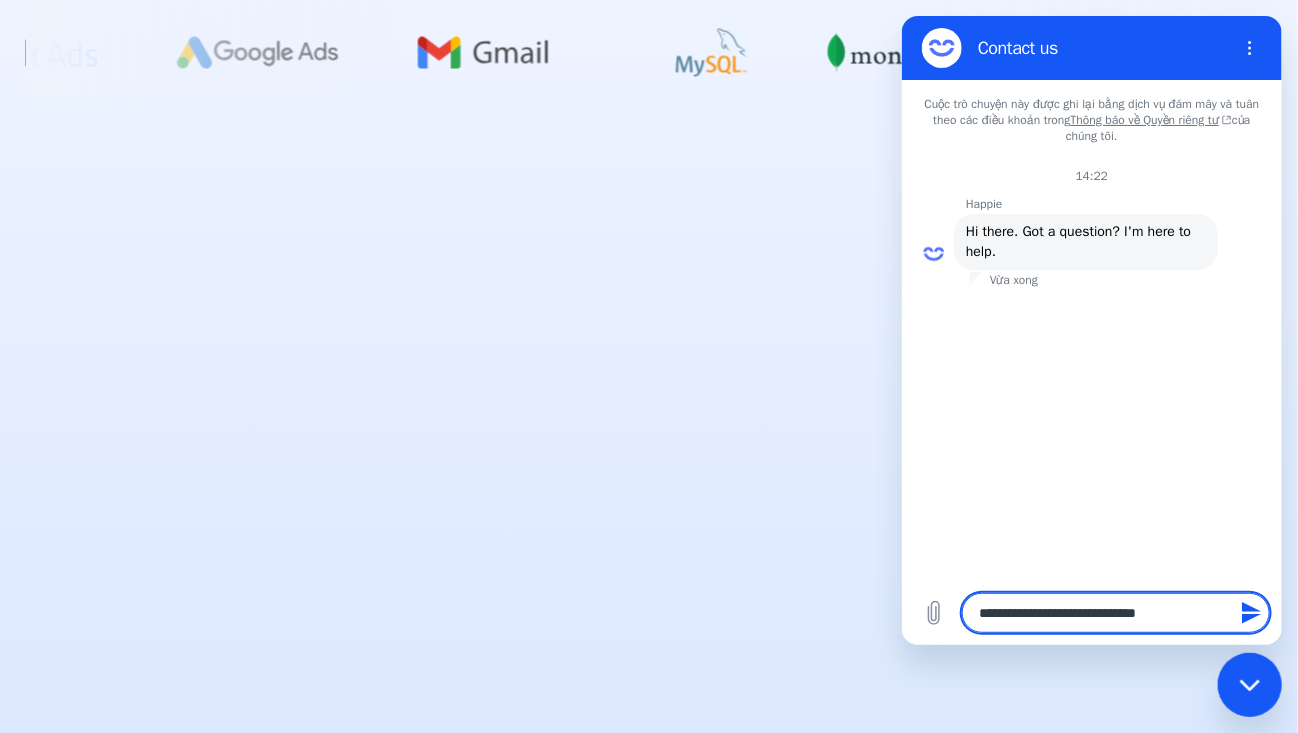 type on "*" 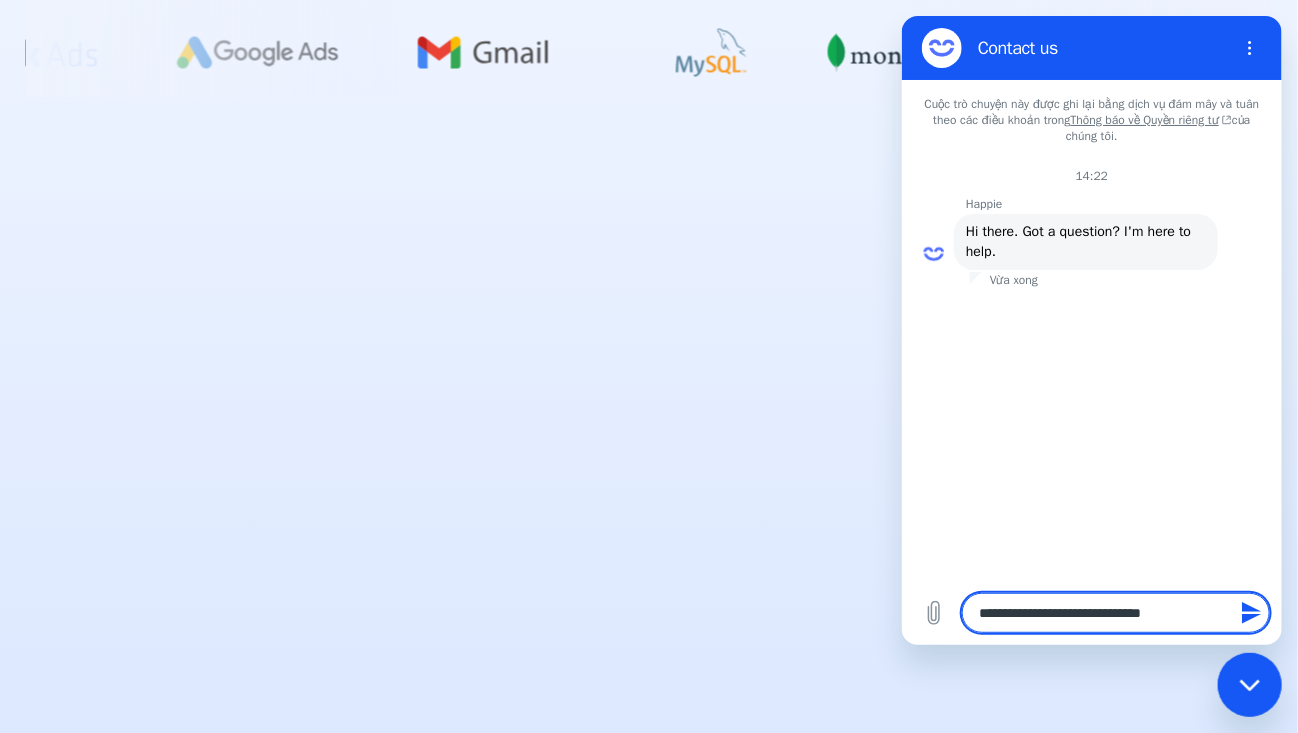 type on "**********" 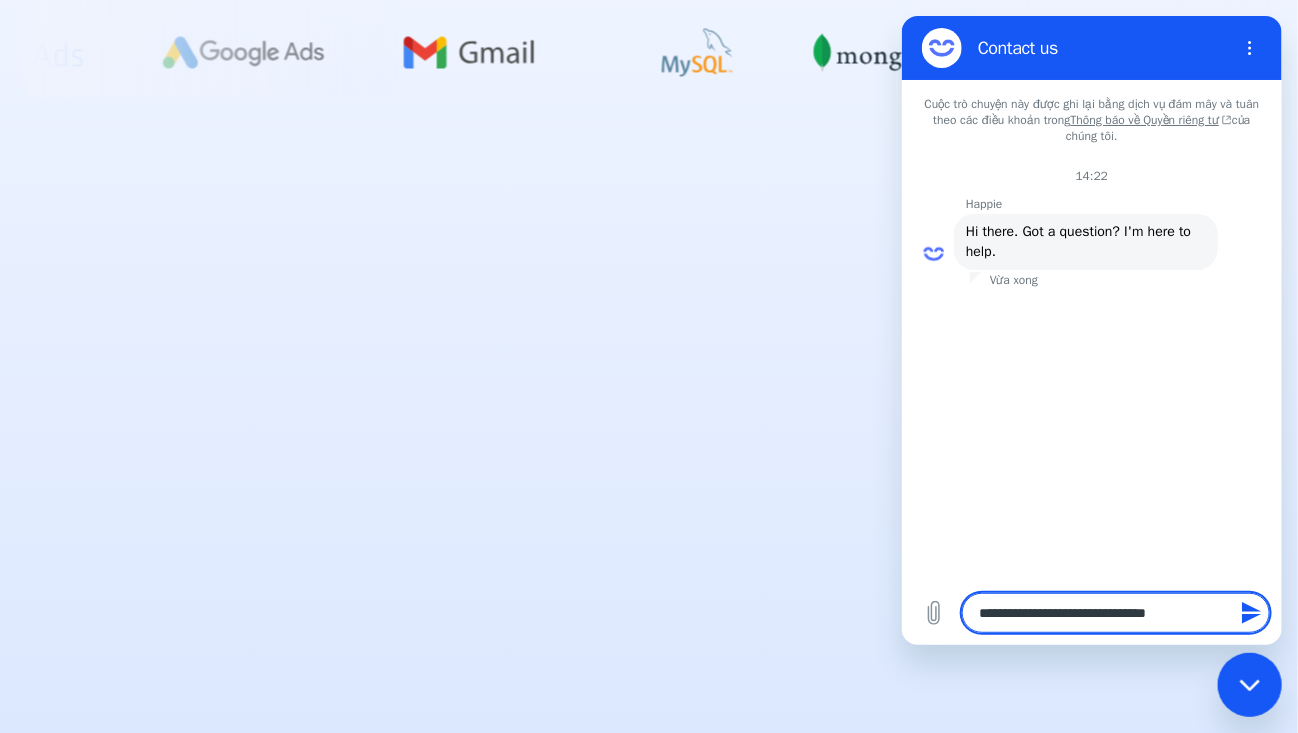 type on "**********" 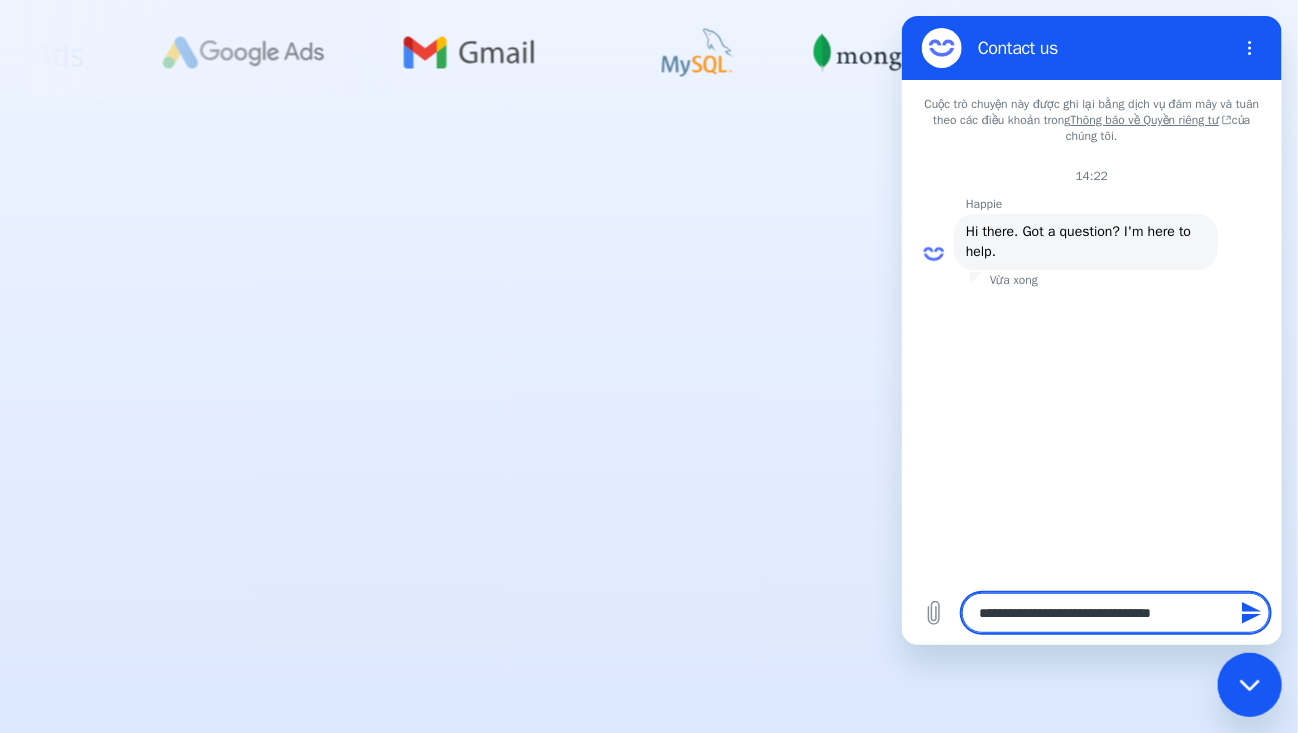 type on "*" 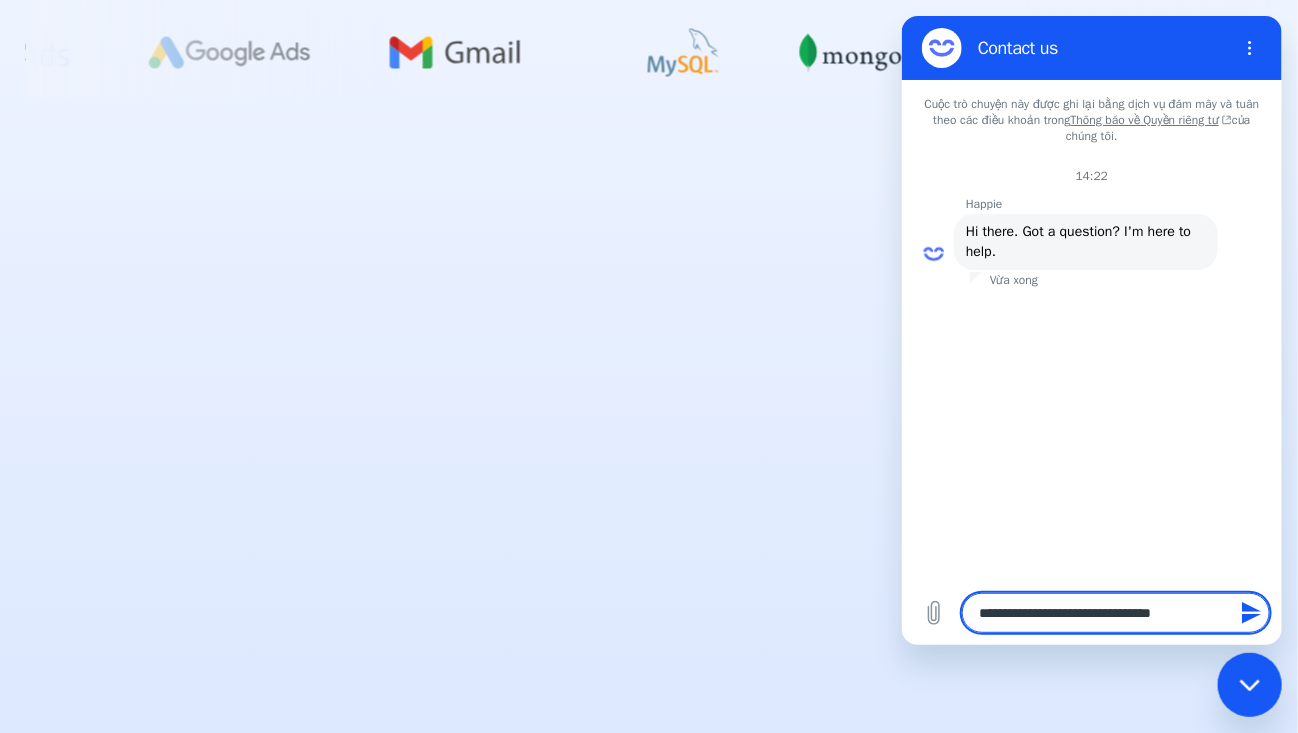 type on "**********" 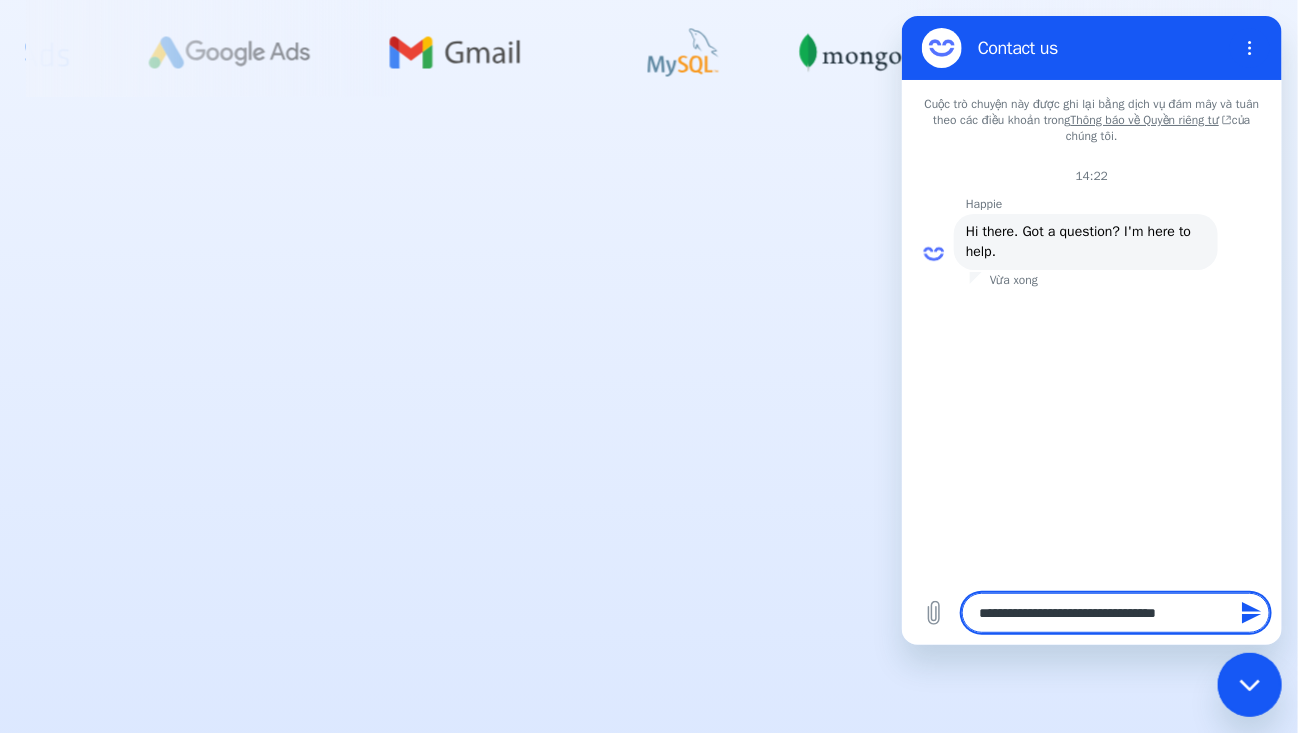 type on "**********" 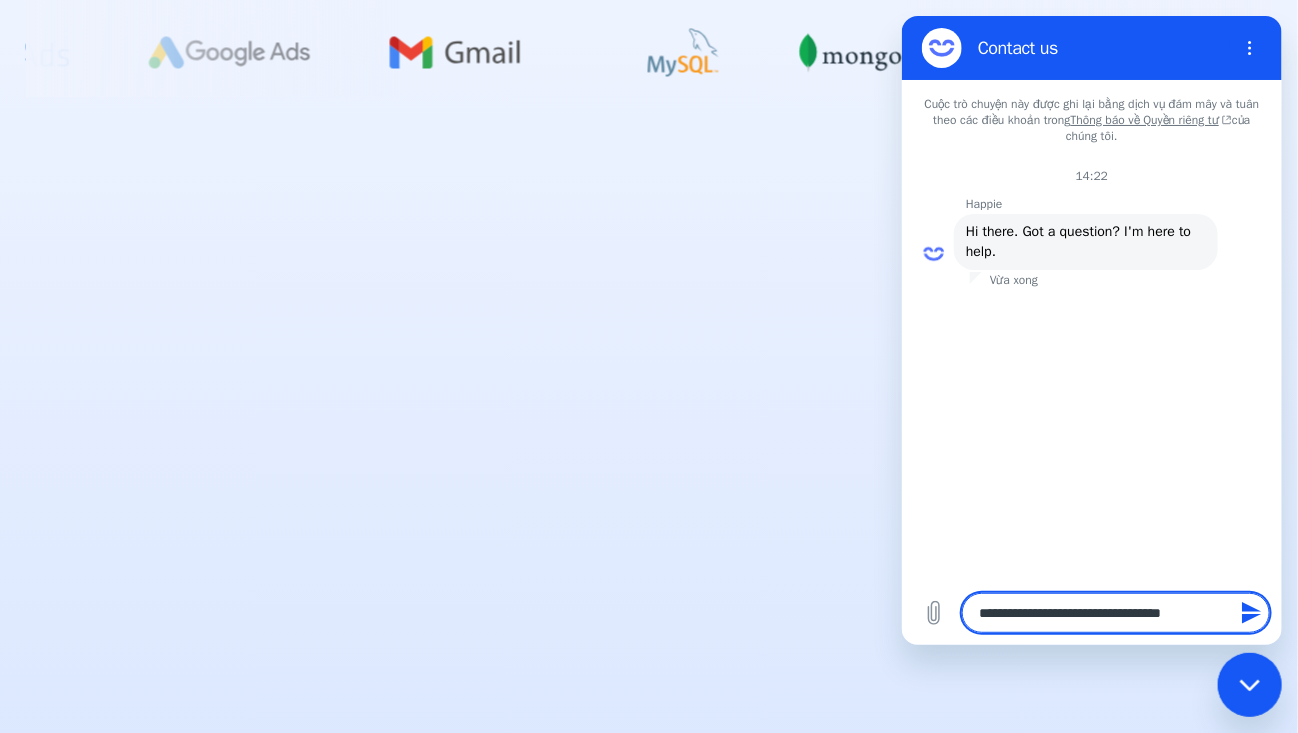 type on "*" 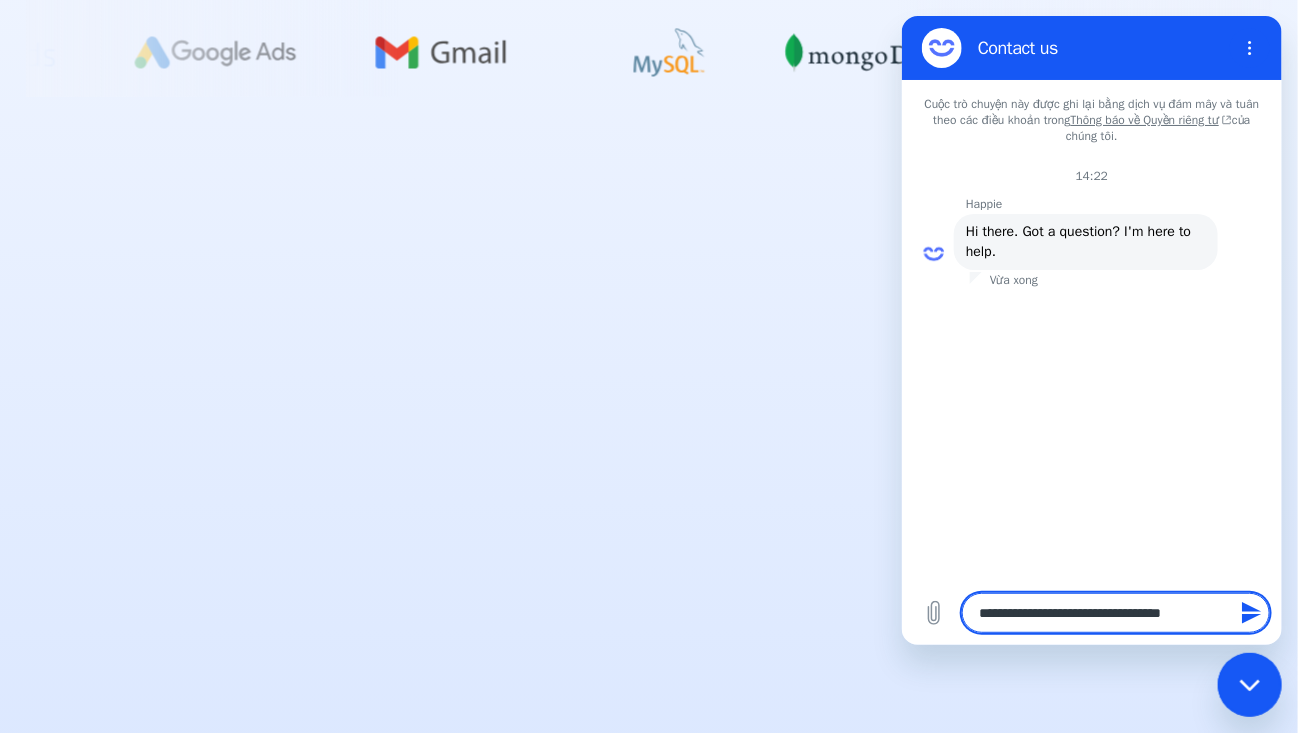 type on "**********" 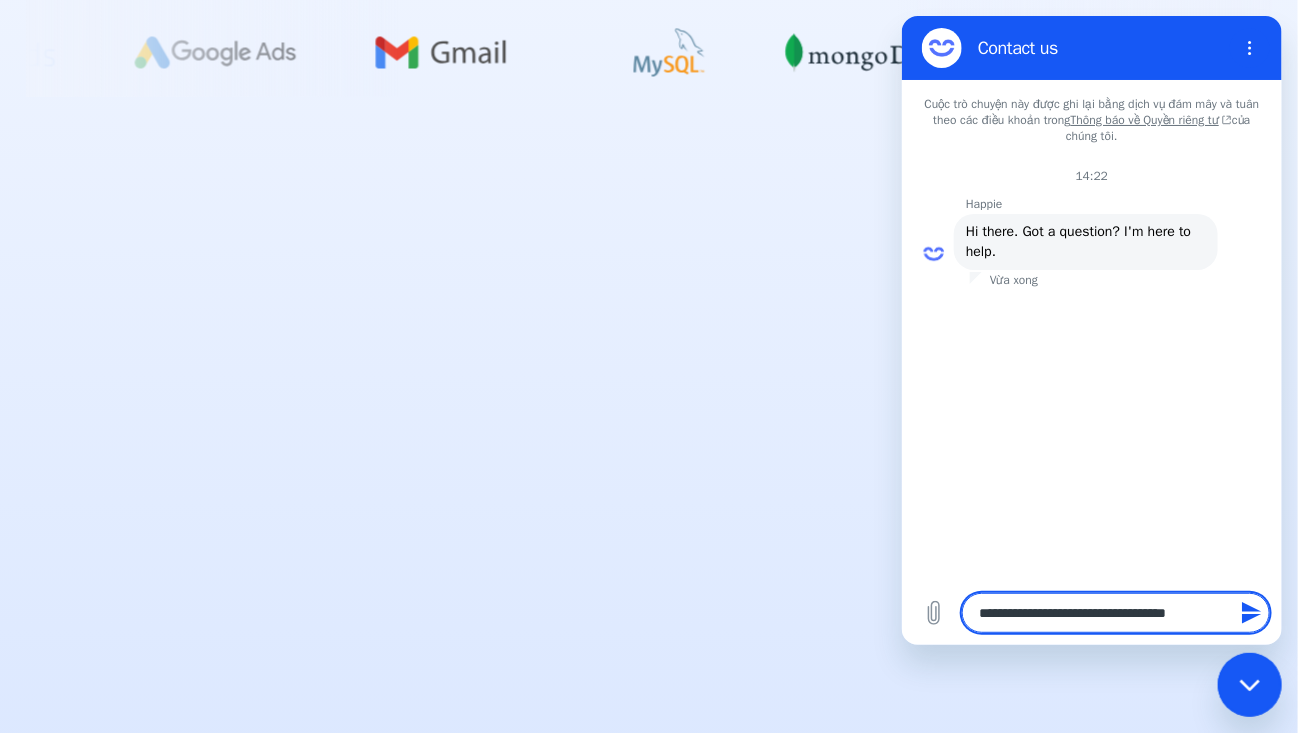type on "**********" 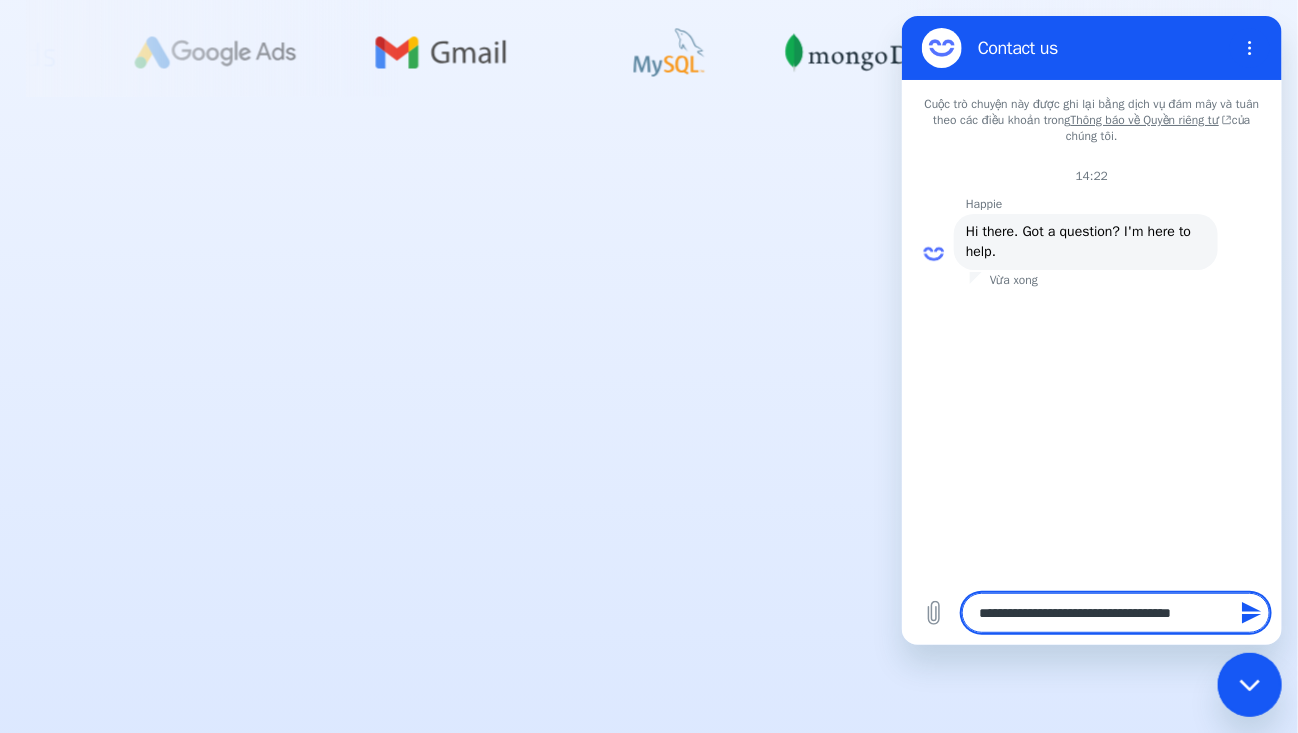 type on "**********" 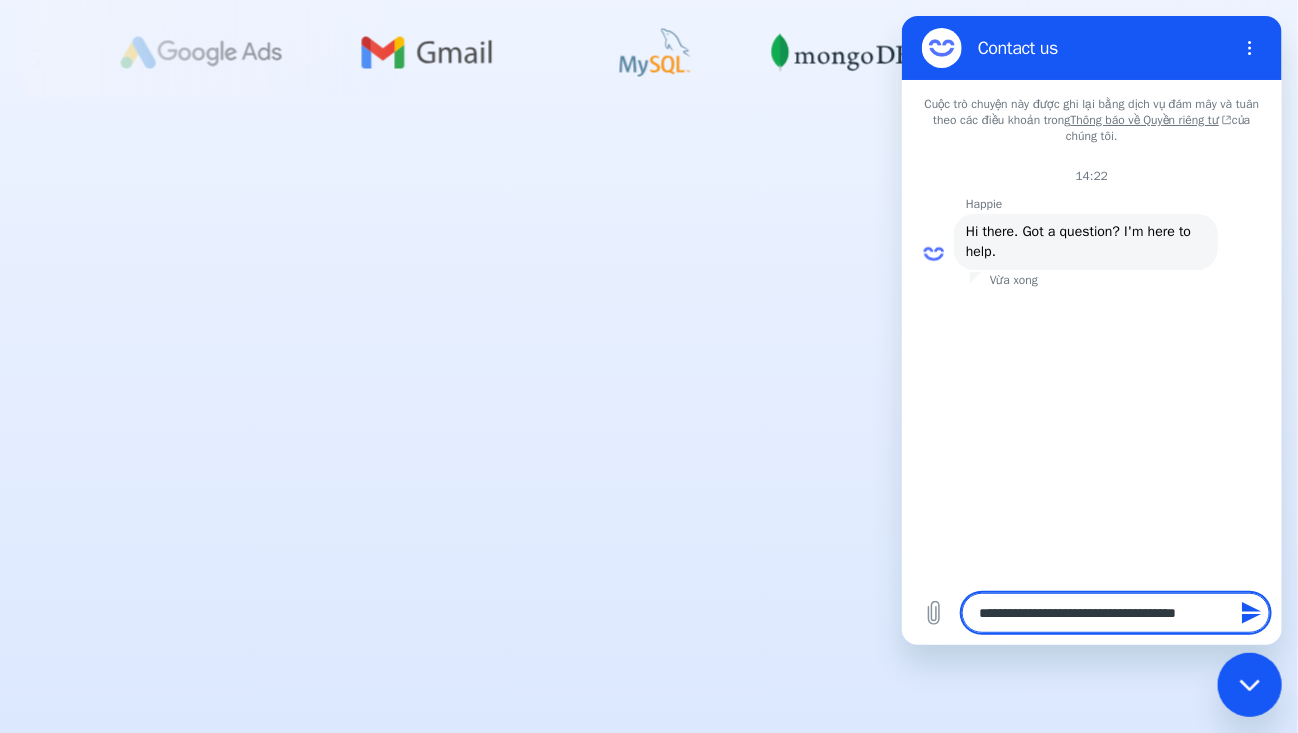 type on "**********" 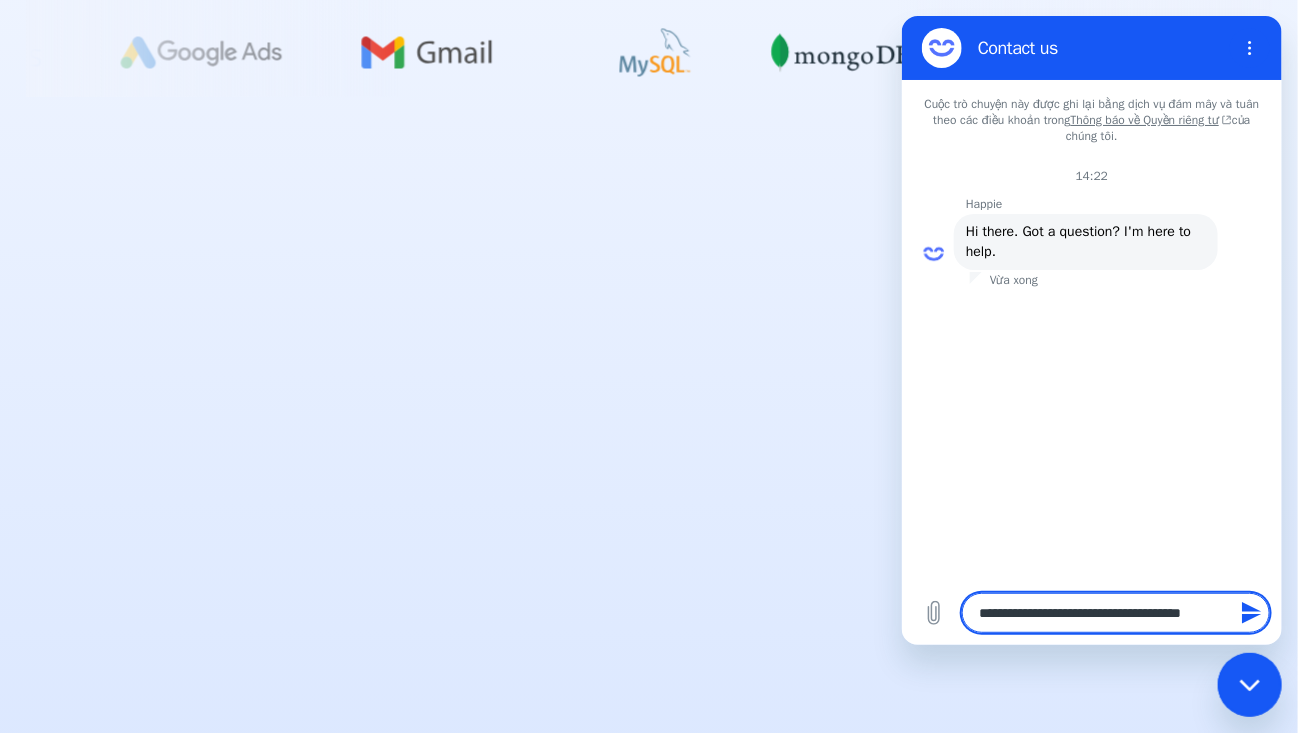 type on "*" 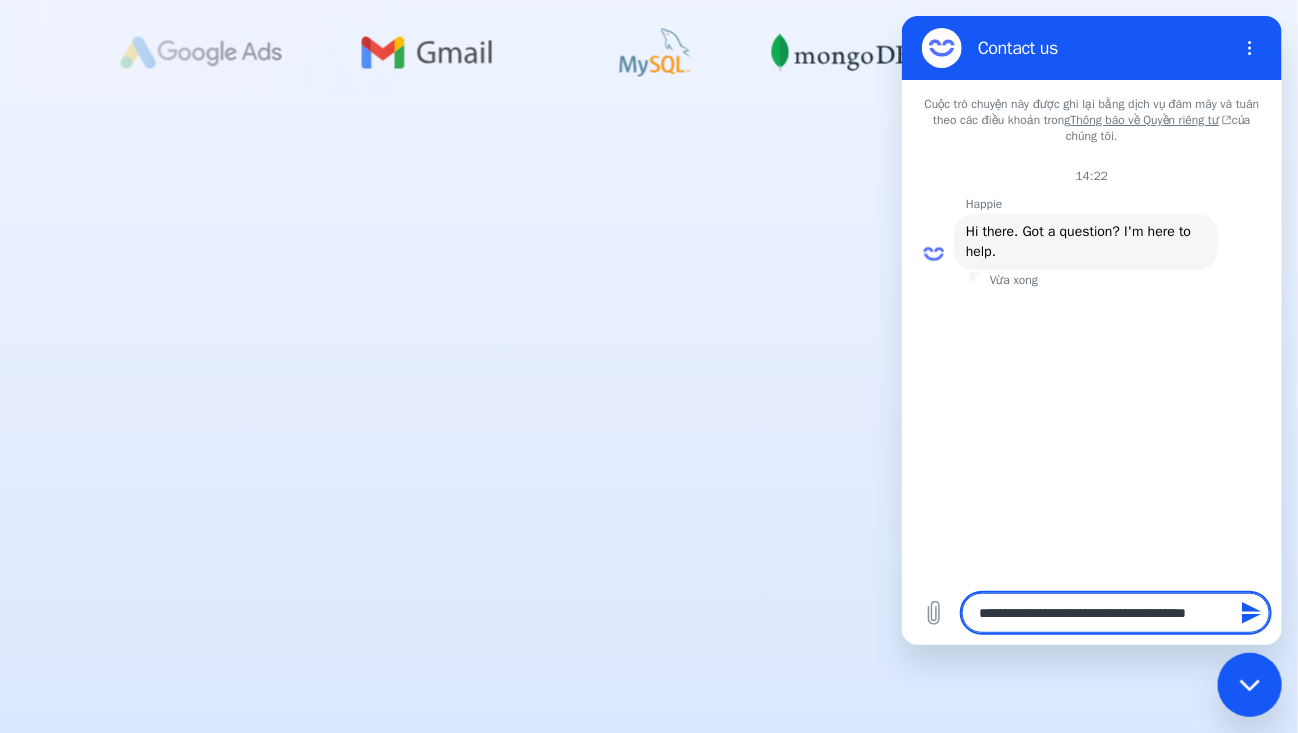 type on "**********" 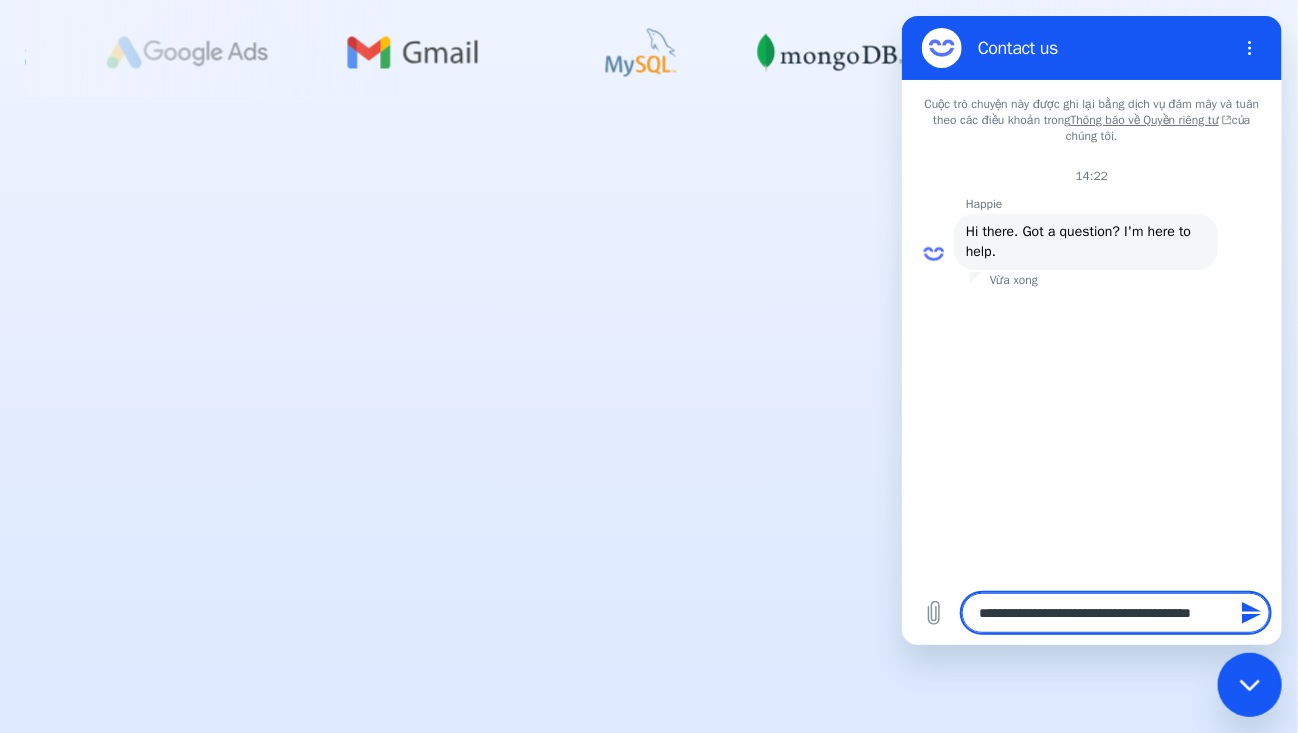 type on "**********" 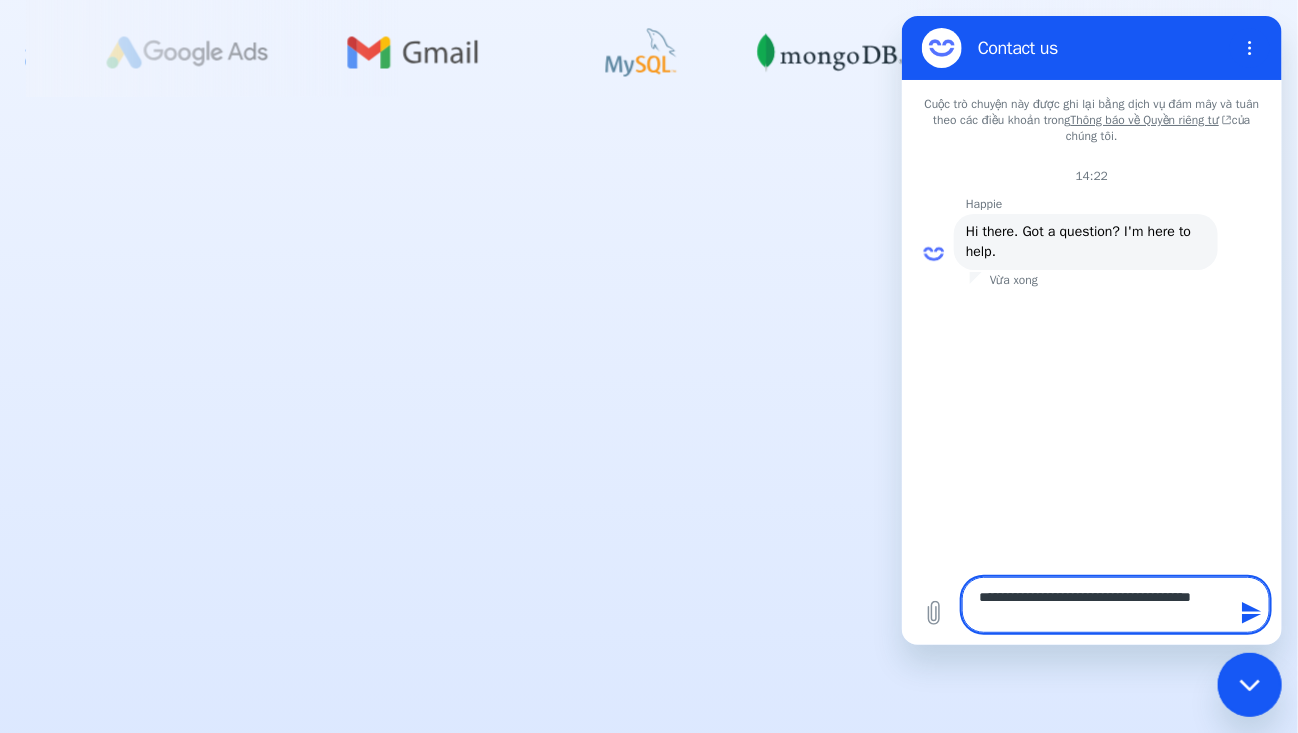 type on "**********" 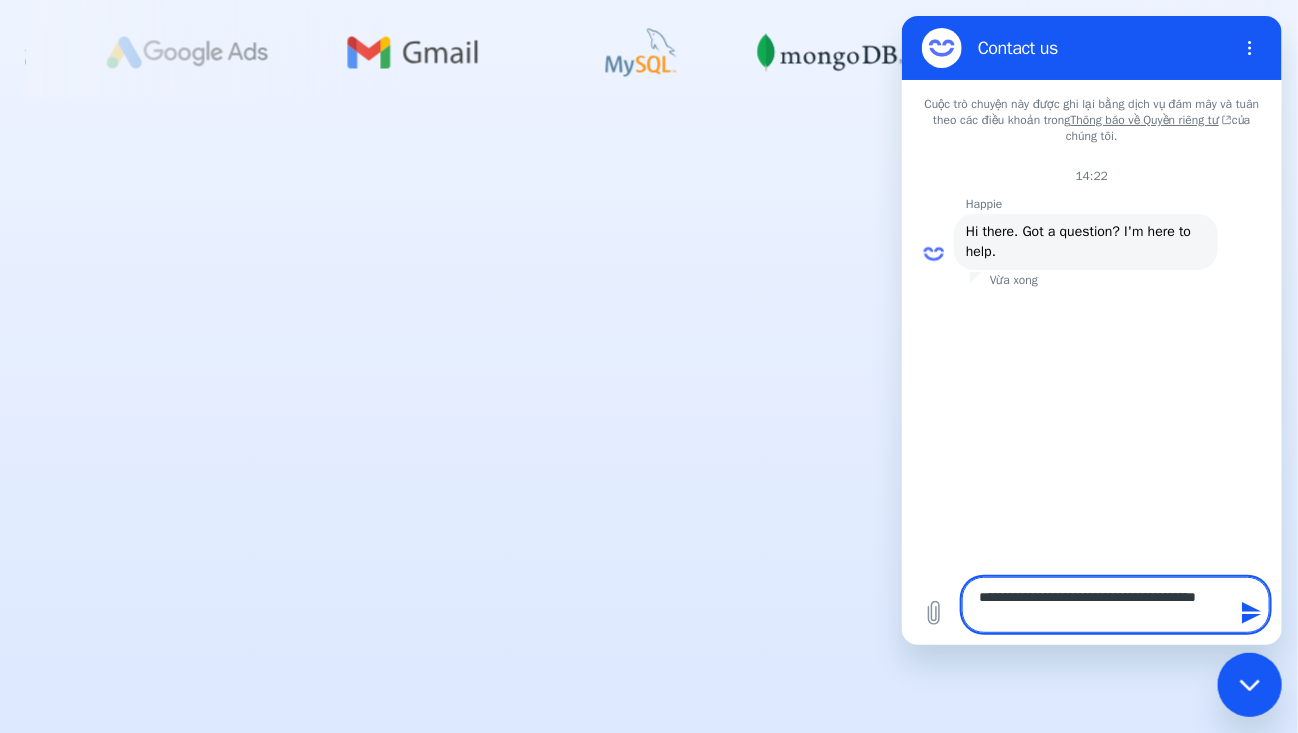 type on "*" 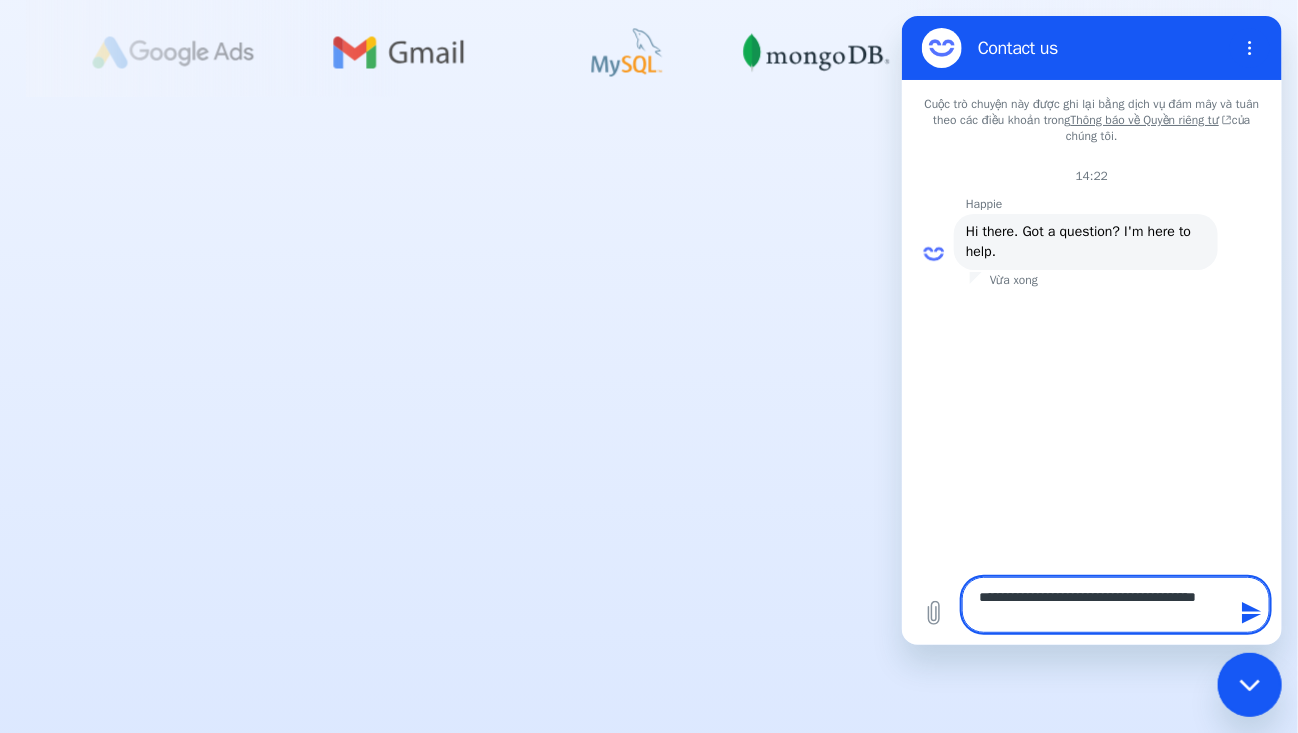 type on "**********" 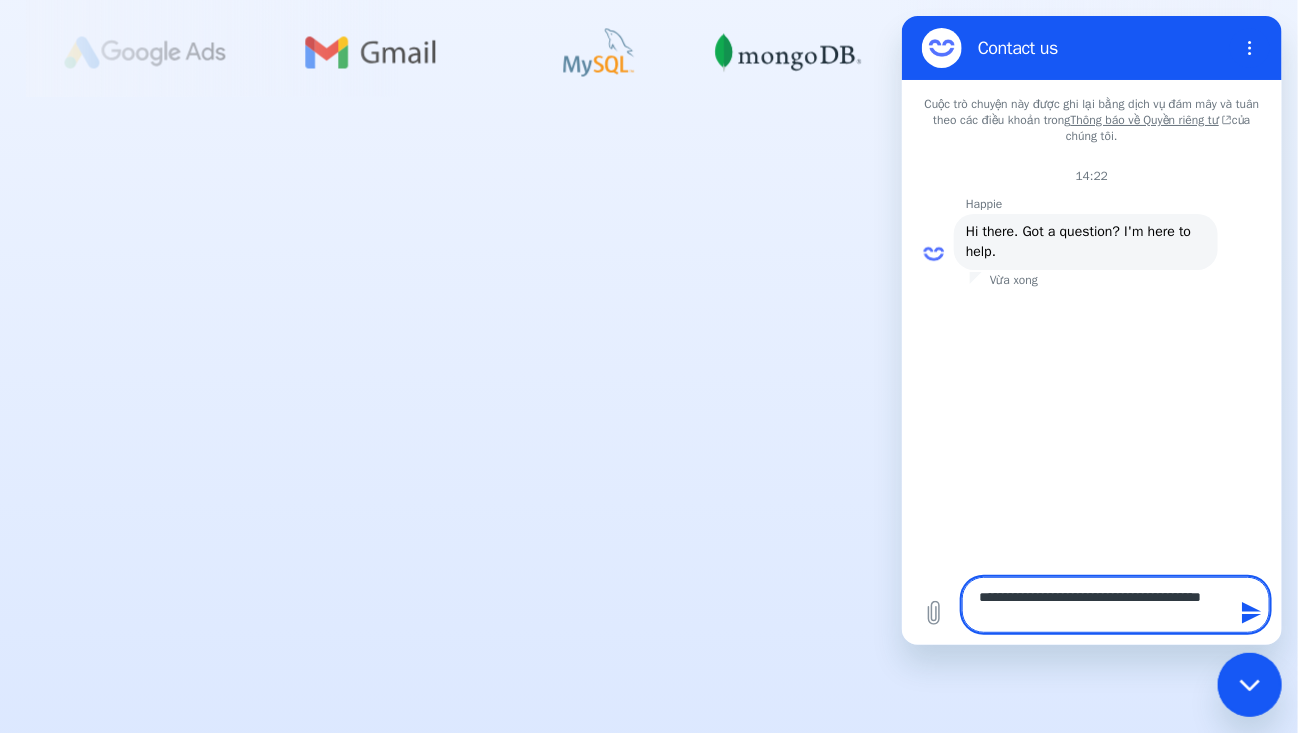 type on "**********" 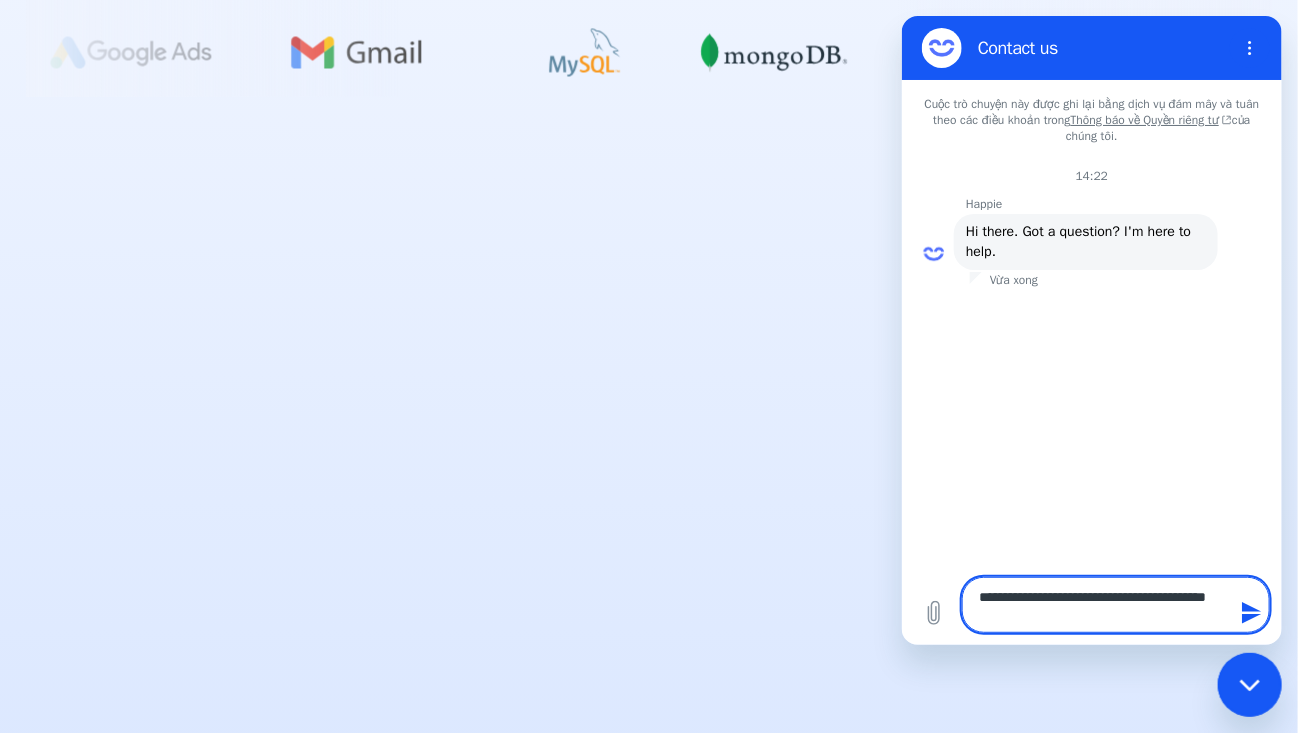 type 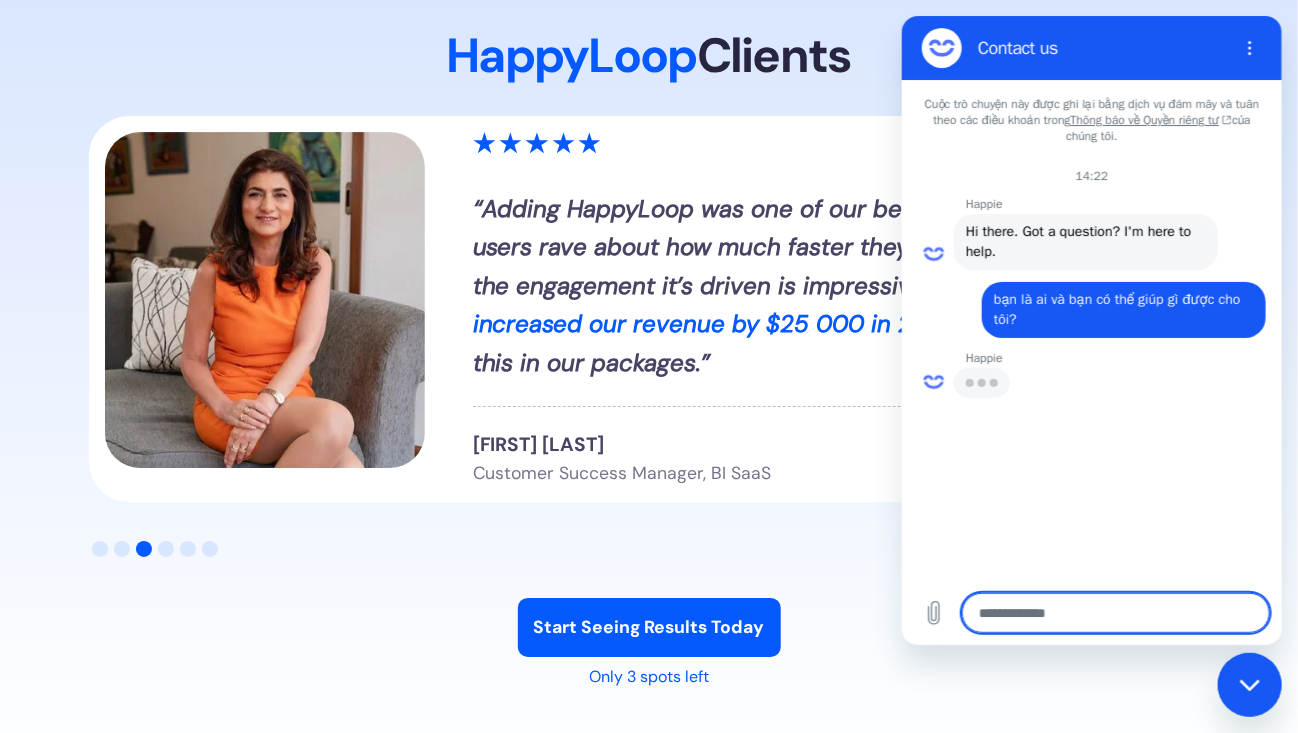 scroll, scrollTop: 2399, scrollLeft: 0, axis: vertical 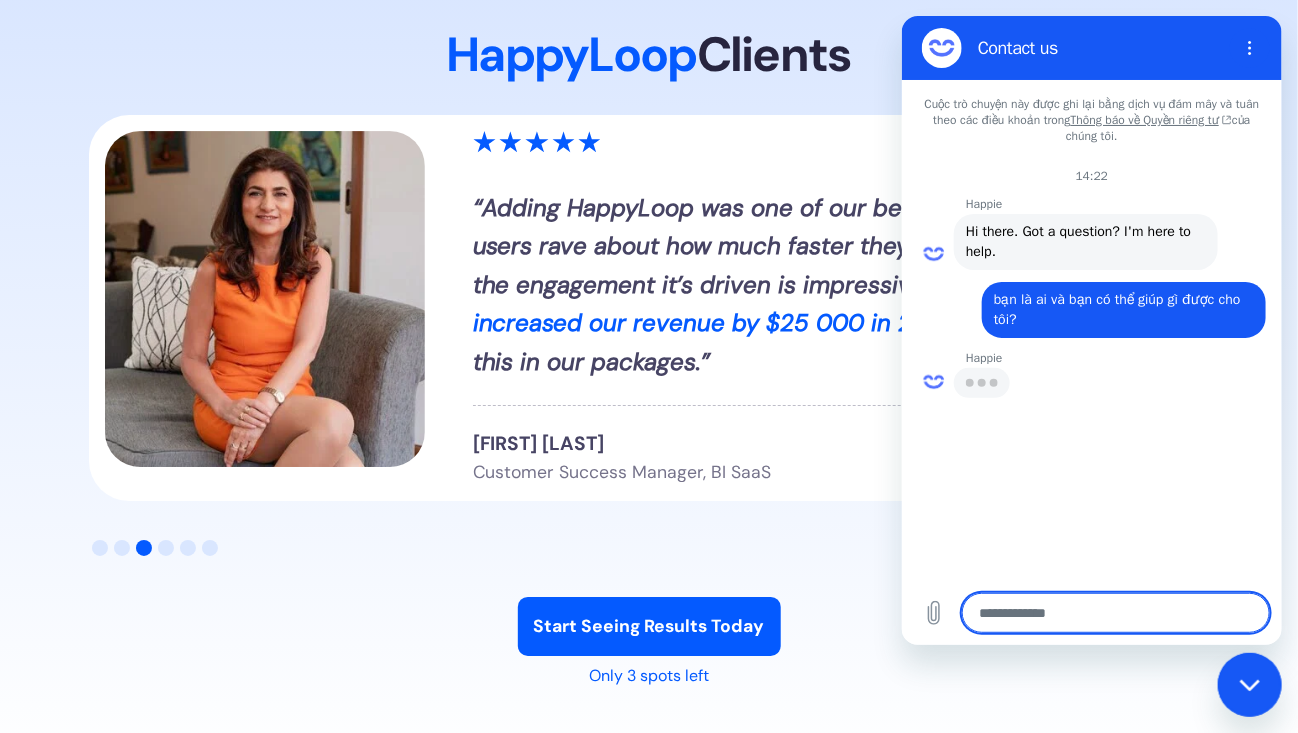 type on "*" 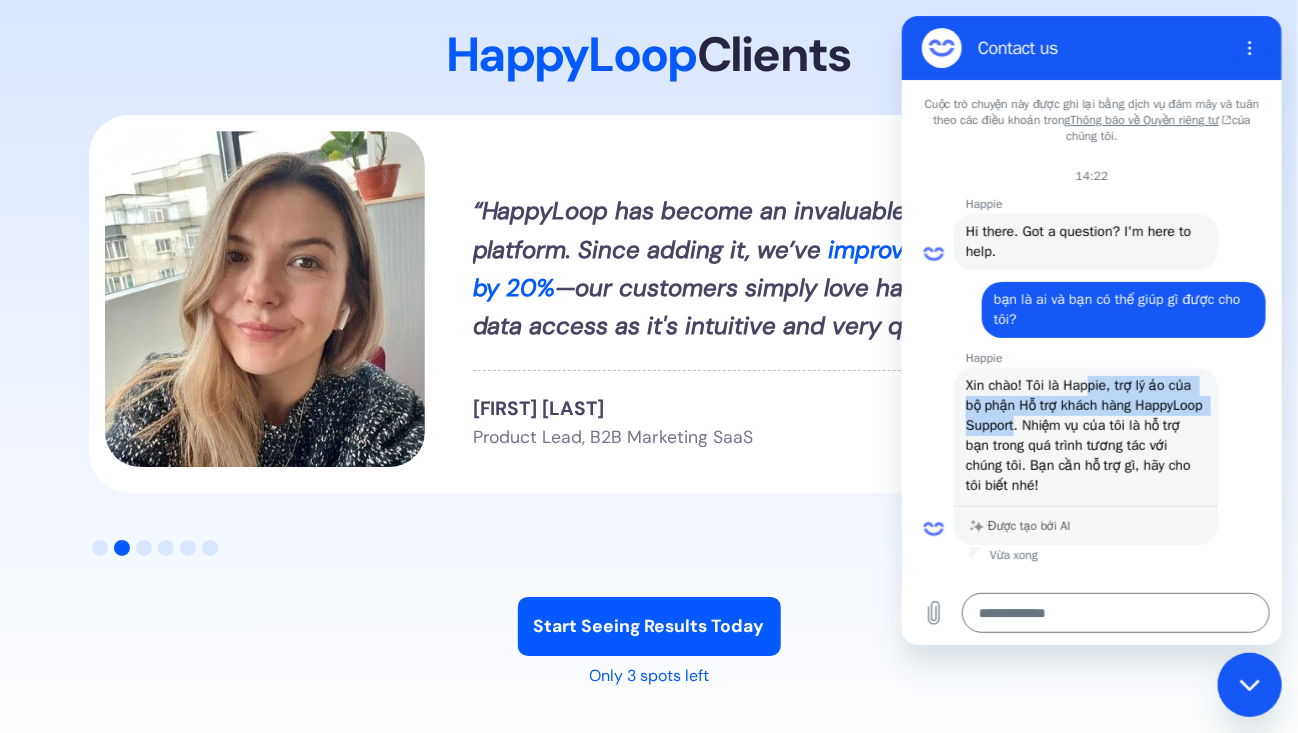 drag, startPoint x: 1086, startPoint y: 386, endPoint x: 1090, endPoint y: 422, distance: 36.221542 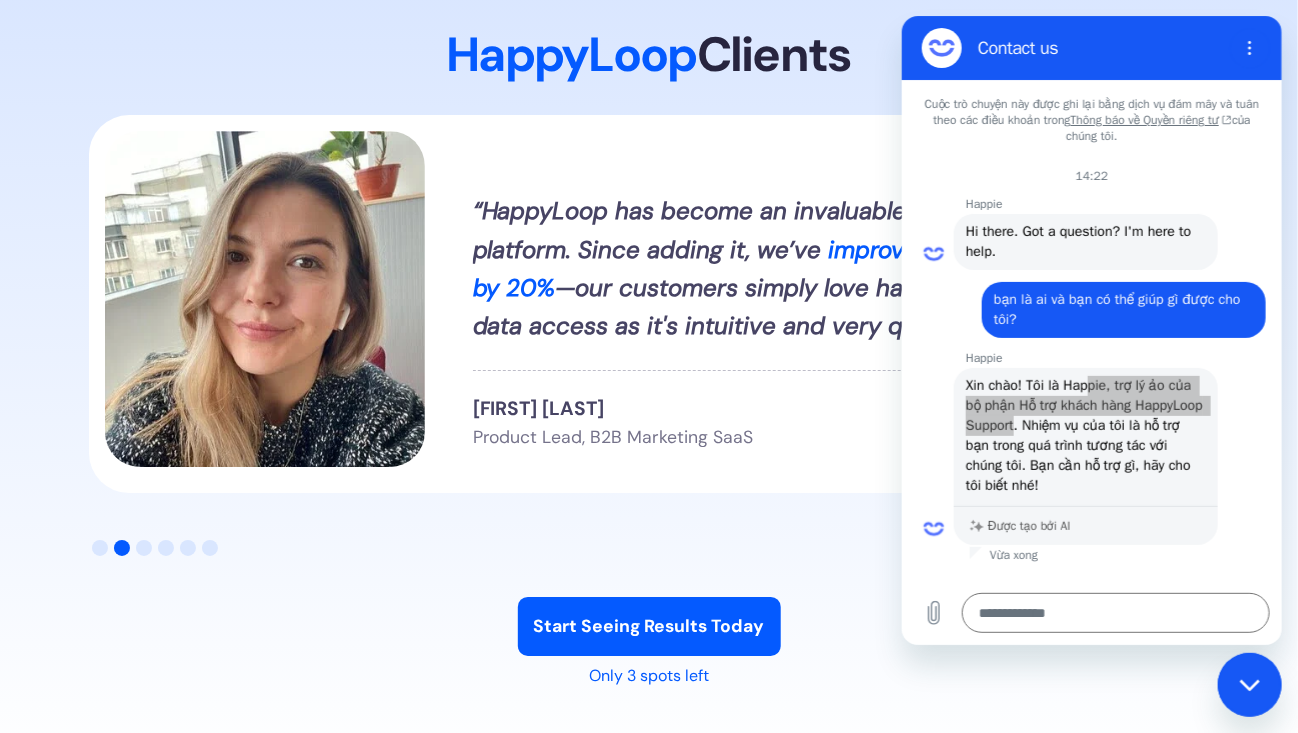 click on "Roxana P. Product Lead, B2B Marketing SaaS" at bounding box center [822, 422] 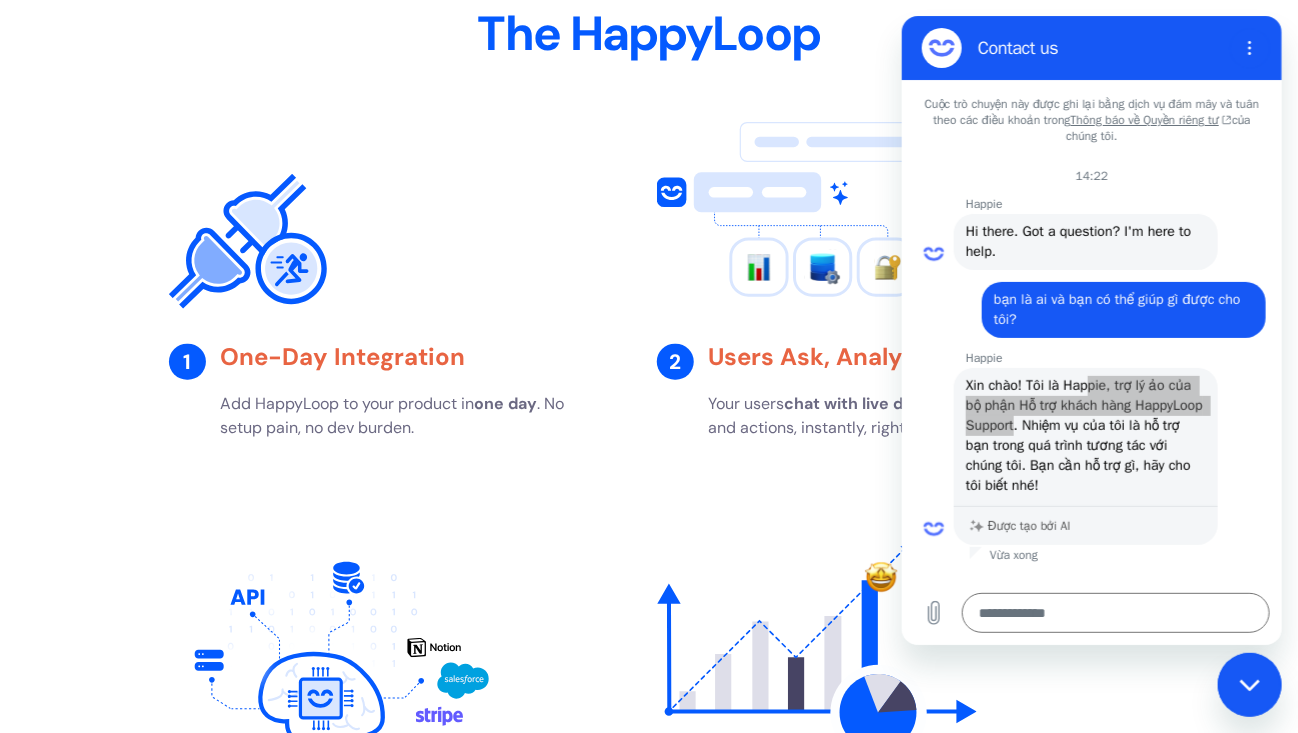 scroll, scrollTop: 3299, scrollLeft: 0, axis: vertical 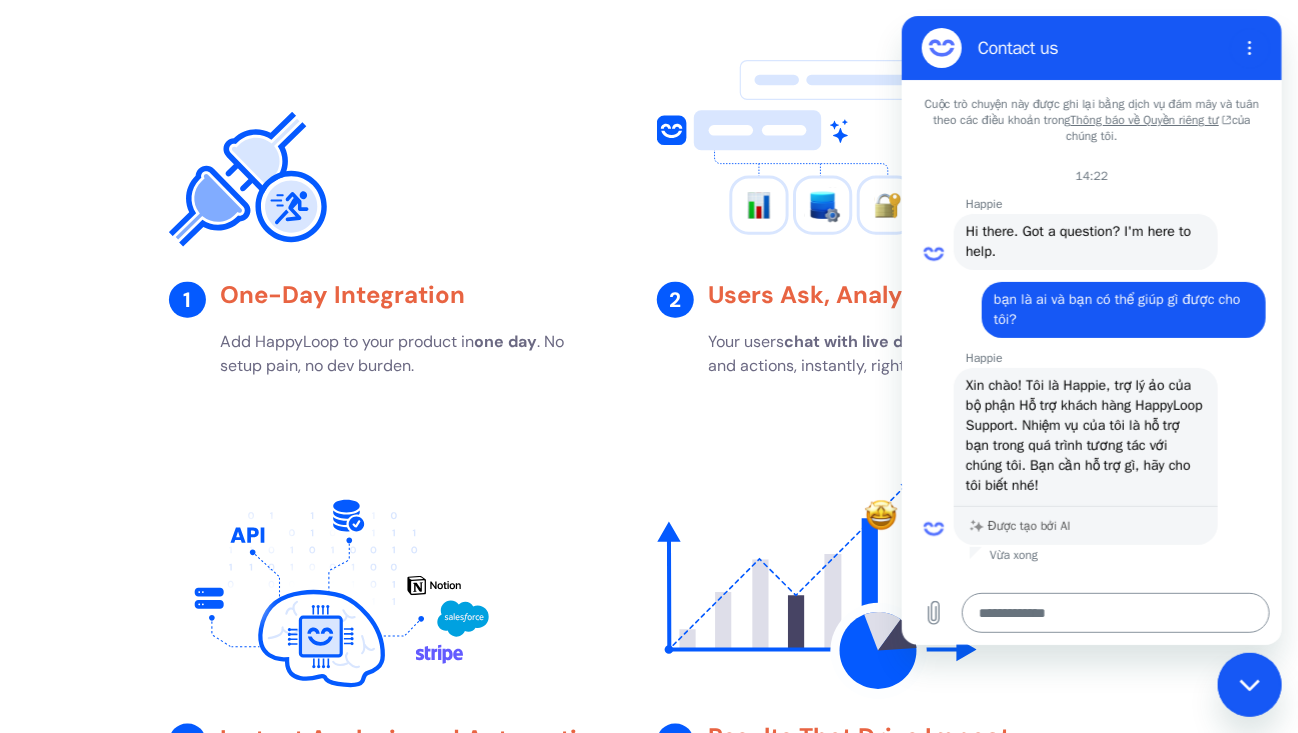 click at bounding box center [1115, 613] 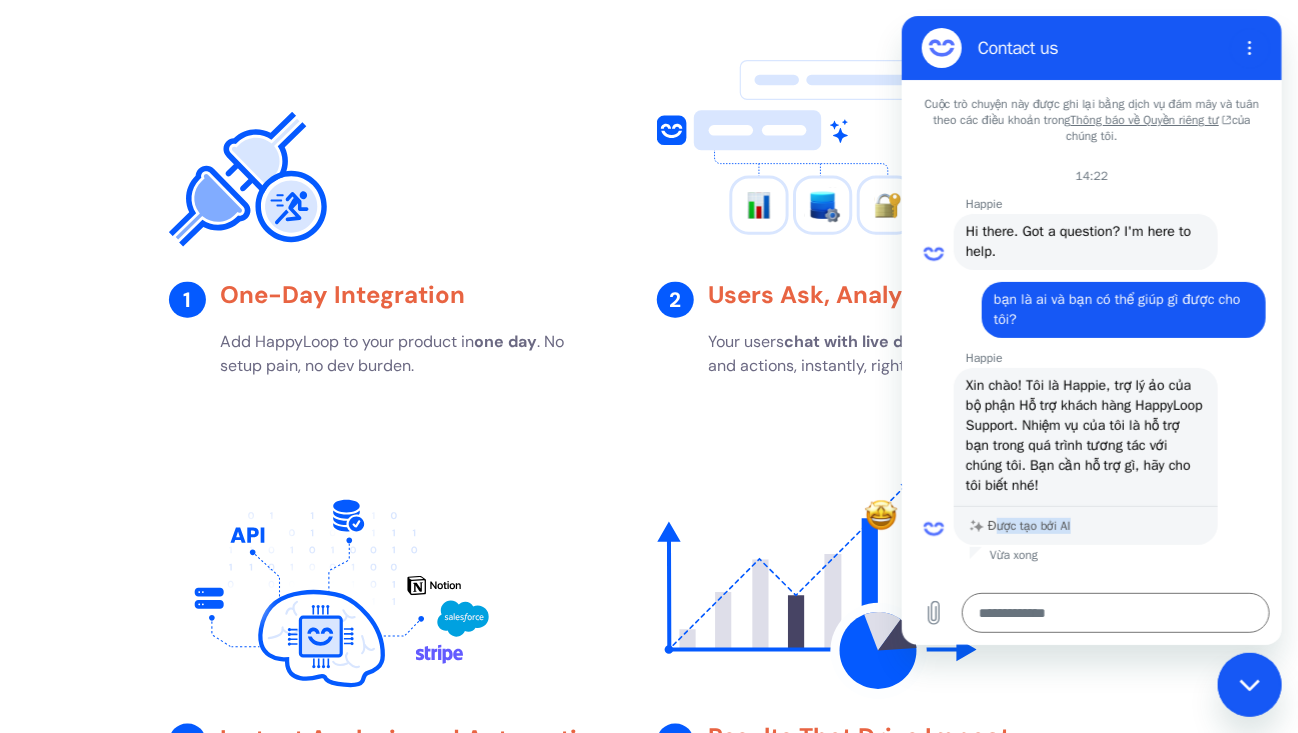 drag, startPoint x: 992, startPoint y: 530, endPoint x: 1085, endPoint y: 523, distance: 93.26307 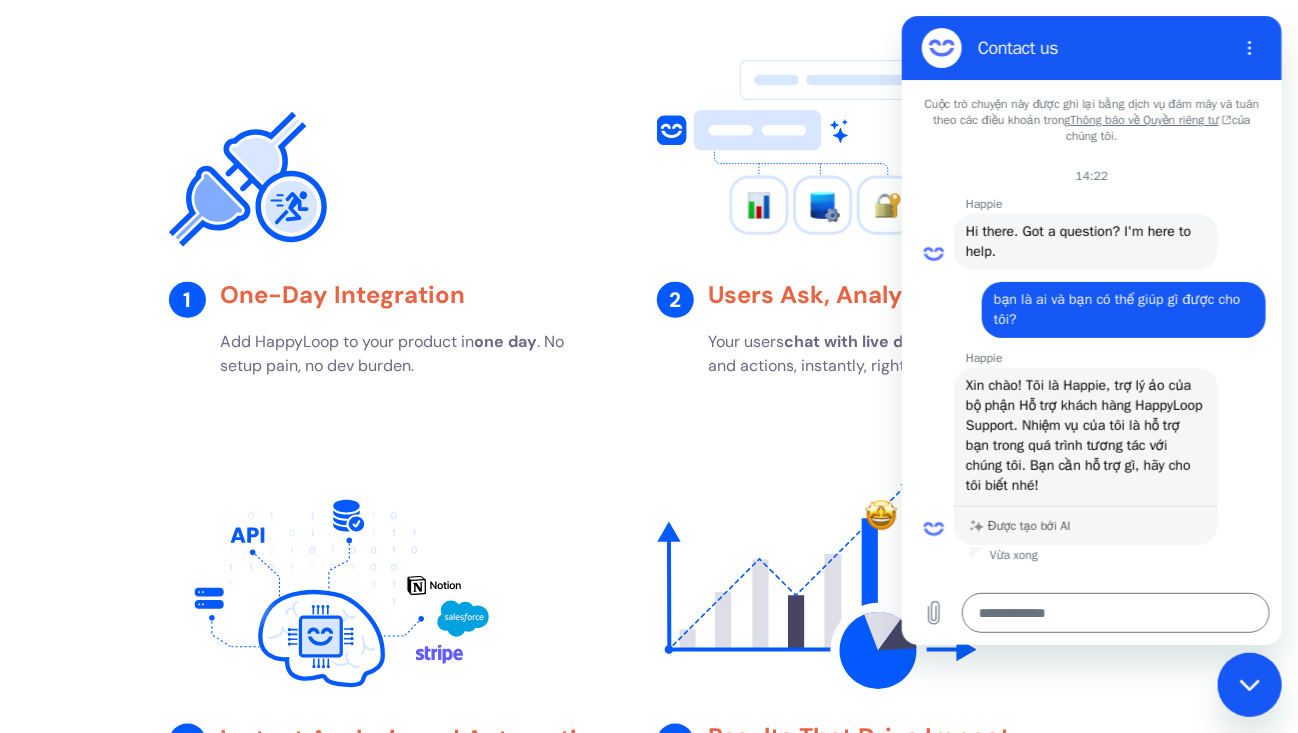 click on "Vừa xong" at bounding box center [1125, 555] 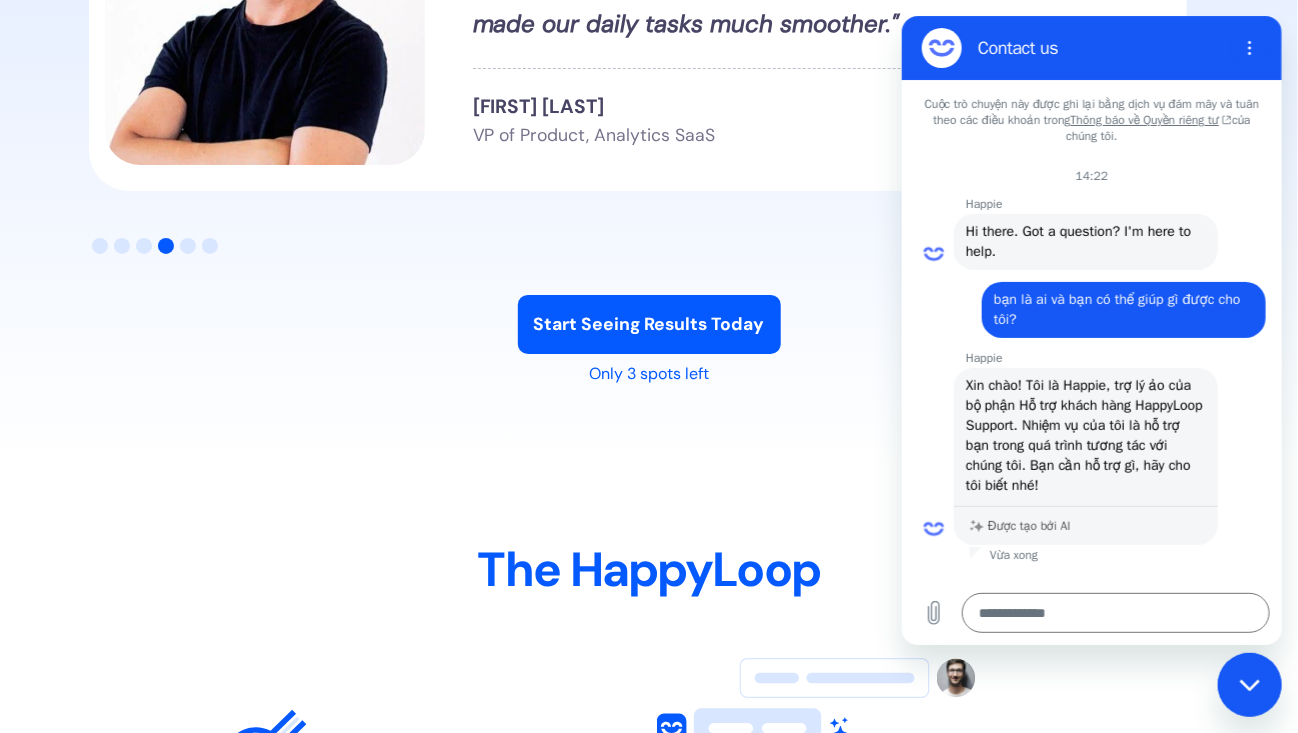 scroll, scrollTop: 2699, scrollLeft: 0, axis: vertical 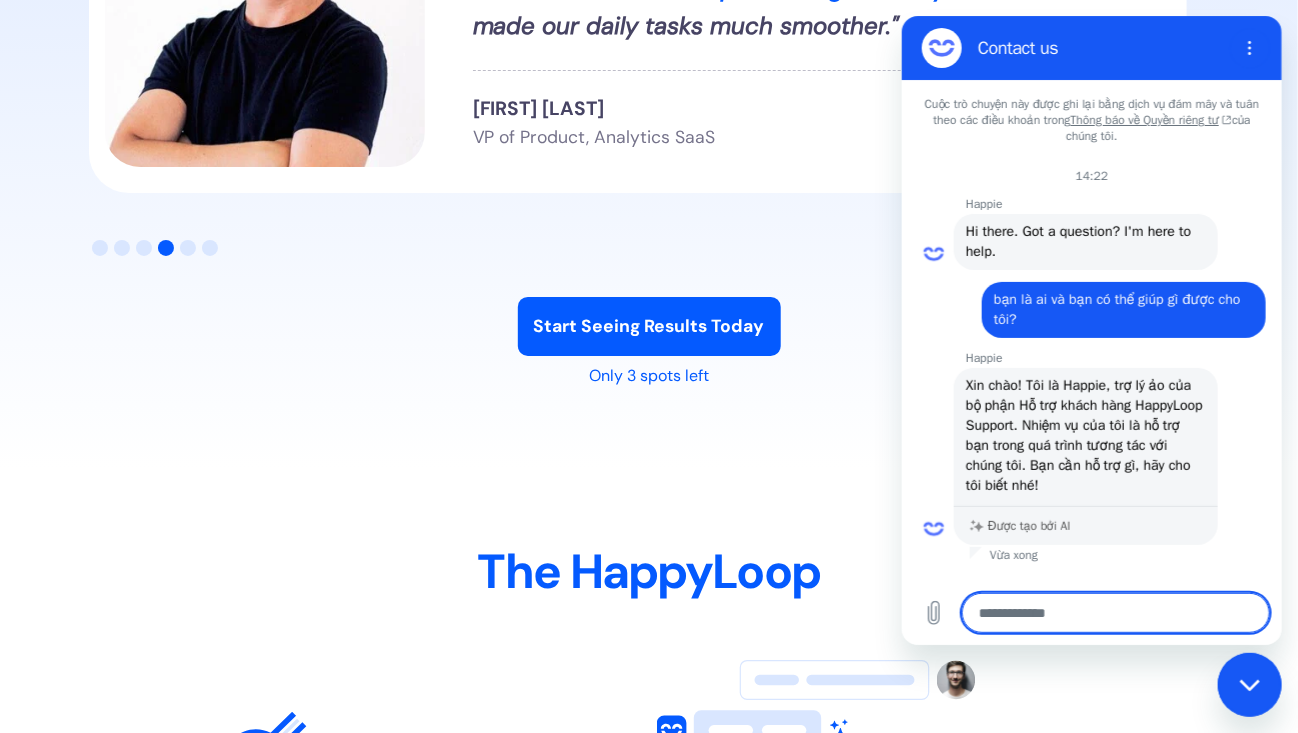 click at bounding box center [1115, 613] 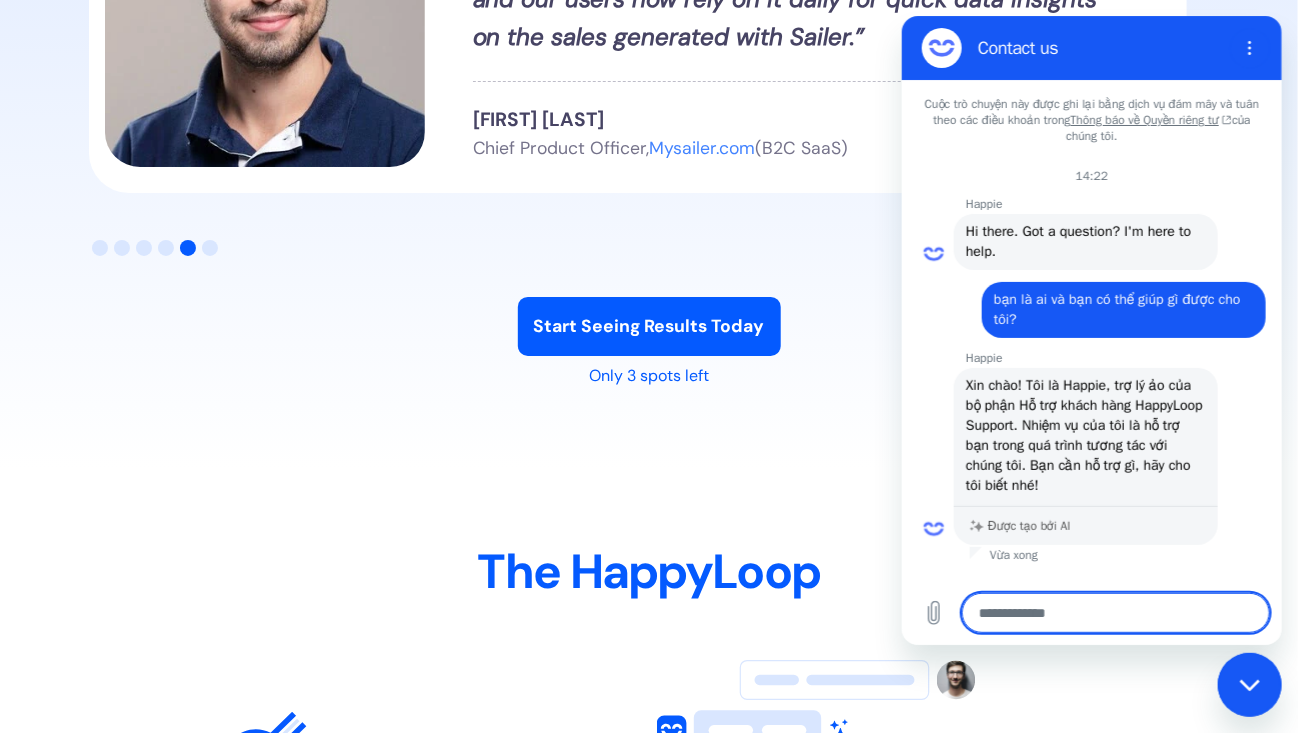 type on "*" 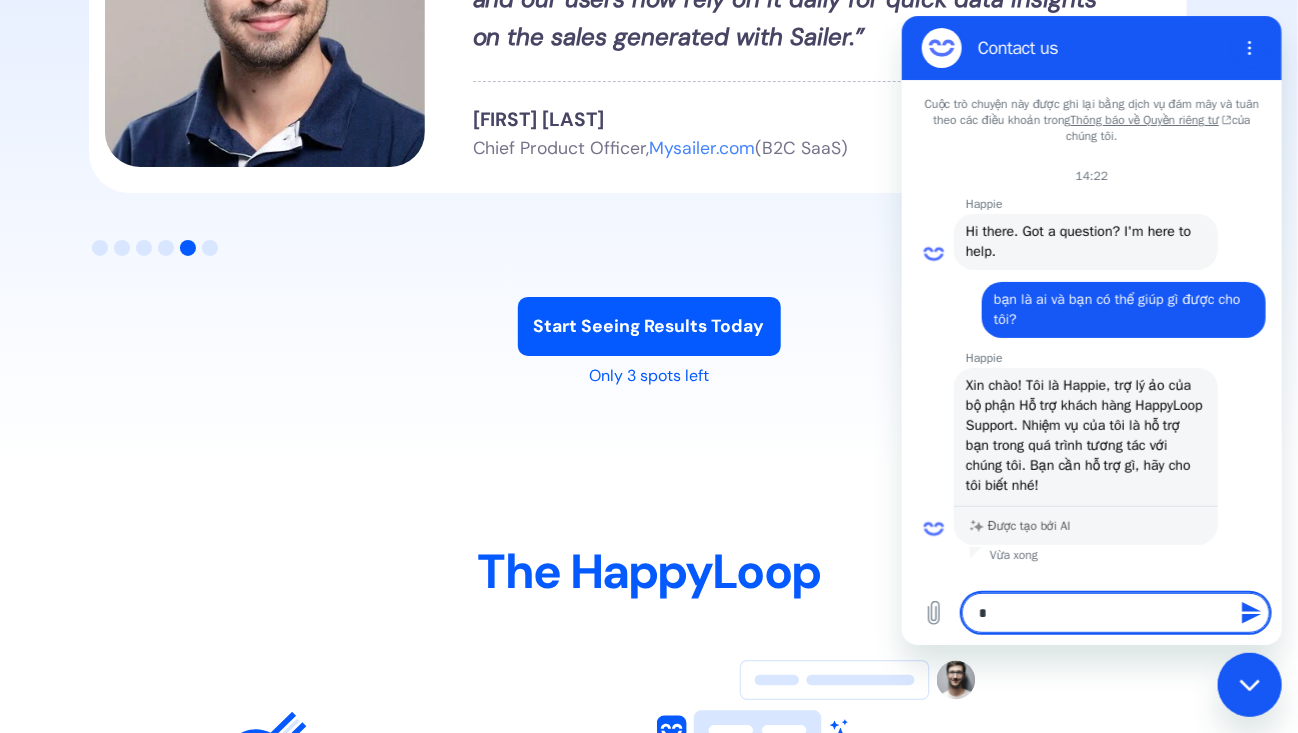 type on "**" 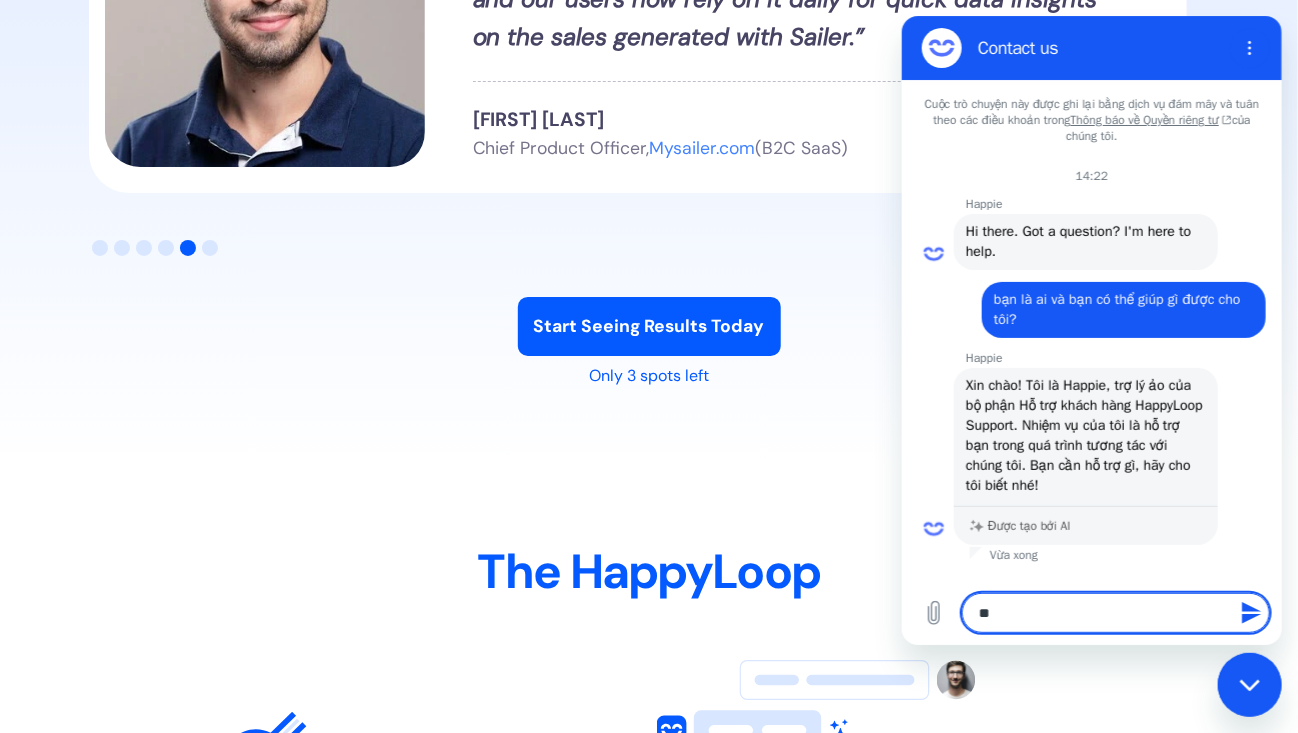 type on "*" 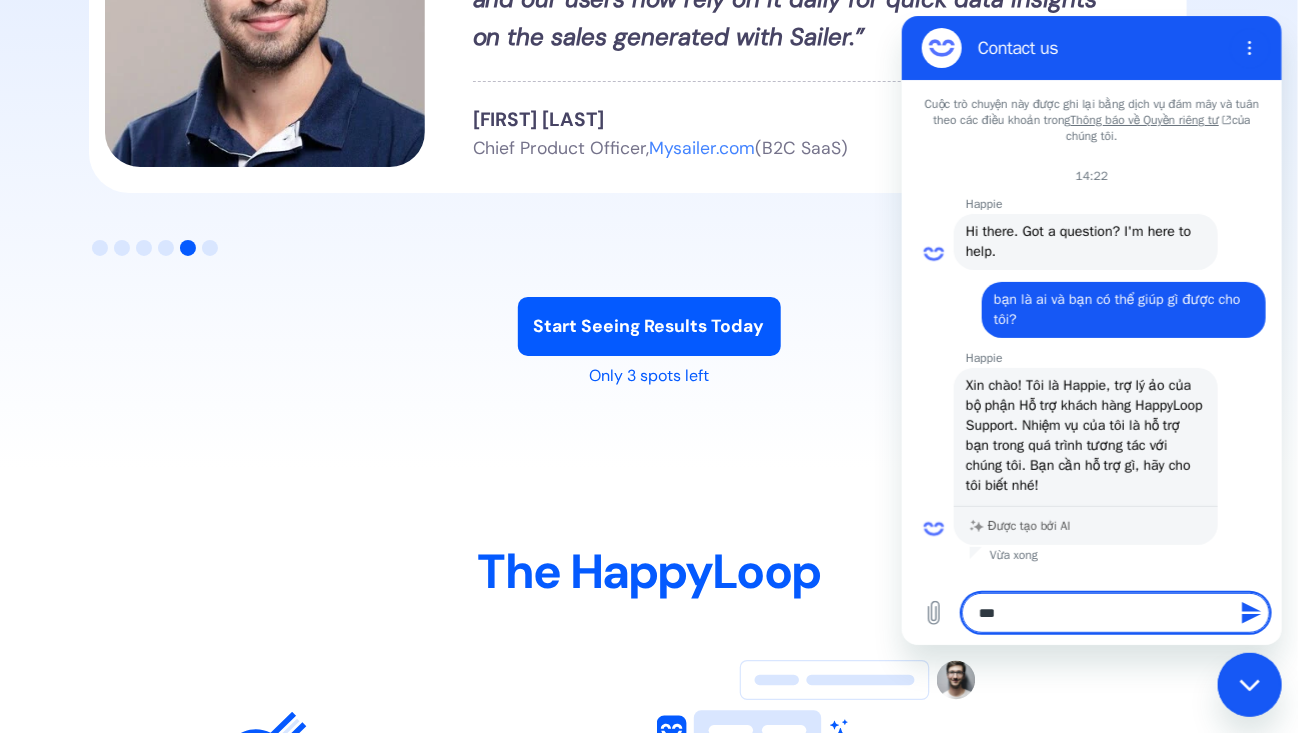 type on "***" 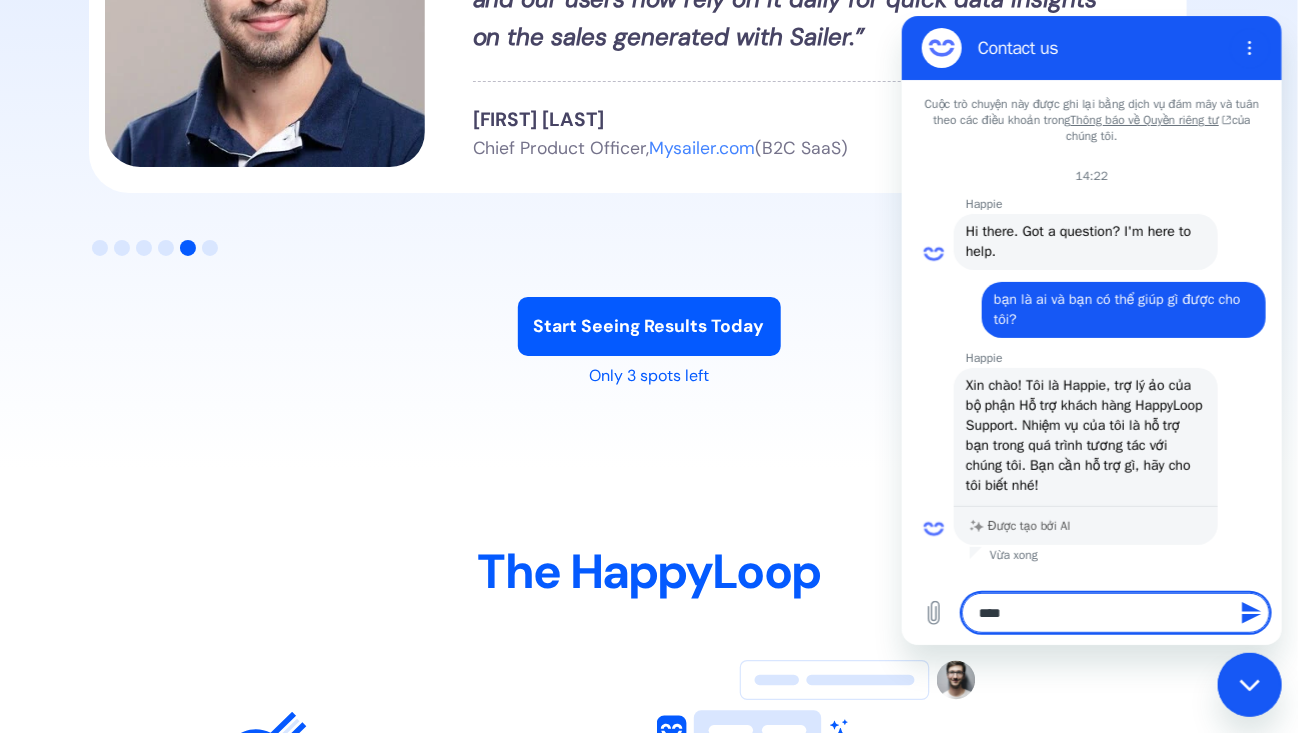 type on "*****" 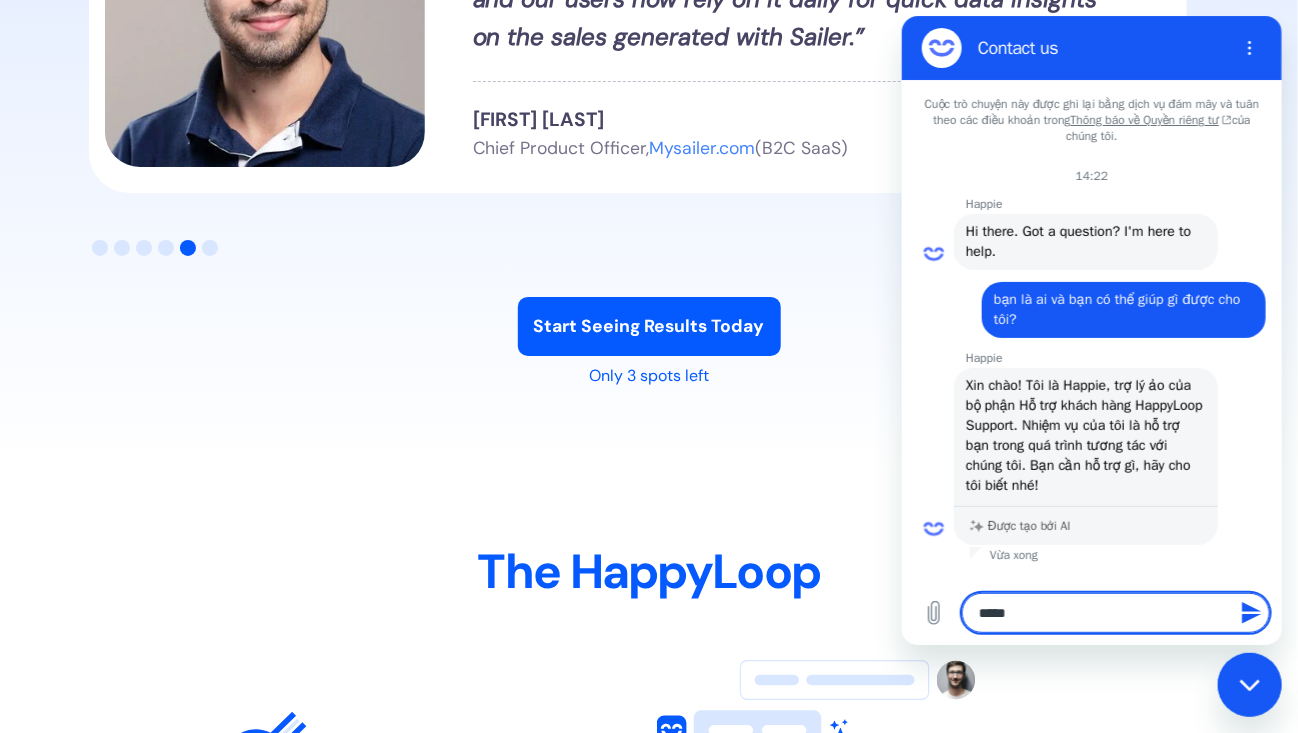 type on "******" 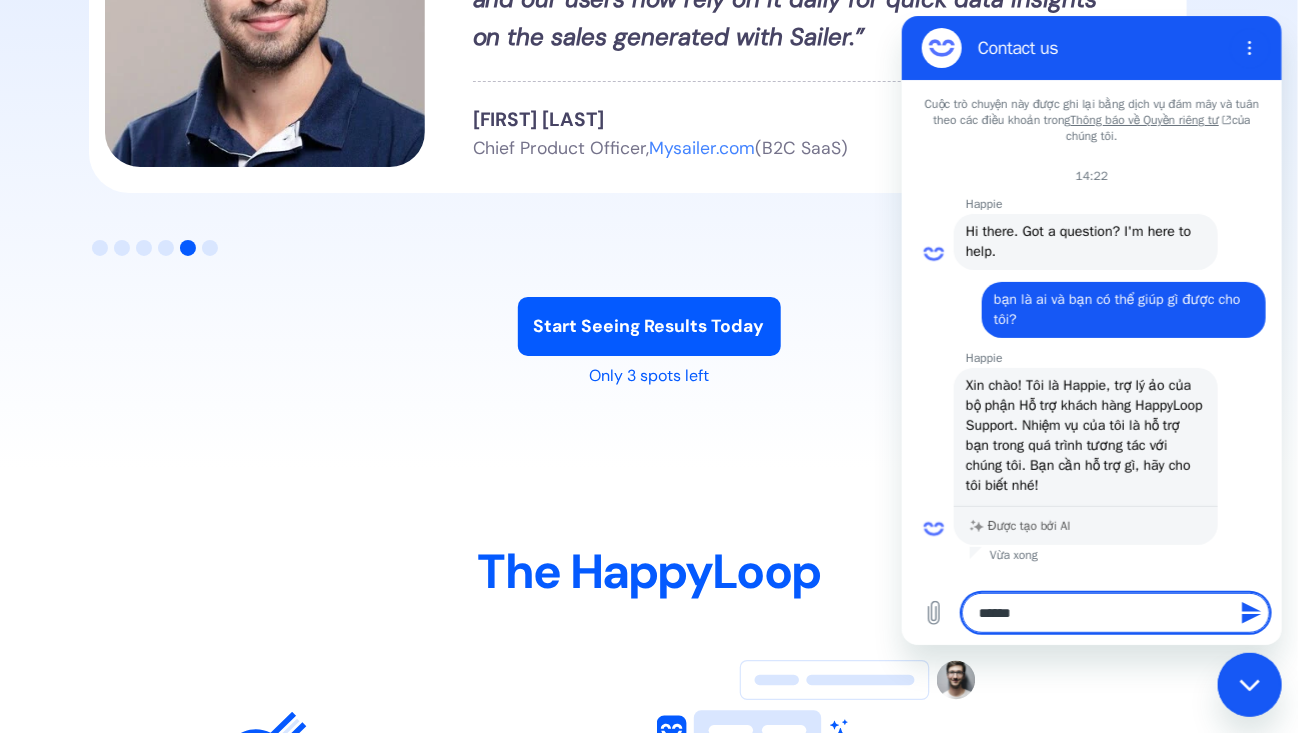 type on "*******" 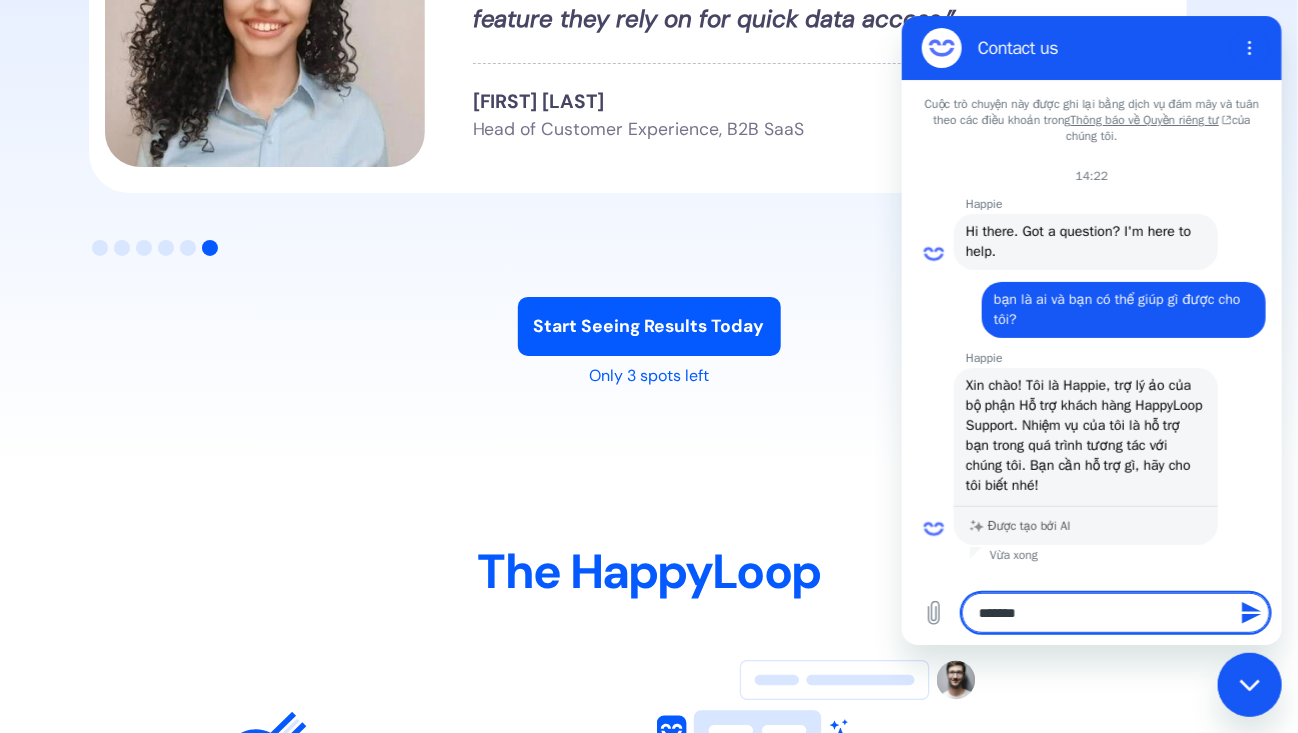 type on "*******" 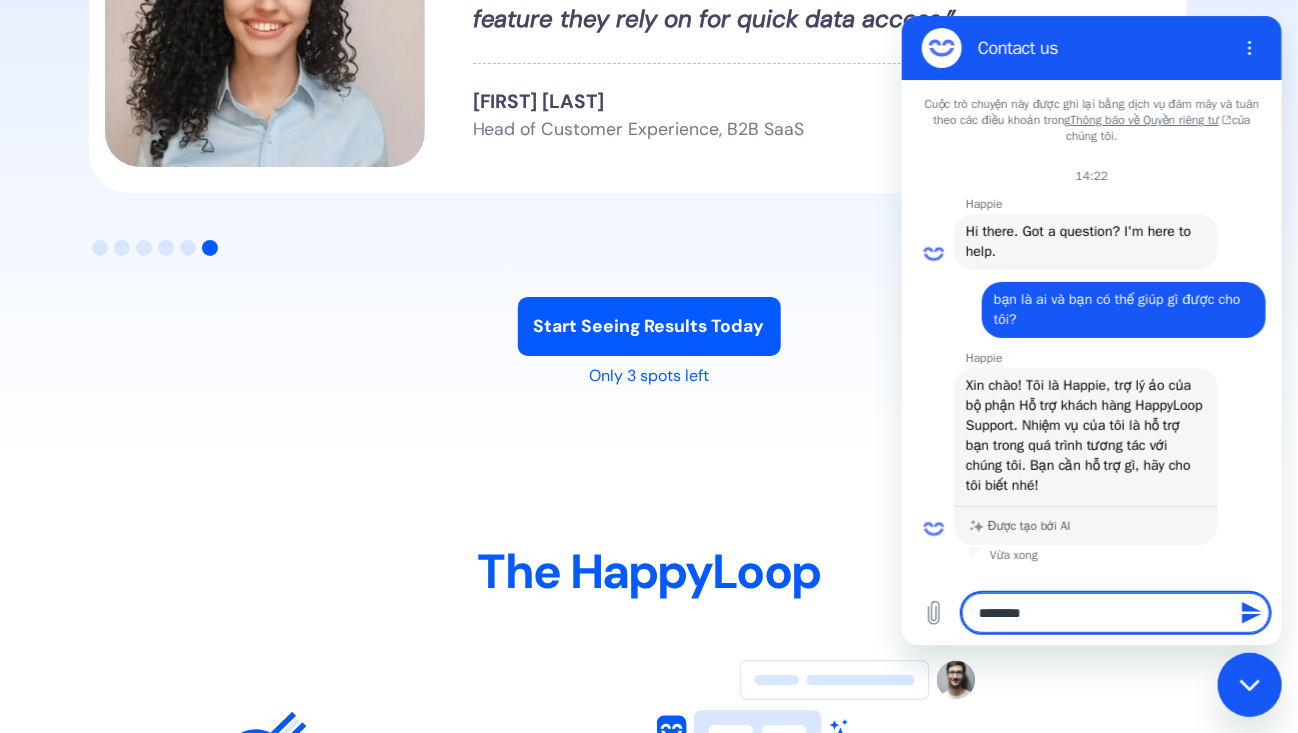 type on "*********" 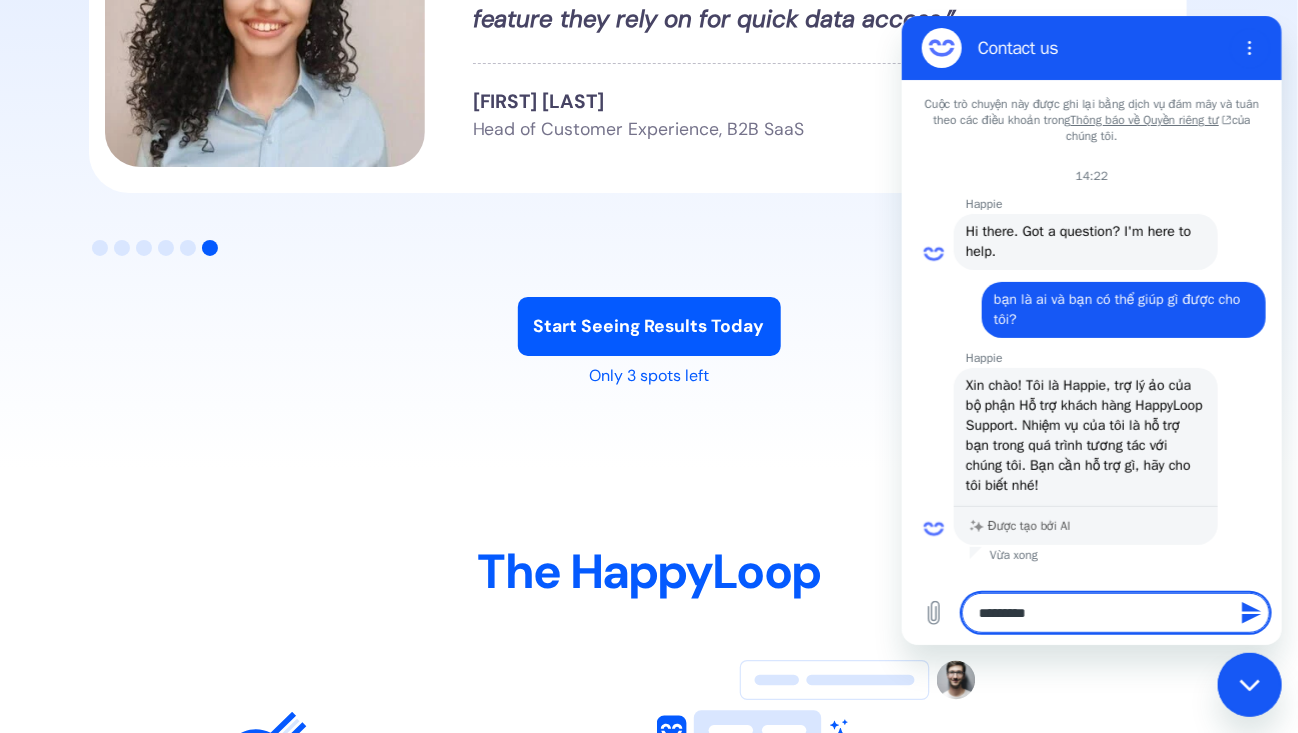 type on "**********" 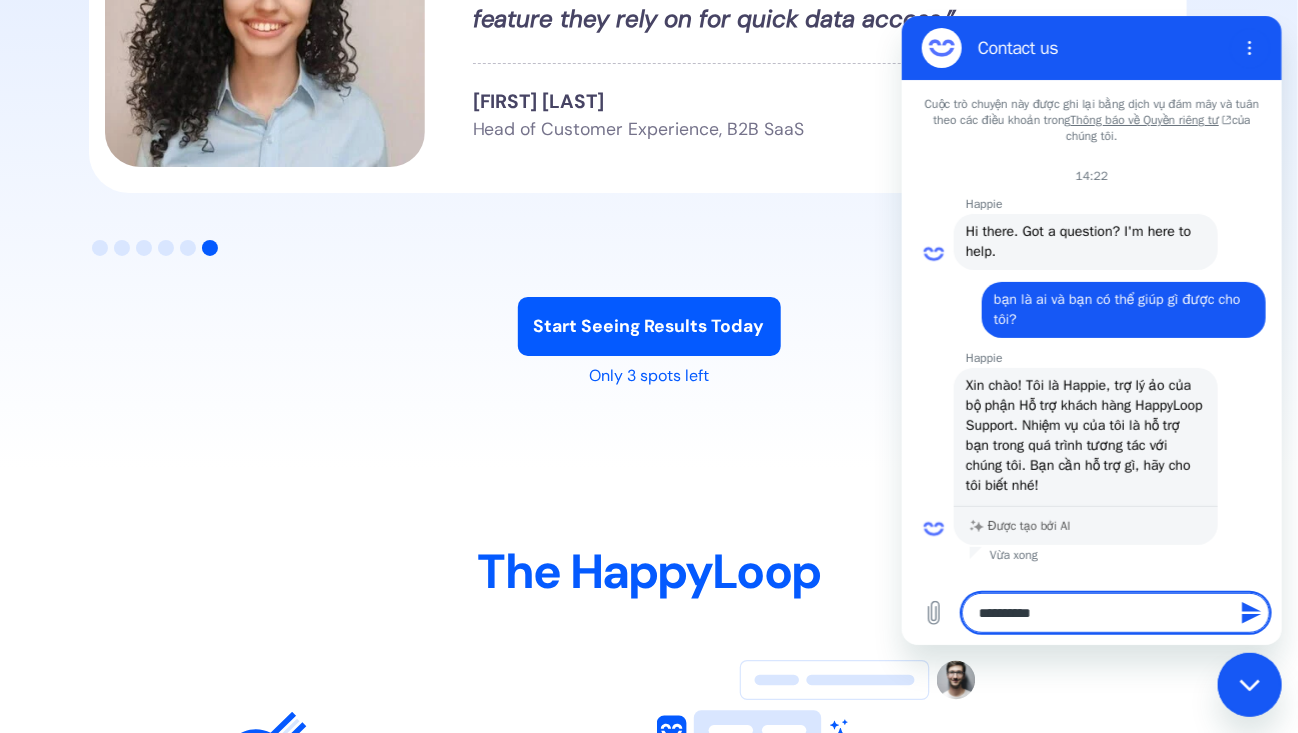 type on "*" 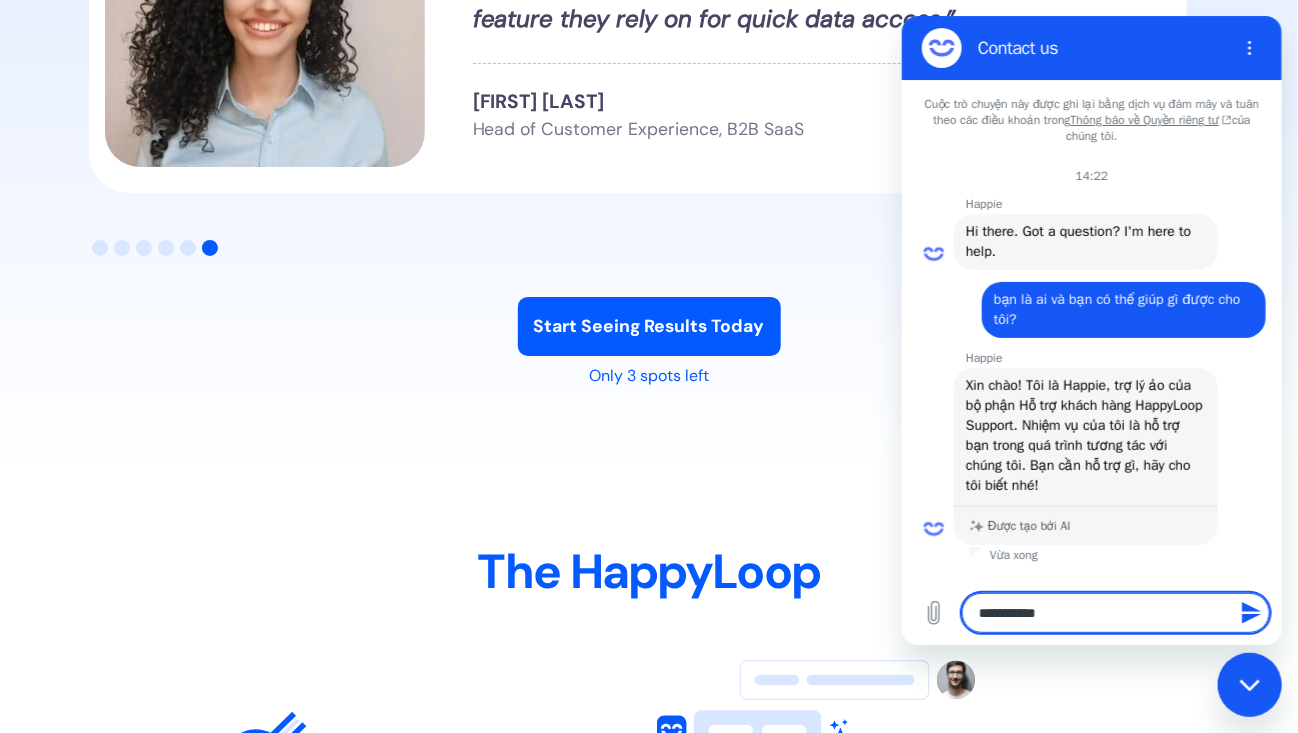 type on "**********" 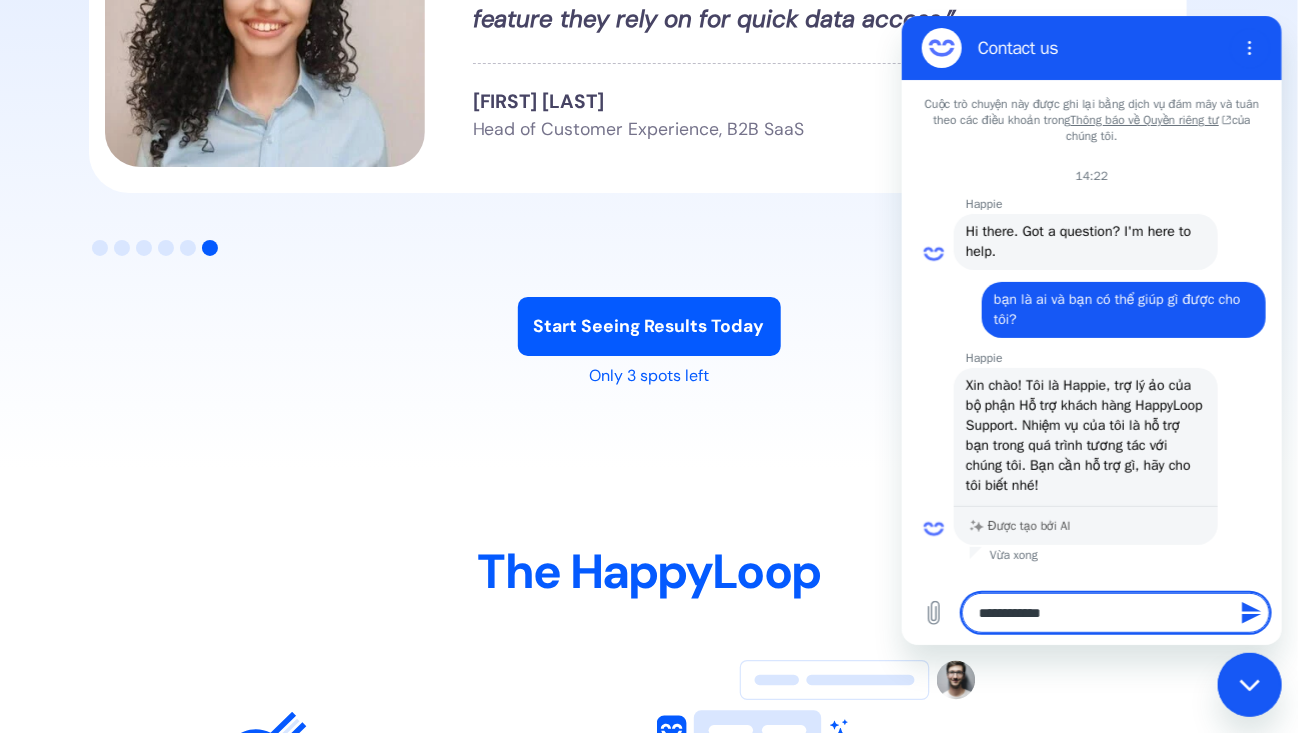 type on "**********" 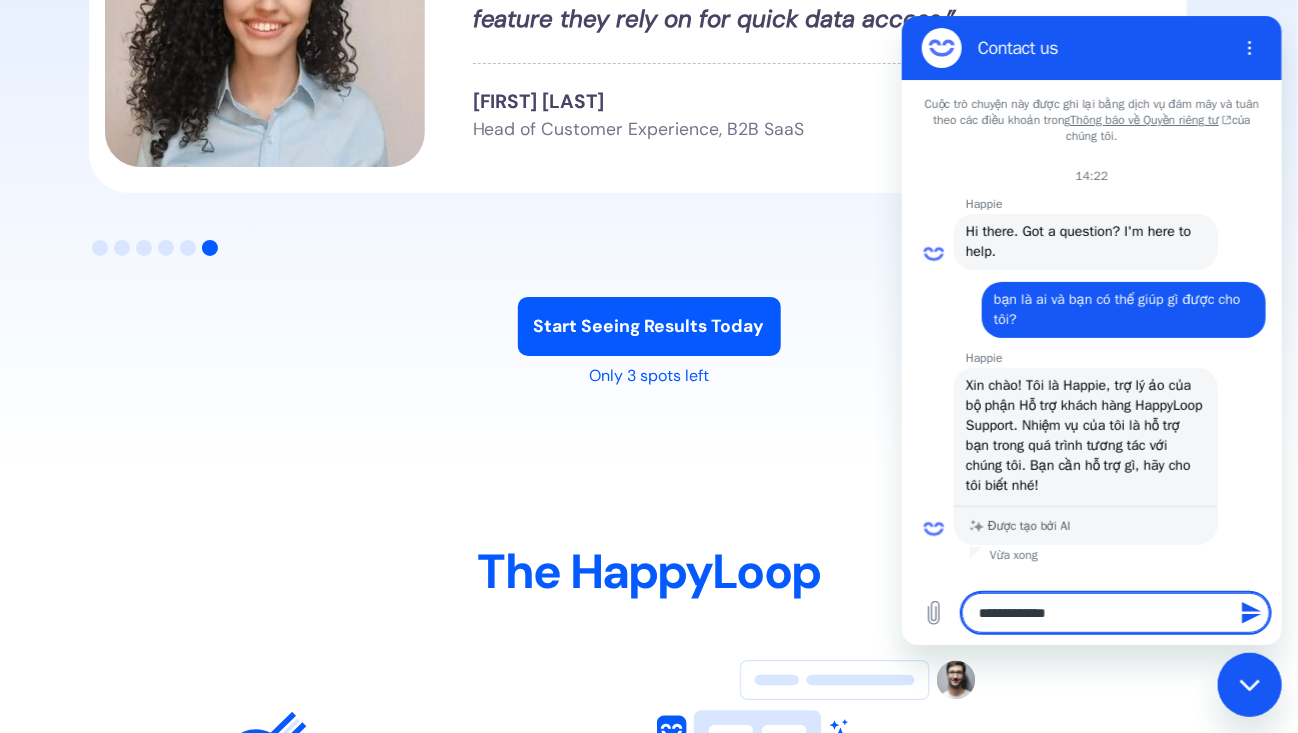 type on "**********" 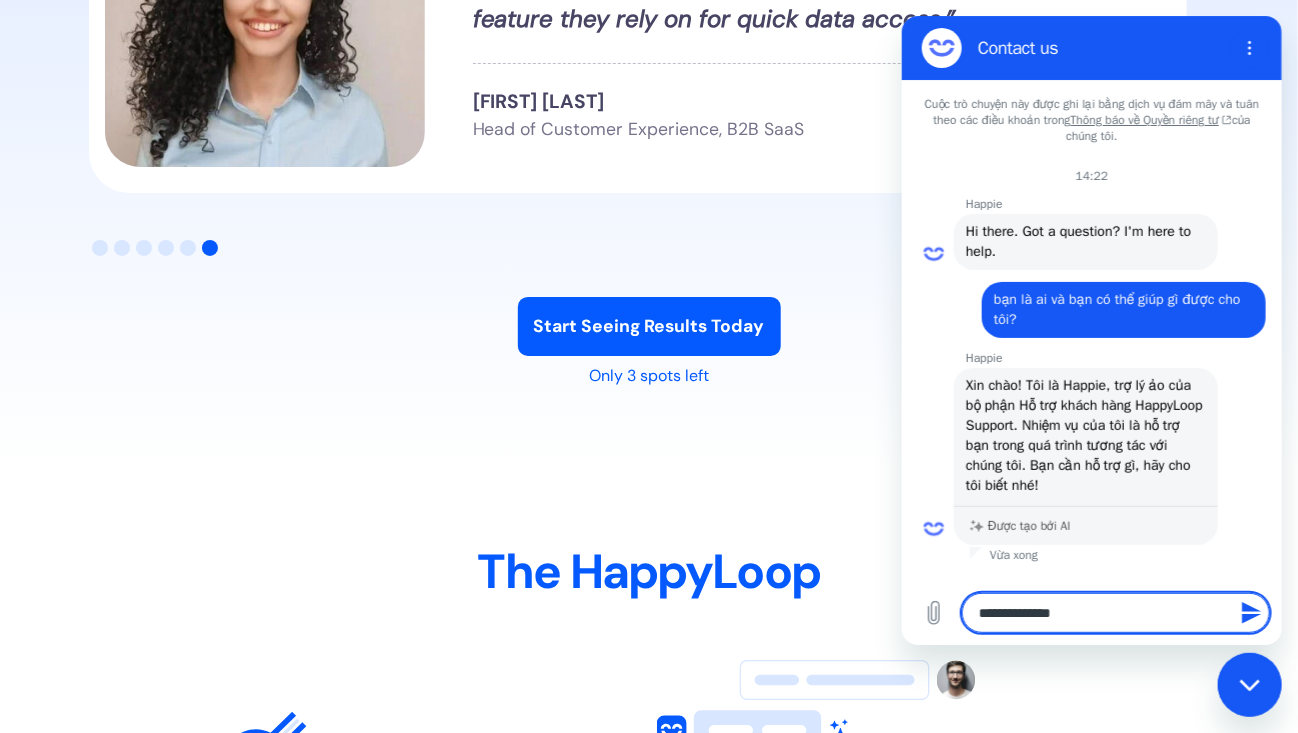 type on "**********" 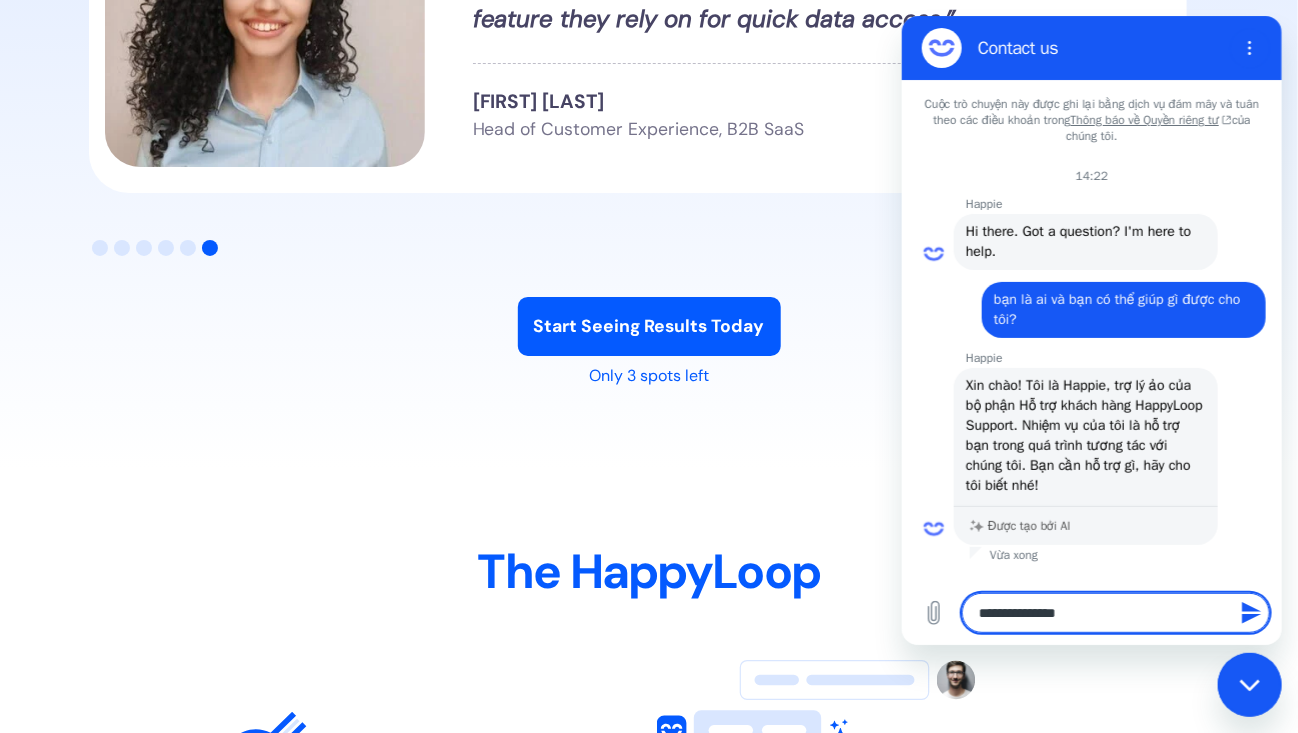 type on "*" 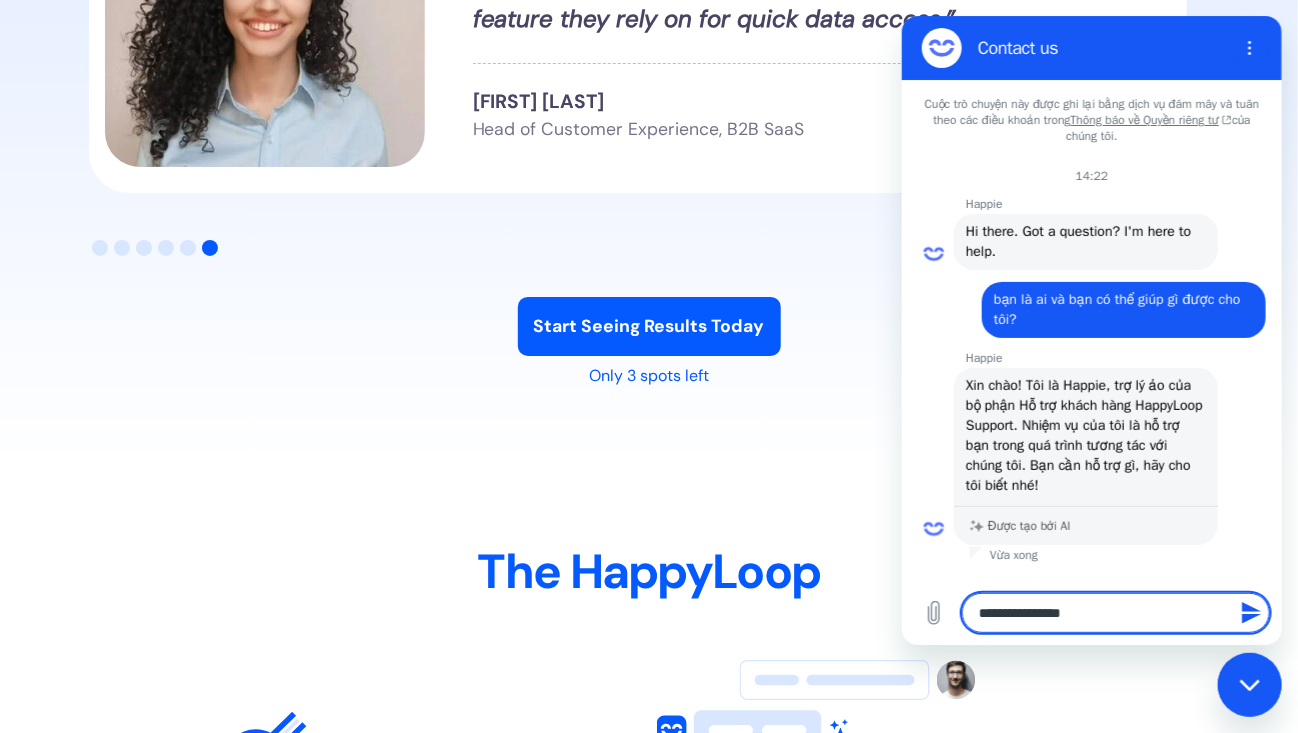 type on "**********" 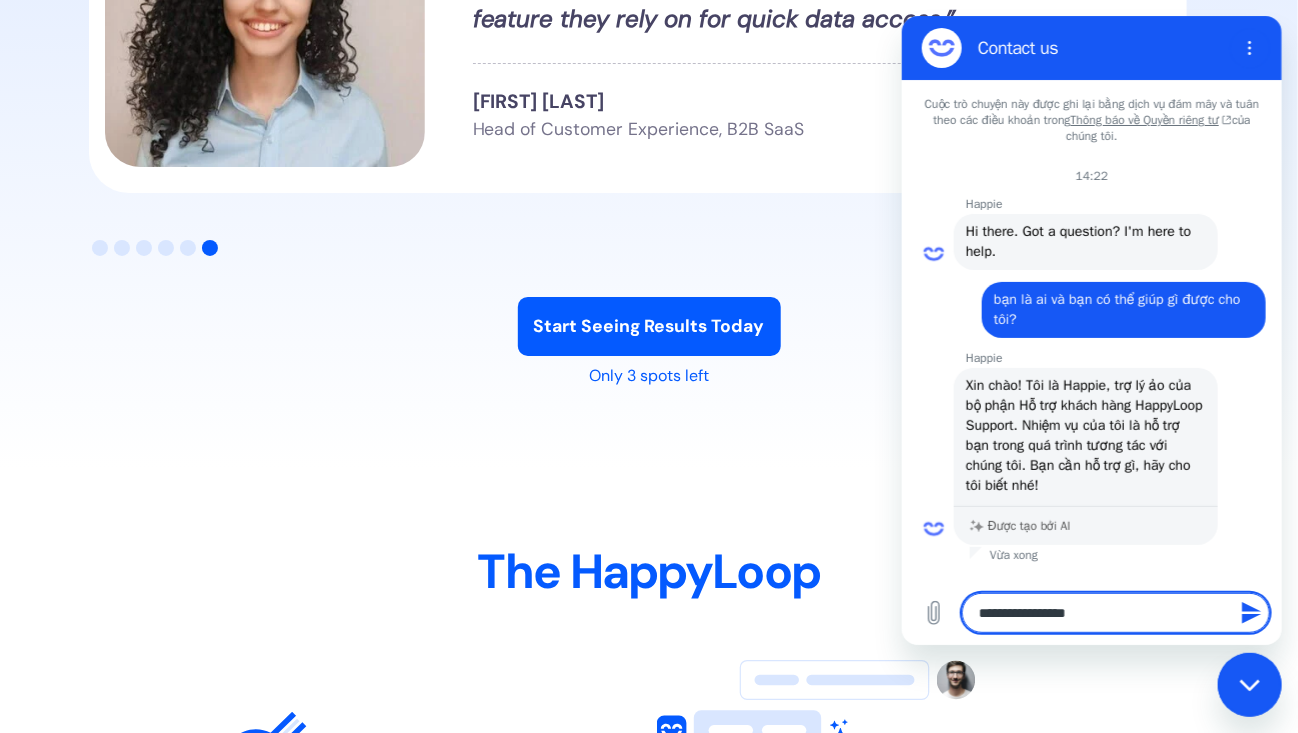 type on "**********" 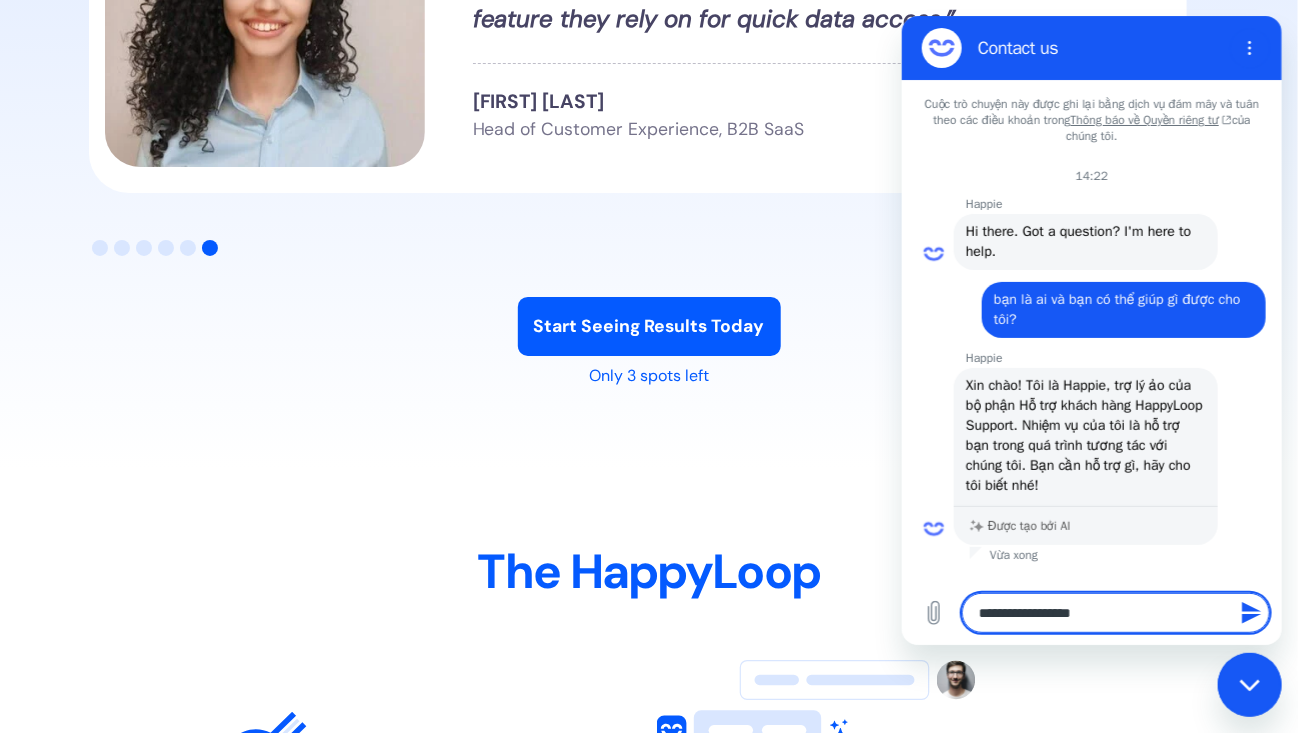 type on "*" 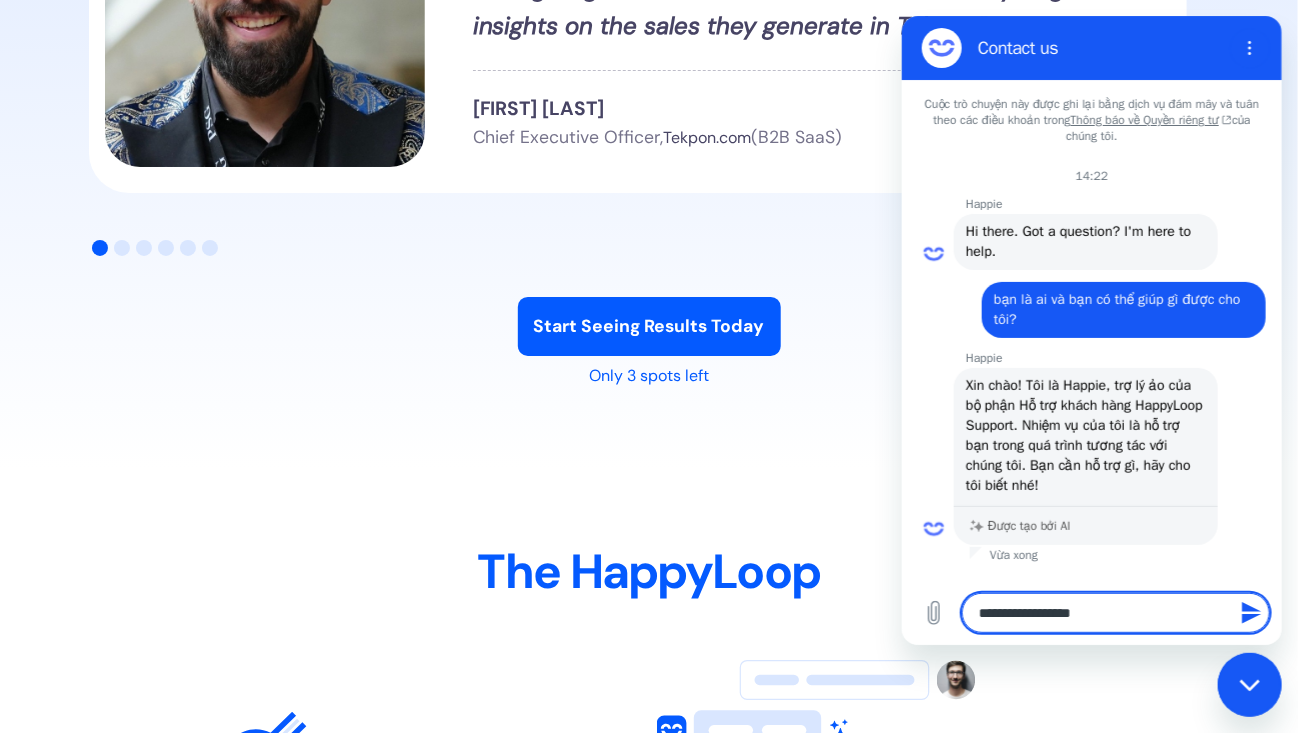 type on "**********" 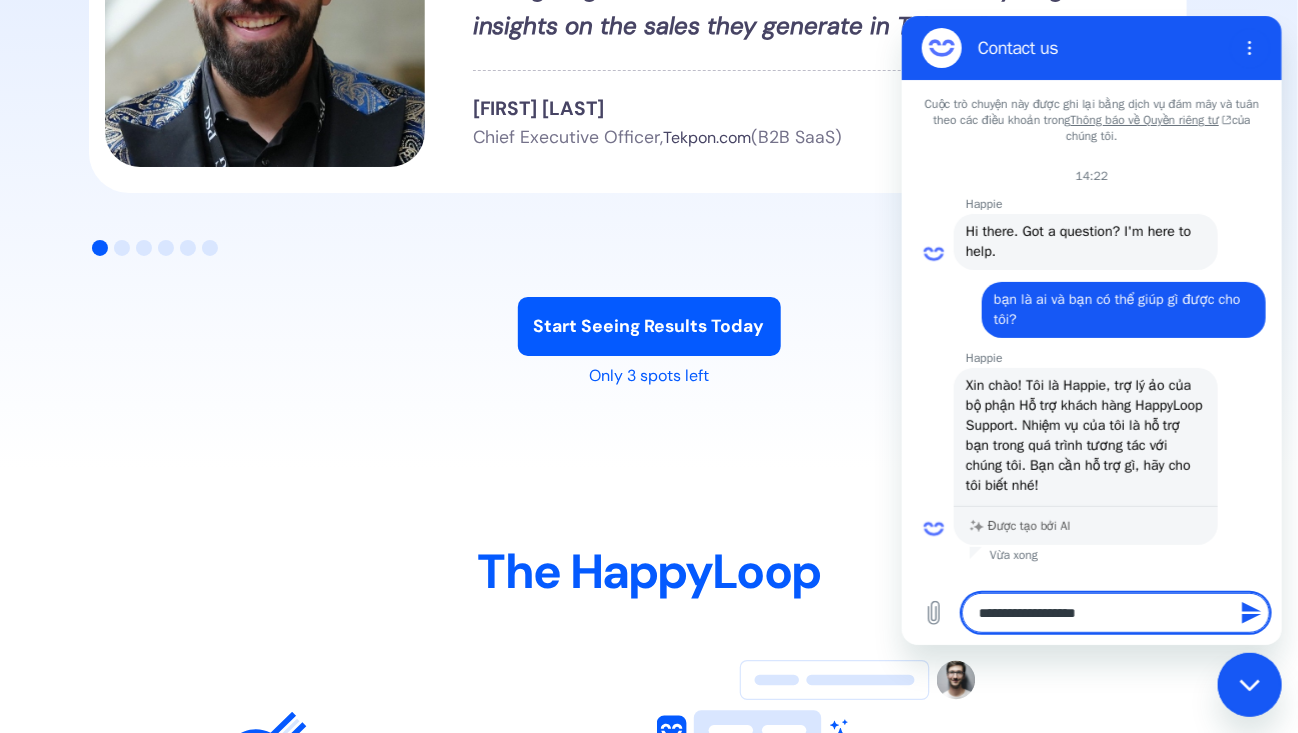 type on "*" 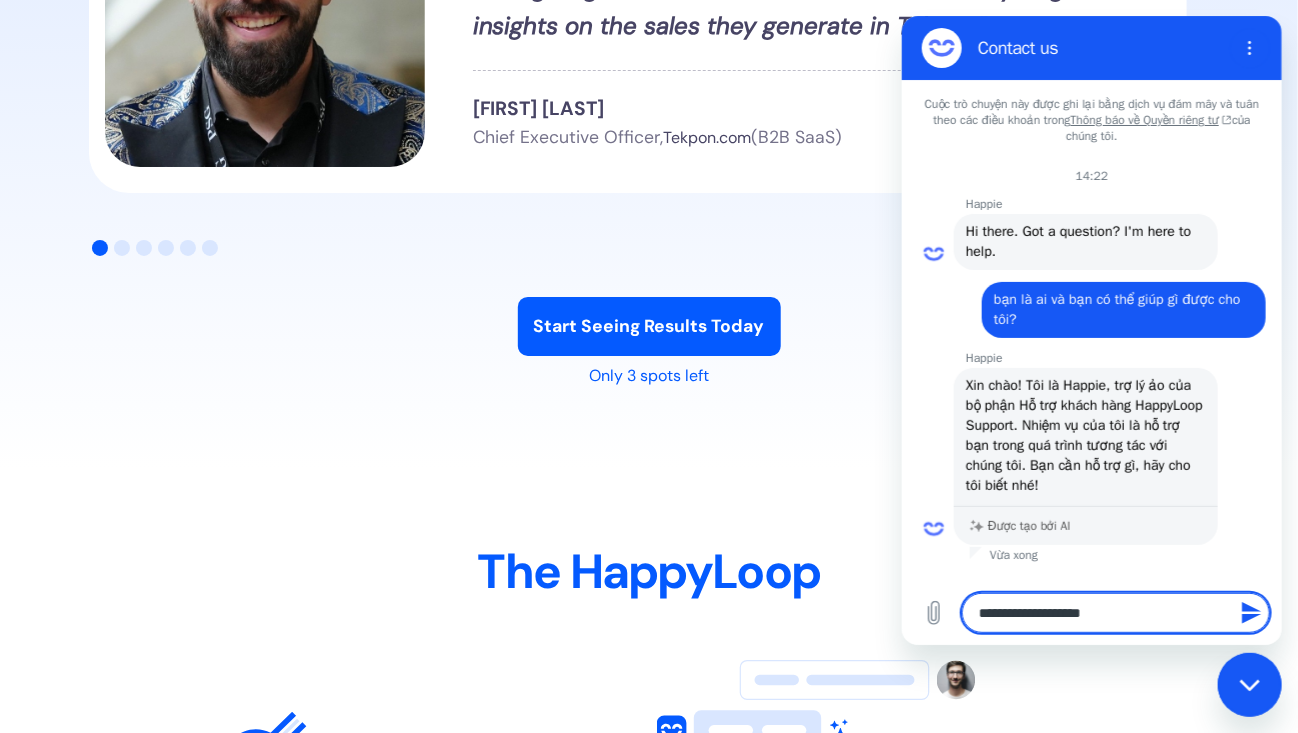 type on "**********" 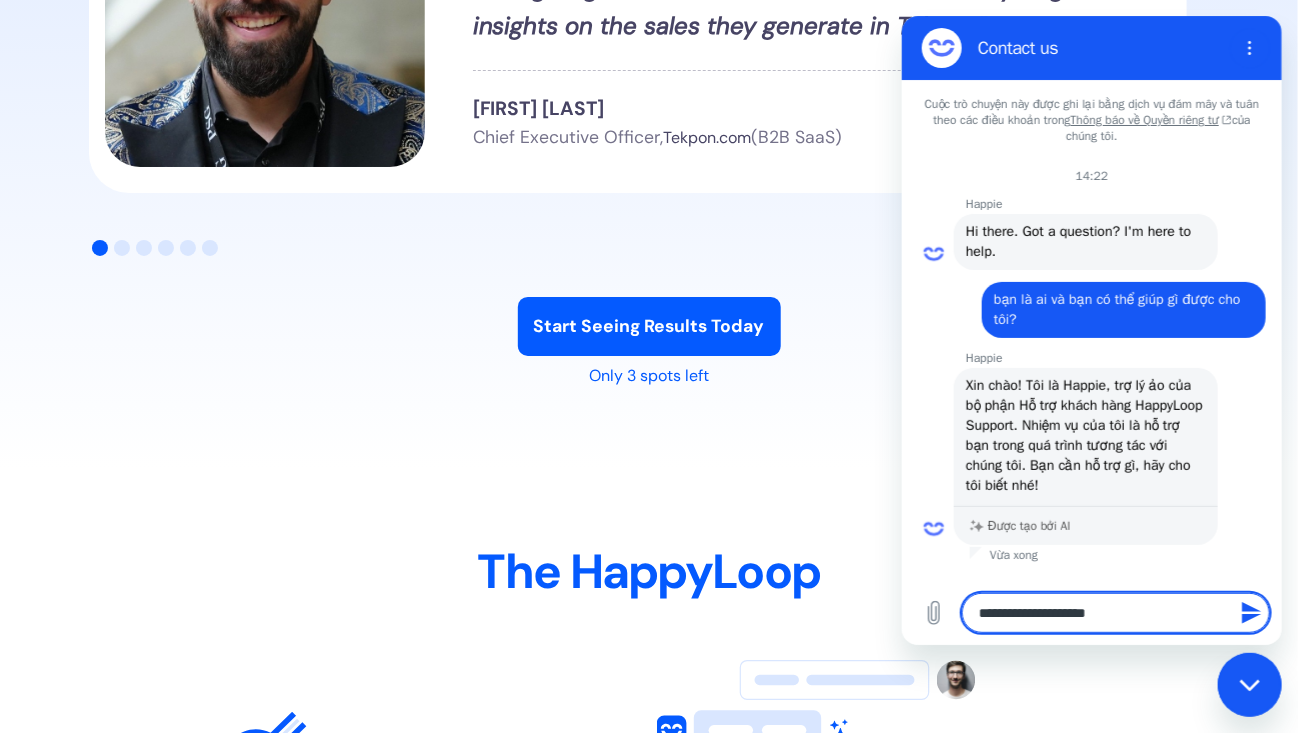 type on "**********" 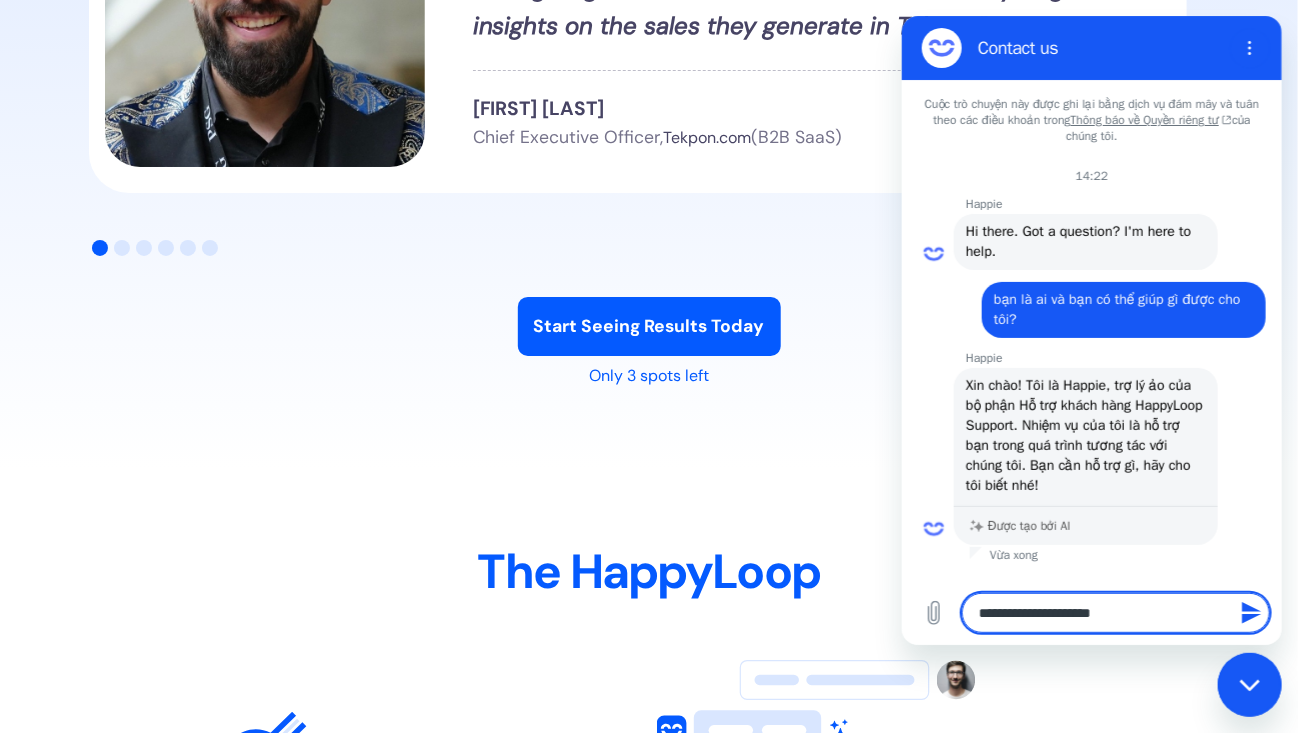 type on "**********" 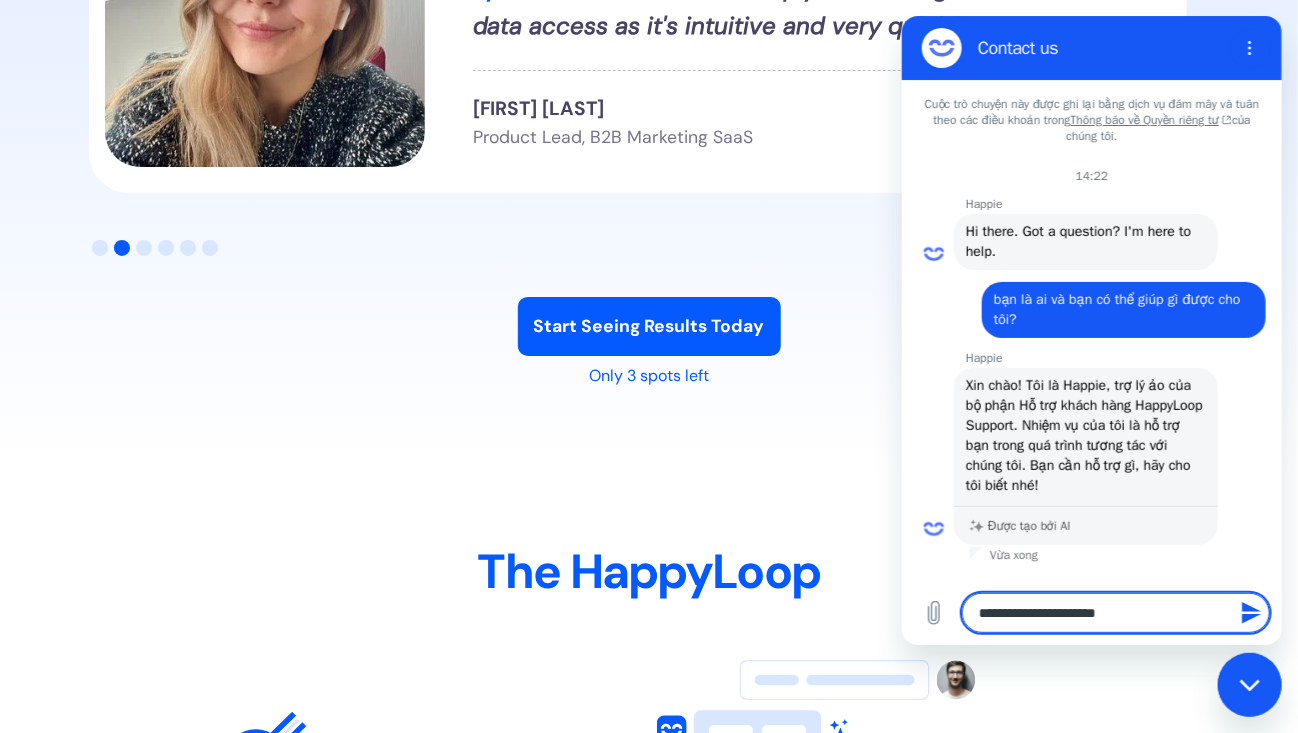 type on "**********" 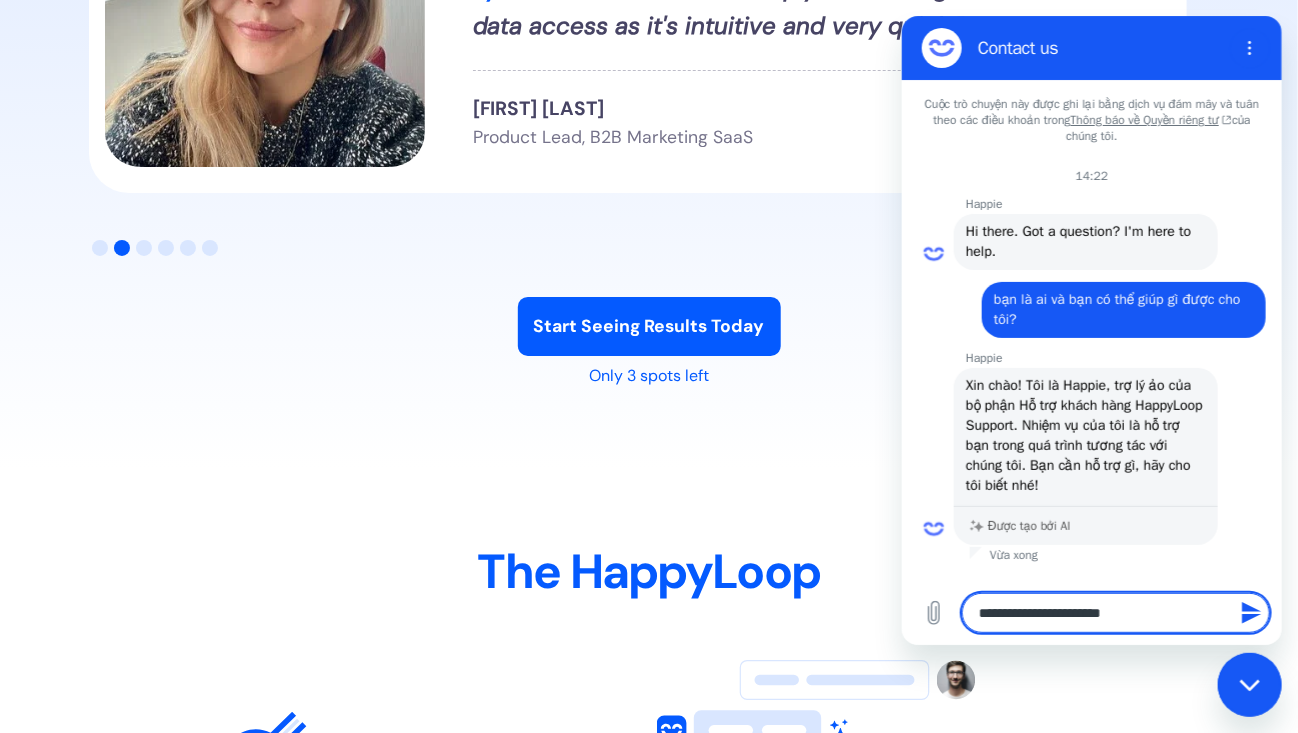 type on "*" 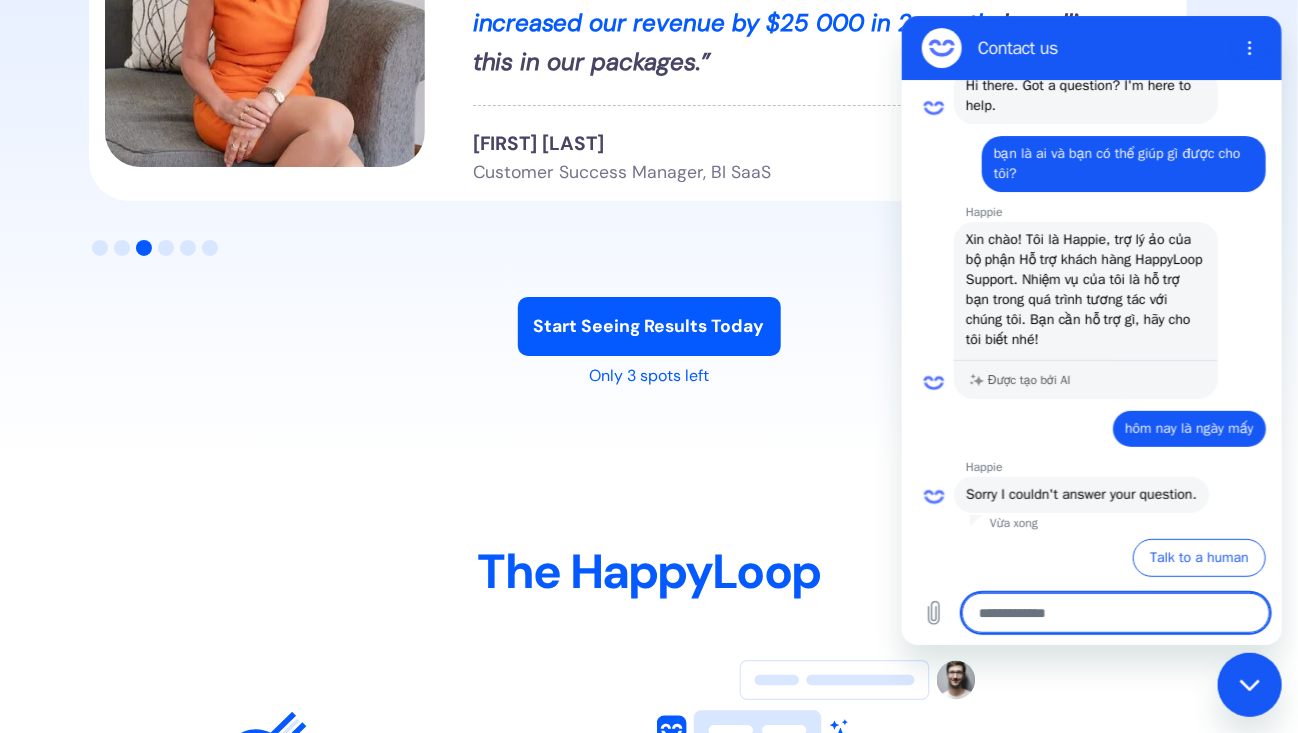 scroll, scrollTop: 165, scrollLeft: 0, axis: vertical 